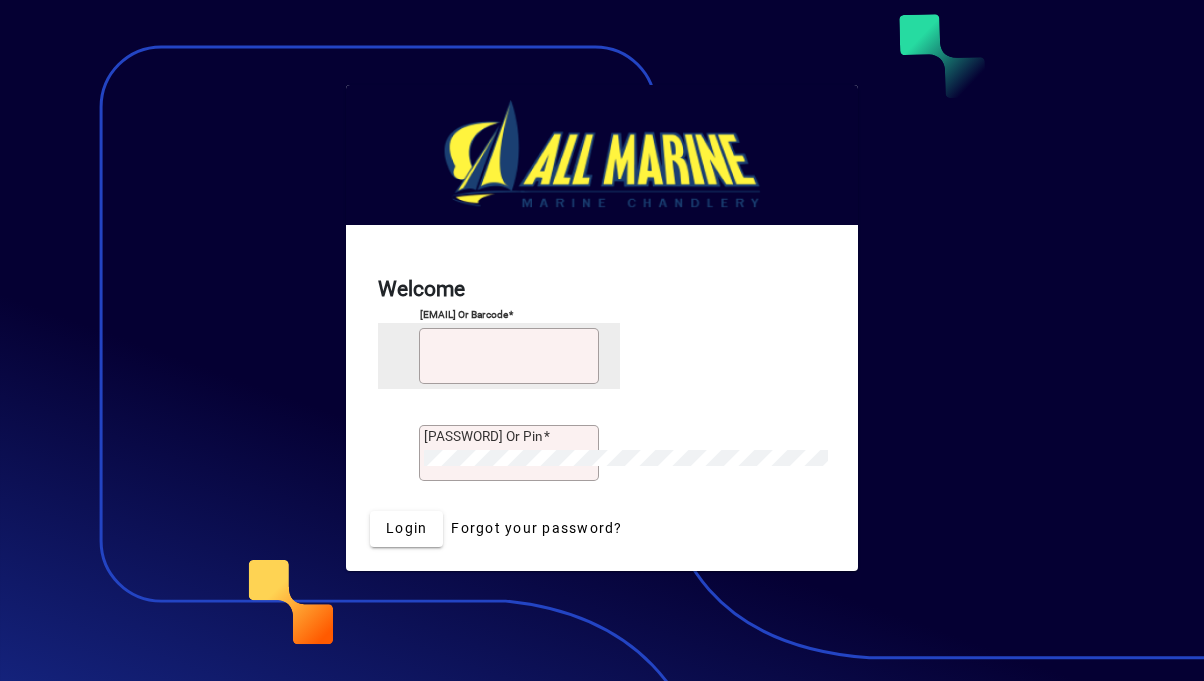 scroll, scrollTop: 0, scrollLeft: 0, axis: both 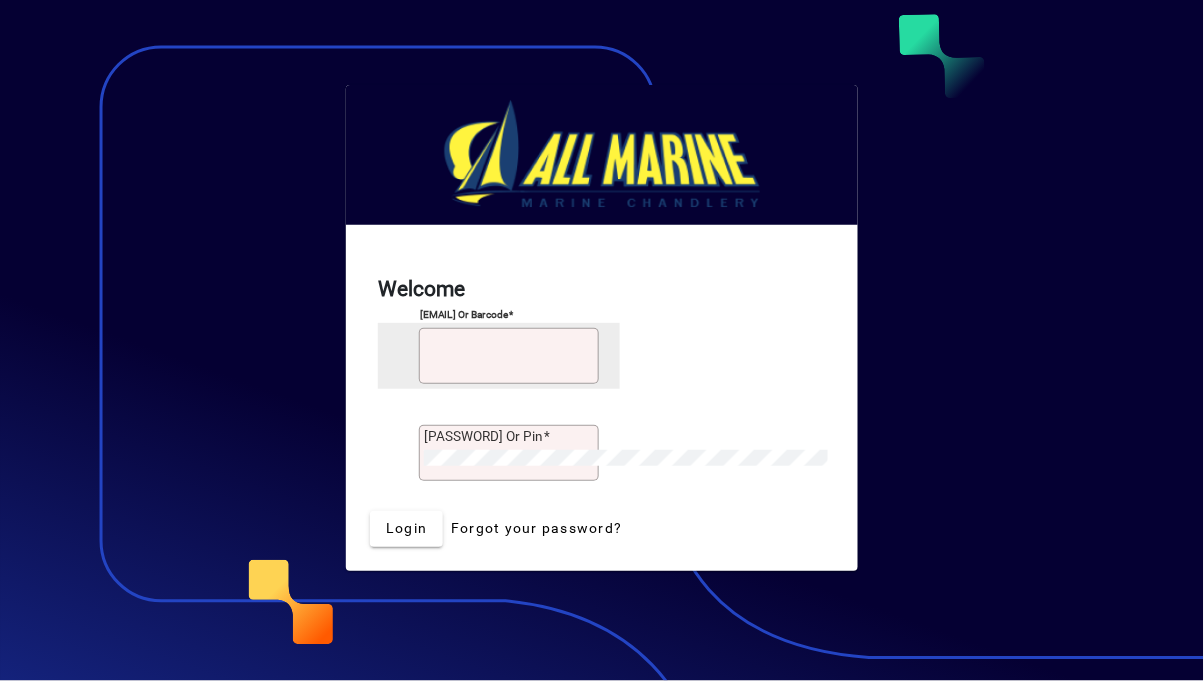 click on "Email or Barcode" at bounding box center [511, 361] 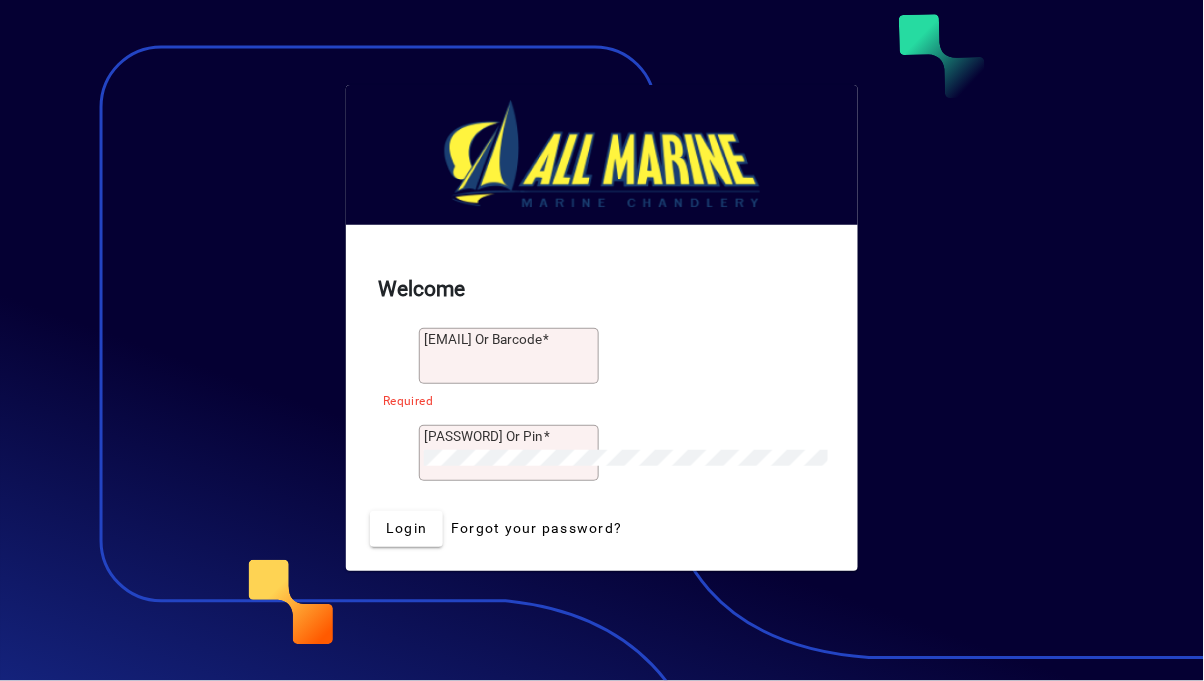type on "**********" 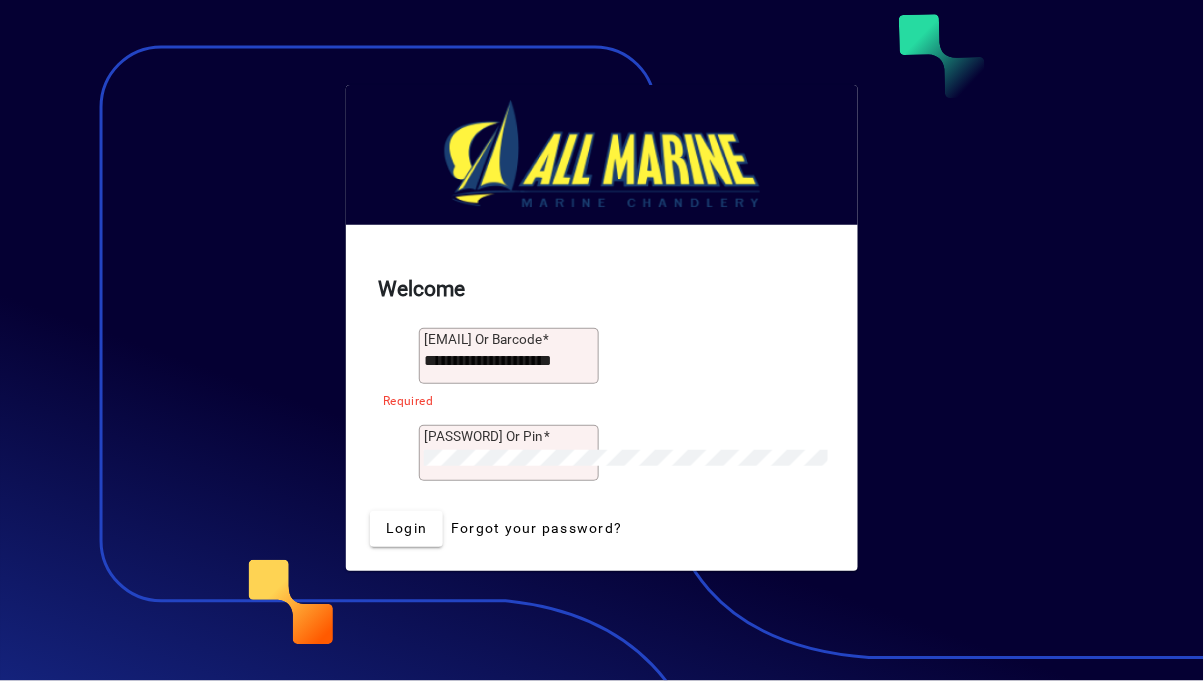 click on "Login" at bounding box center (406, 529) 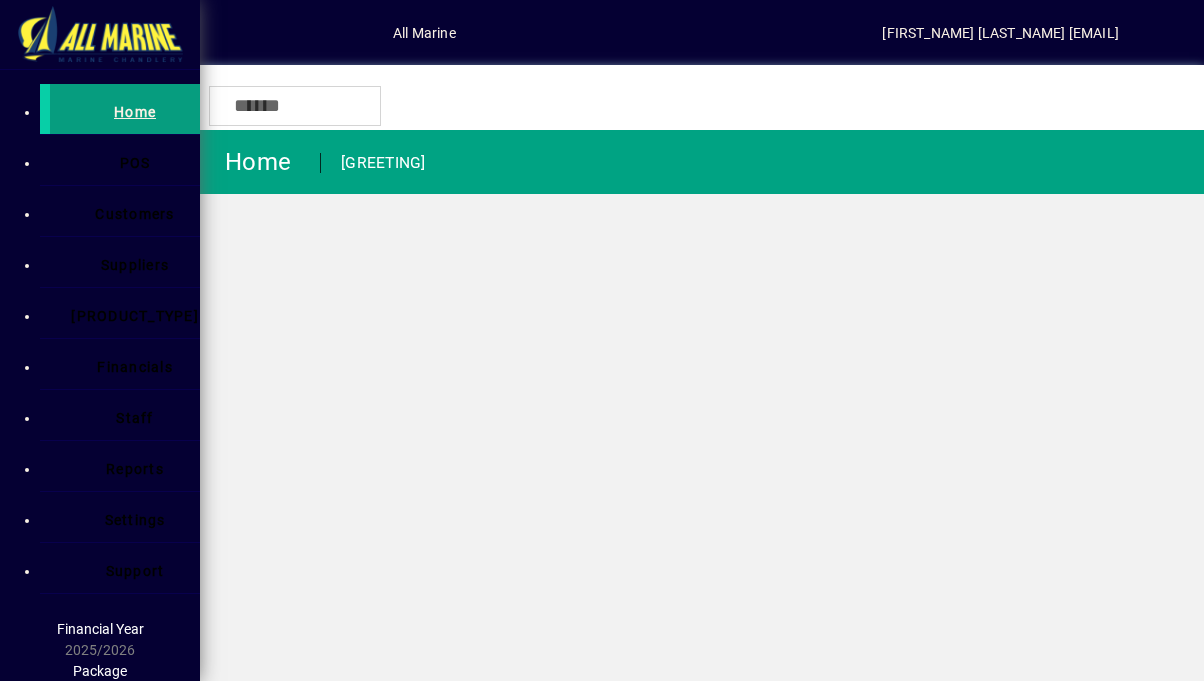 scroll, scrollTop: 0, scrollLeft: 0, axis: both 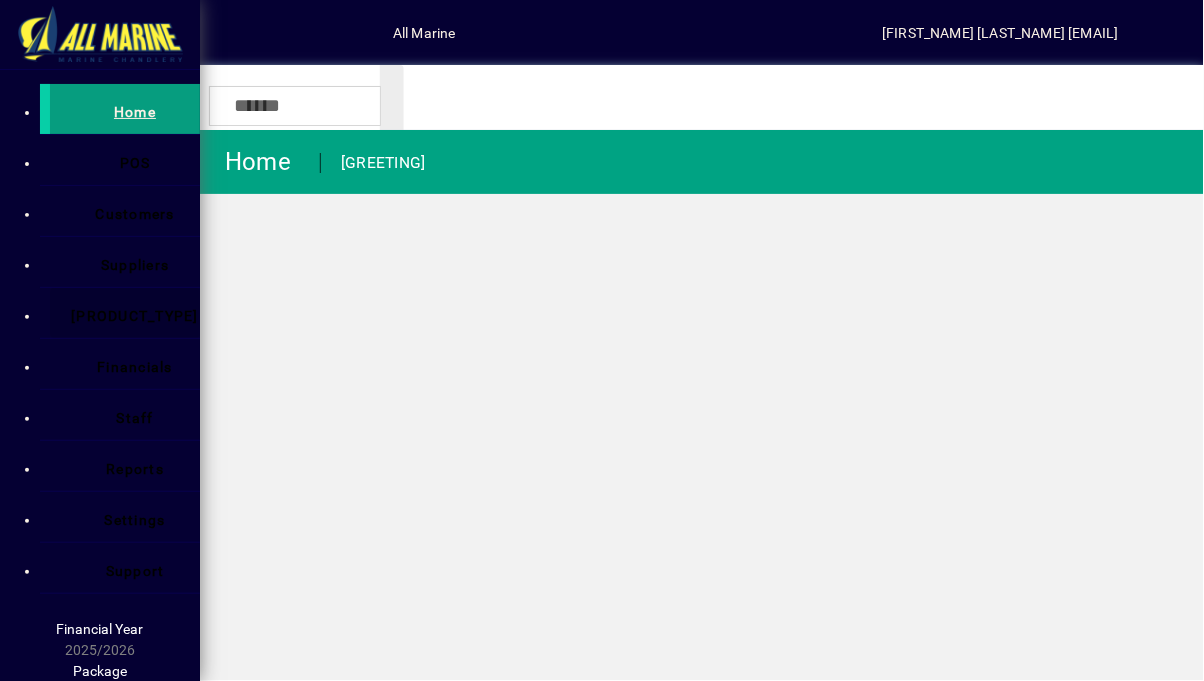 click on "[PRODUCT_TYPE]" at bounding box center (135, 316) 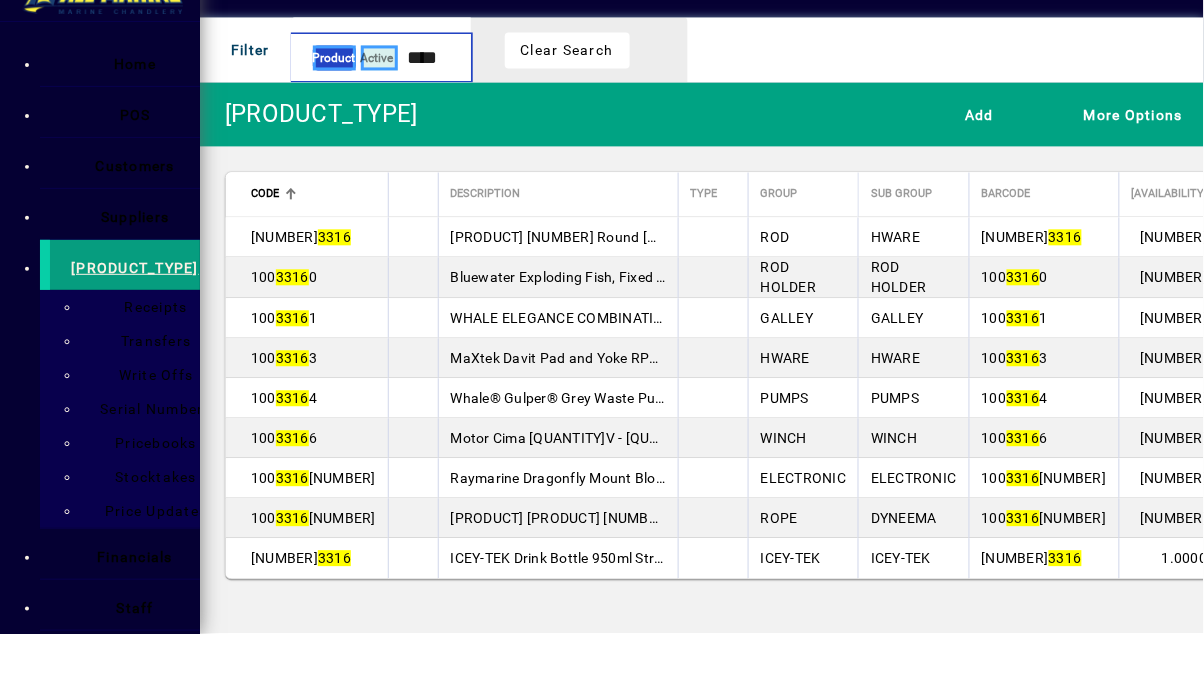 type on "****" 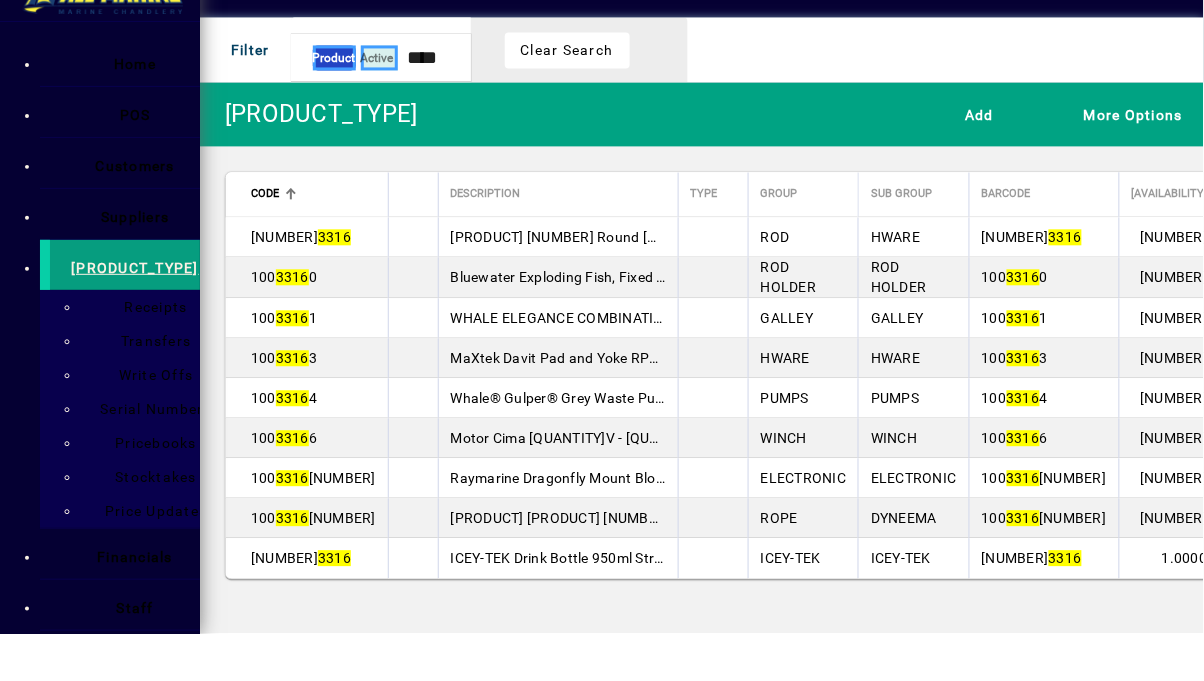 click on "ICEY-TEK Drink Bottle 950ml Straw Rose" at bounding box center [100, 532] 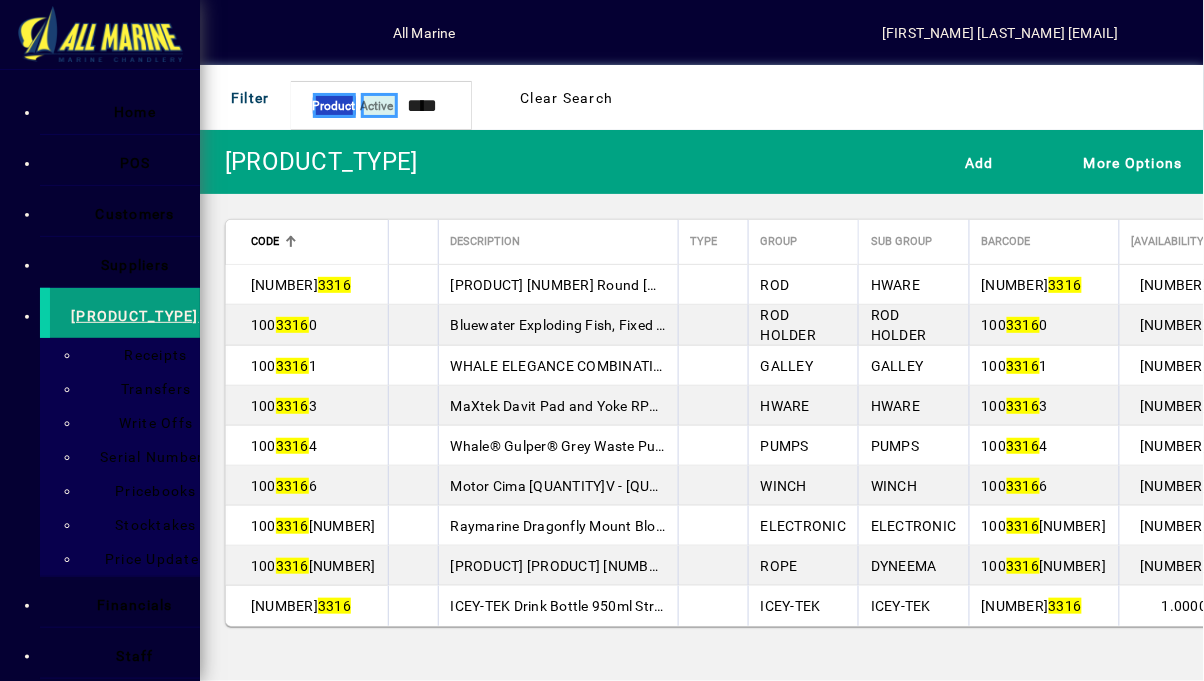 click on "ICEY-TEK Drink Bottle 950ml Straw Rose" at bounding box center [580, 606] 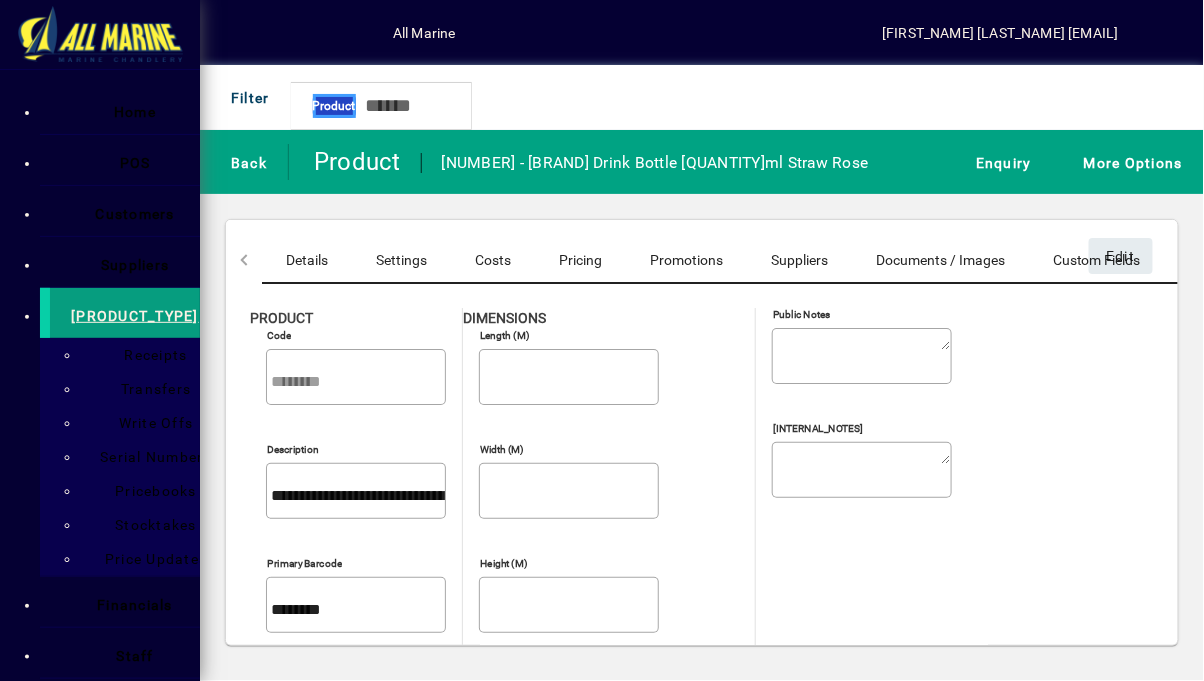 click at bounding box center (1489, 259) 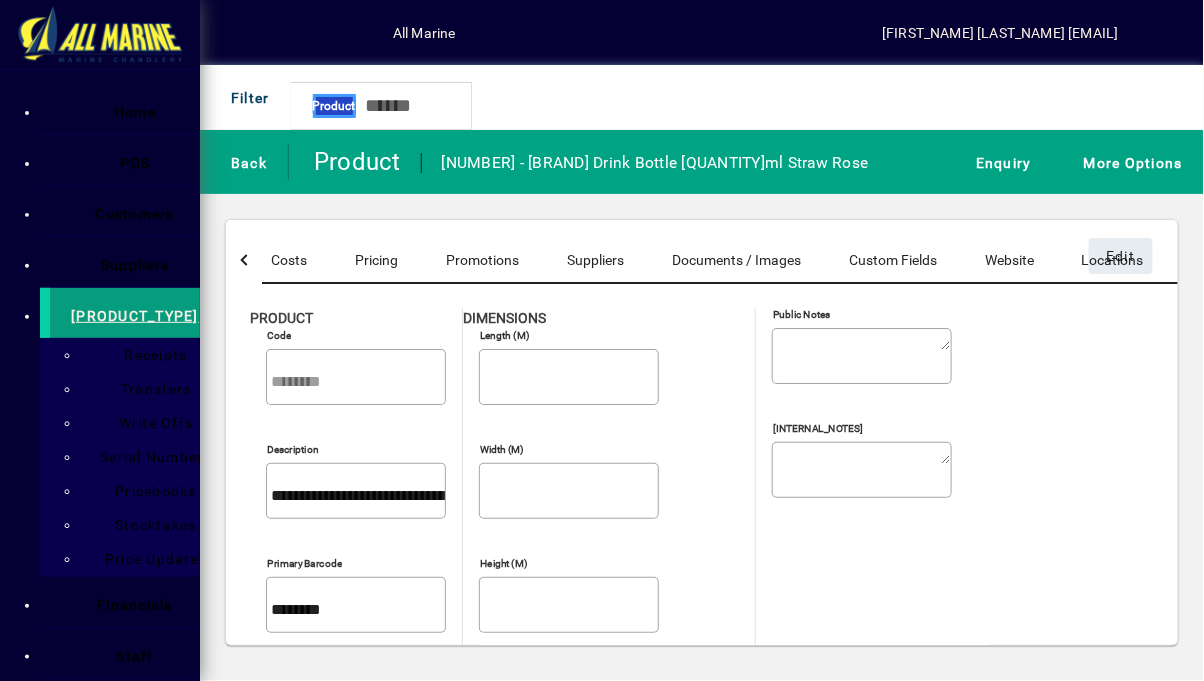 click at bounding box center (1492, 260) 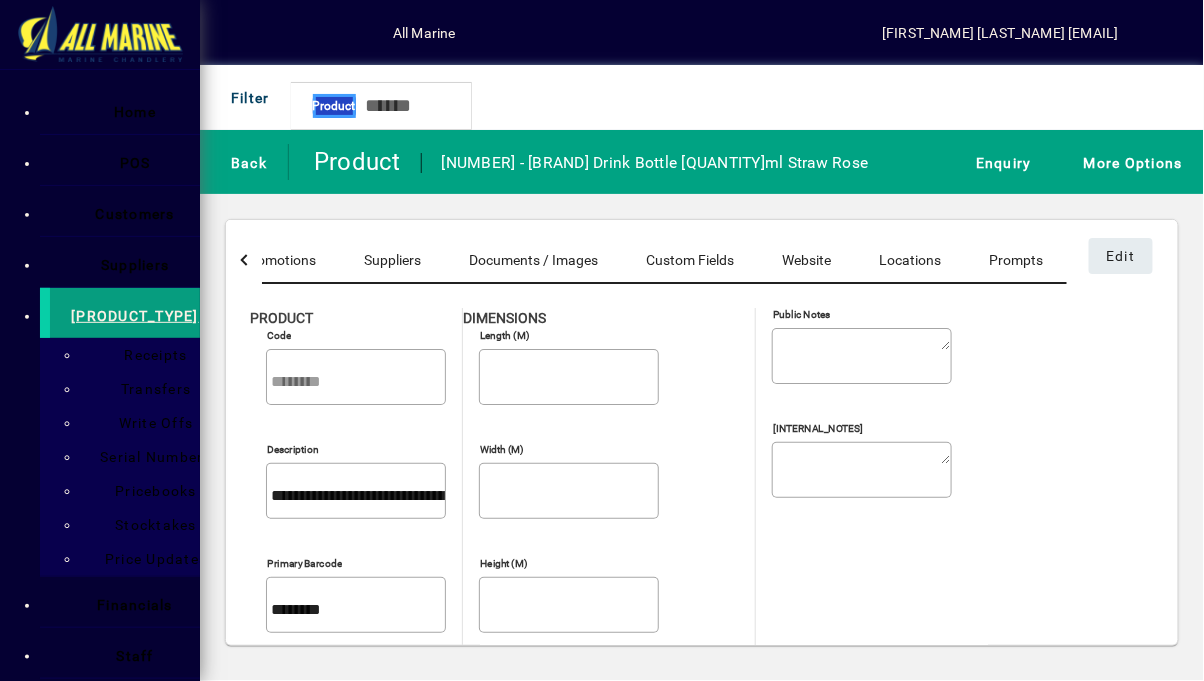 click on "Locations" at bounding box center [910, 260] 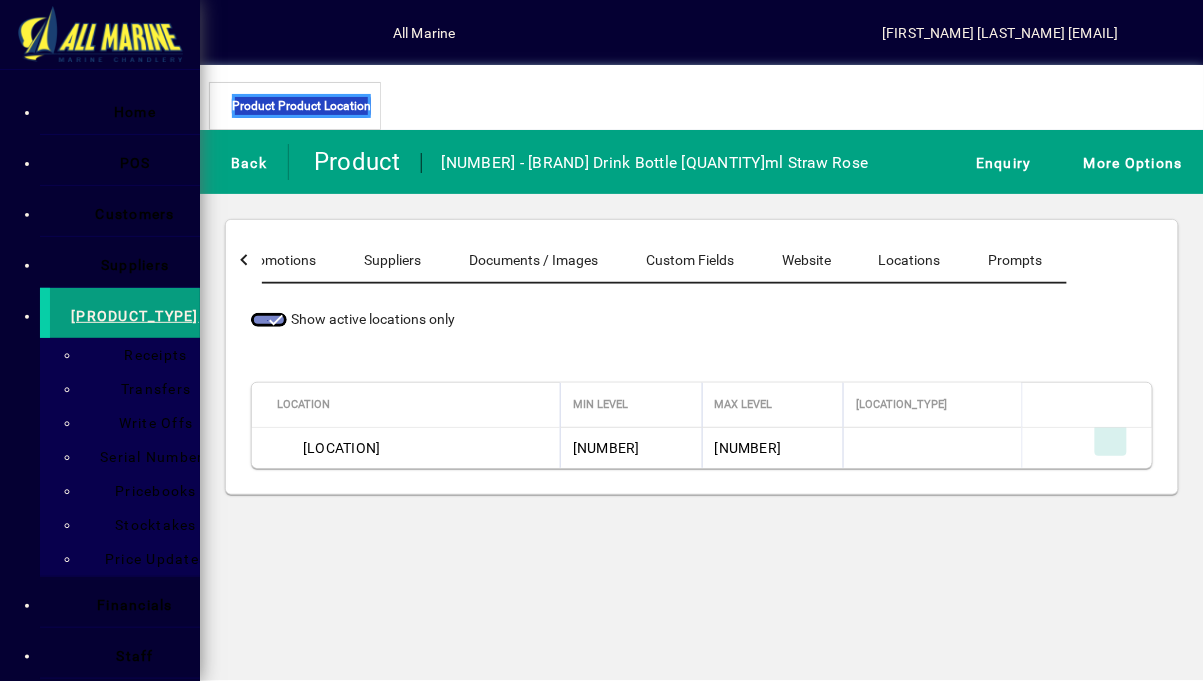 click at bounding box center (1111, 440) 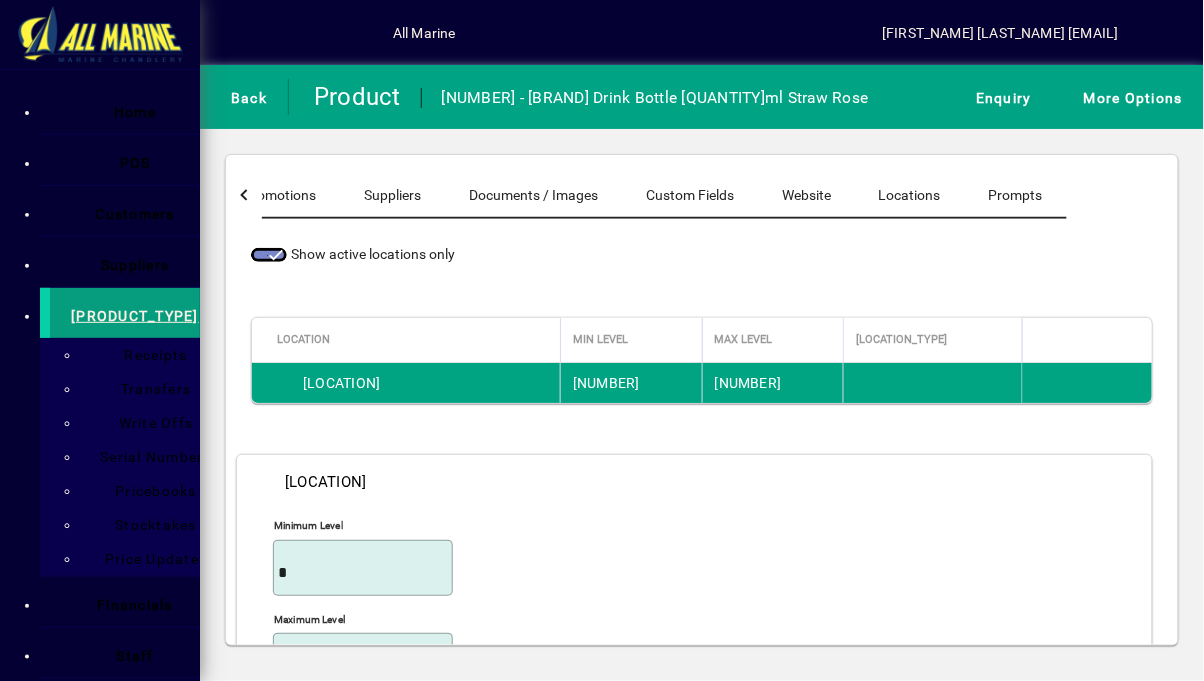 click on "Products" at bounding box center [125, 313] 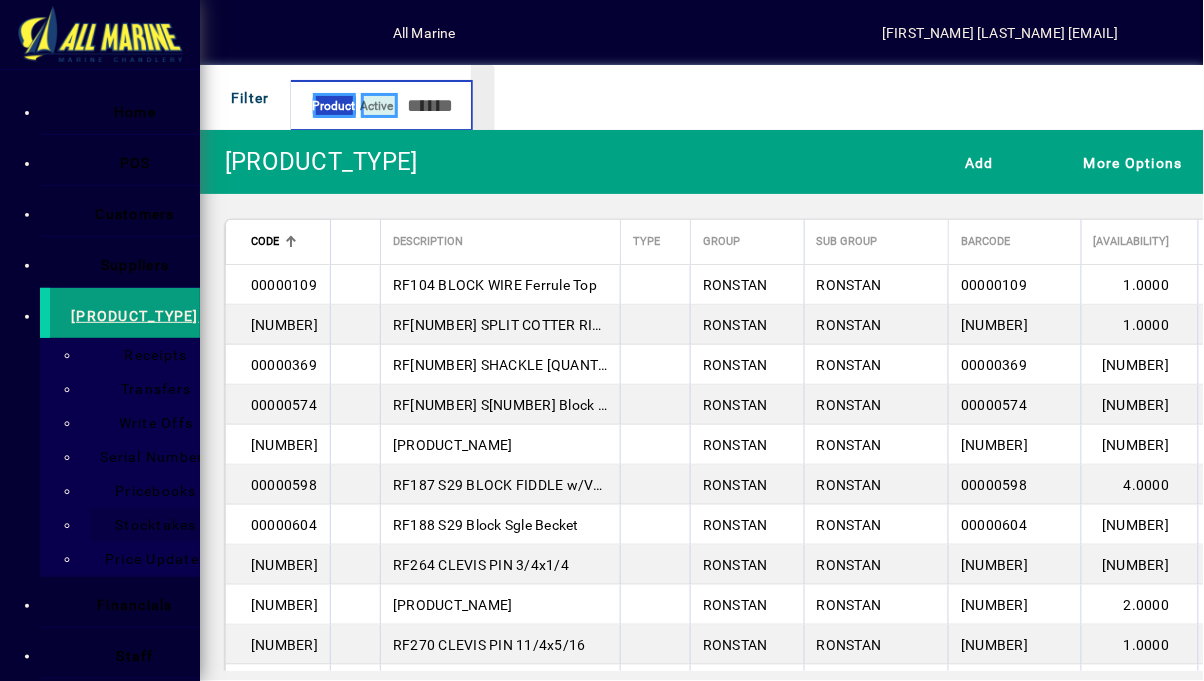 scroll, scrollTop: 188, scrollLeft: 0, axis: vertical 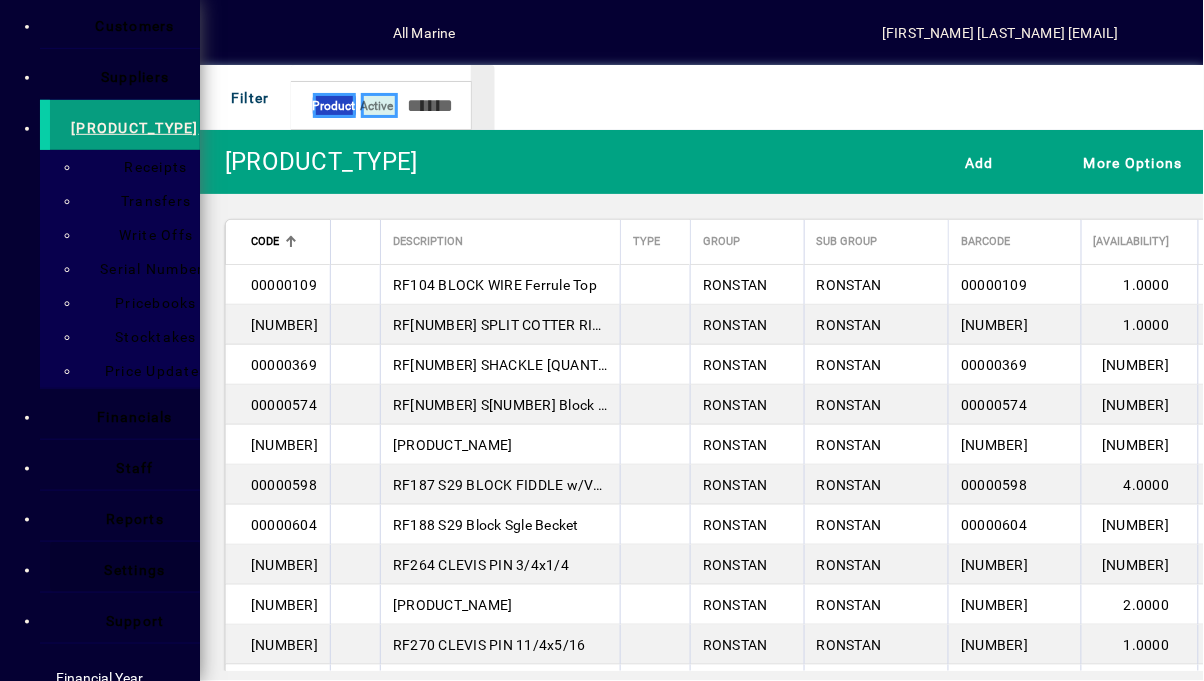 click on "Settings" at bounding box center [135, 570] 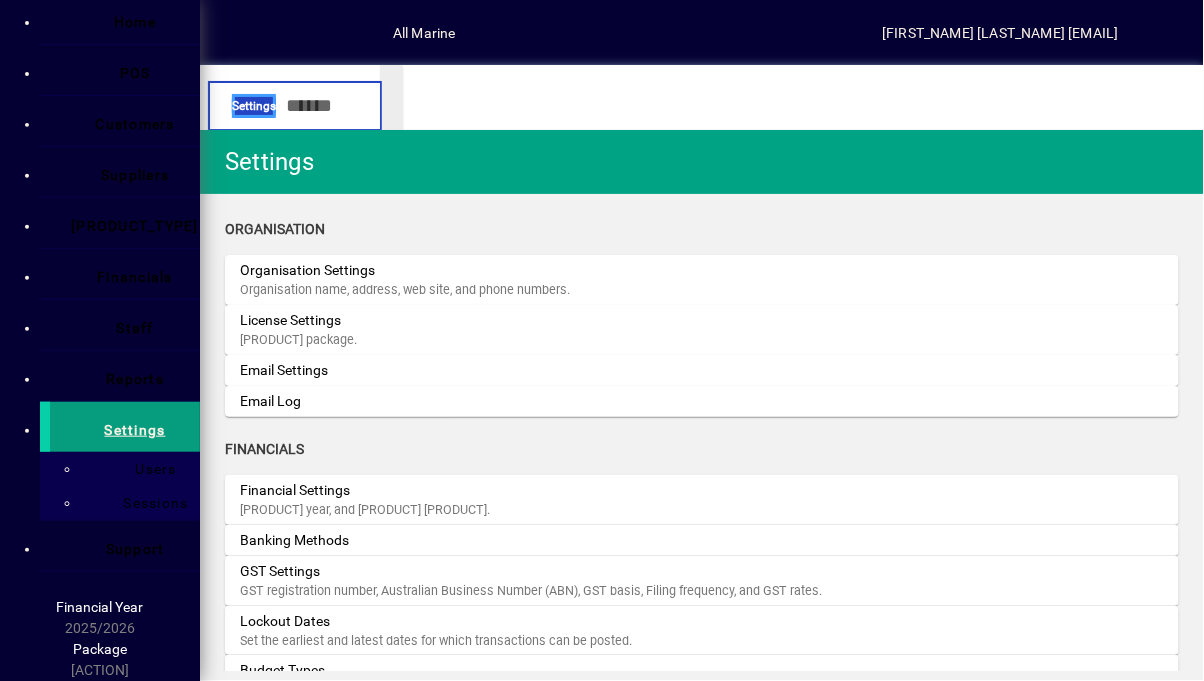 scroll, scrollTop: 75, scrollLeft: 0, axis: vertical 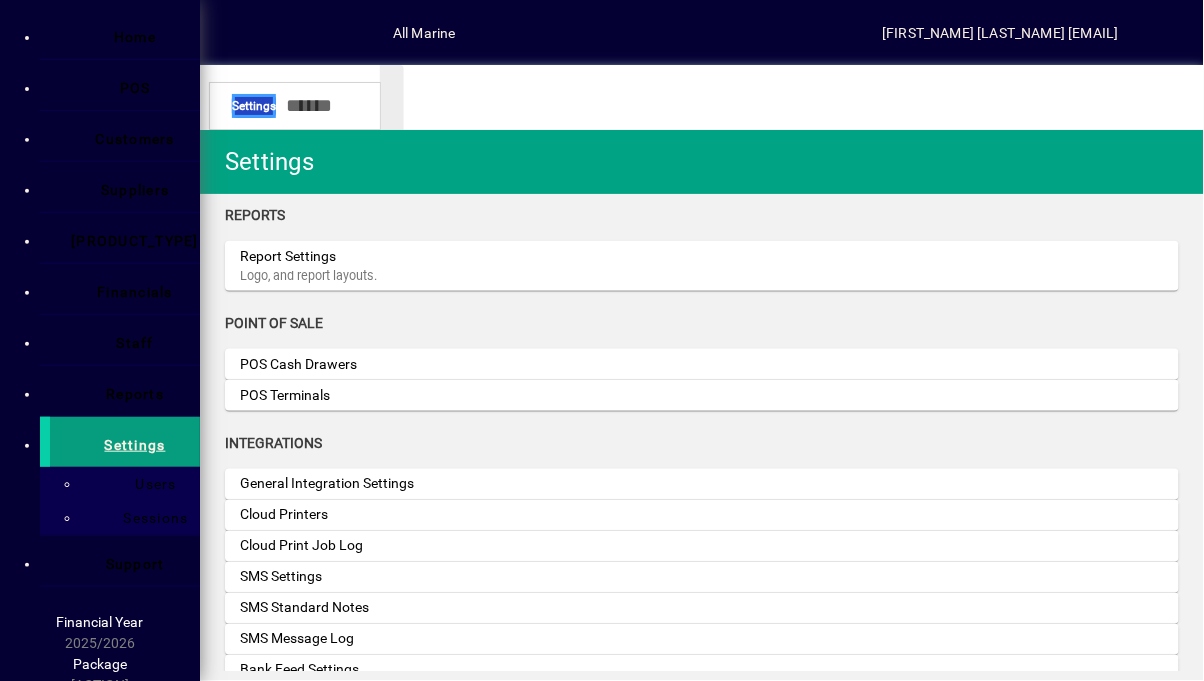 click on "Organisation Organisation Settings Organisation name, address, web site, and phone numbers. License Settings Licensee package. Email Settings Email Log Financials Financial Settings Financial year, and Default GL accounts. Banking Methods GST Settings GST registration number, Australian Business Number (ABN), GST basis, Filing frequency, and GST rates. Lockout Dates Set the earliest and latest dates for which transactions can be posted. Budget Types Standard Notes Payroll Integration Payroll Integrations Reports Report Settings Logo, and report layouts. Point of Sale POS Cash Drawers POS Terminals Integrations General Integration Settings Cloud Printers Cloud Print Job Log SMS Settings SMS Standard Notes SMS Message Log Bank Feed Settings Bank Feed Accounts E-commerce Settings Webhooks Courier Integrations Courier Integration Requests Customers Customer Settings Defaults for new customers, account numbering, required fields, and default payment terms. Custom Fields Invoice and Quote Settings Standard Notes" at bounding box center (702, 432) 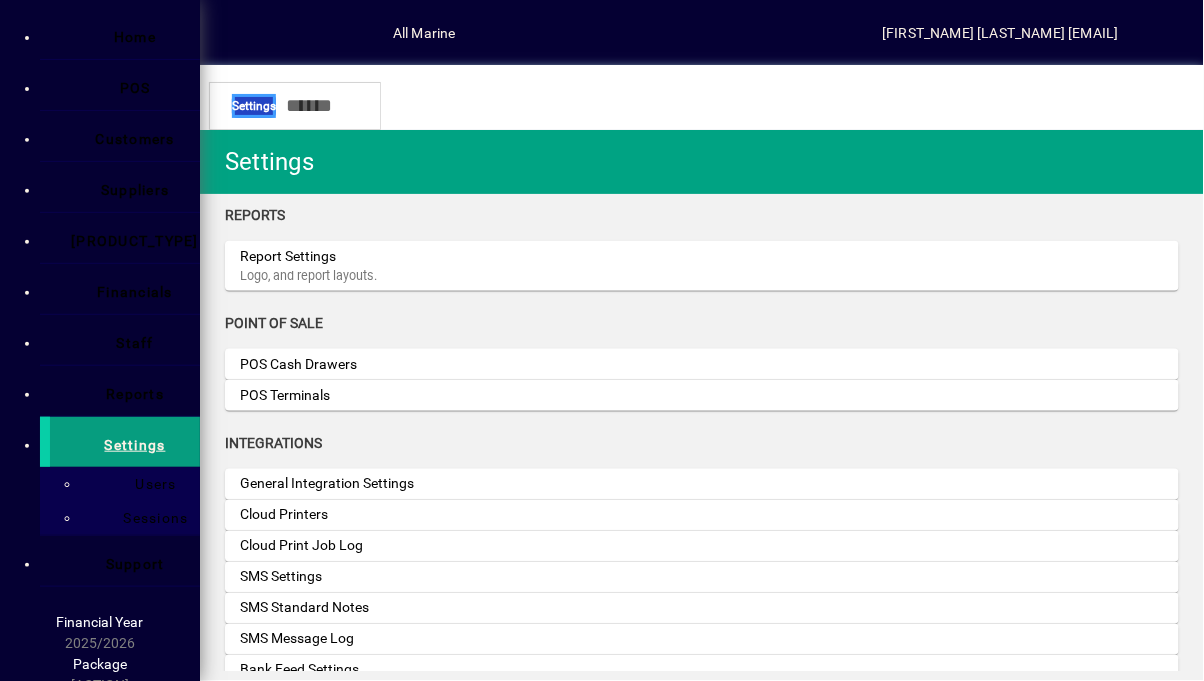 click on "Organisation Organisation Settings Organisation name, address, web site, and phone numbers. License Settings Licensee package. Email Settings Email Log Financials Financial Settings Financial year, and Default GL accounts. Banking Methods GST Settings GST registration number, Australian Business Number (ABN), GST basis, Filing frequency, and GST rates. Lockout Dates Set the earliest and latest dates for which transactions can be posted. Budget Types Standard Notes Payroll Integration Payroll Integrations Reports Report Settings Logo, and report layouts. Point of Sale POS Cash Drawers POS Terminals Integrations General Integration Settings Cloud Printers Cloud Print Job Log SMS Settings SMS Standard Notes SMS Message Log Bank Feed Settings Bank Feed Accounts E-commerce Settings Webhooks Courier Integrations Courier Integration Requests Customers Customer Settings Defaults for new customers, account numbering, required fields, and default payment terms. Custom Fields Invoice and Quote Settings Standard Notes" at bounding box center (702, 432) 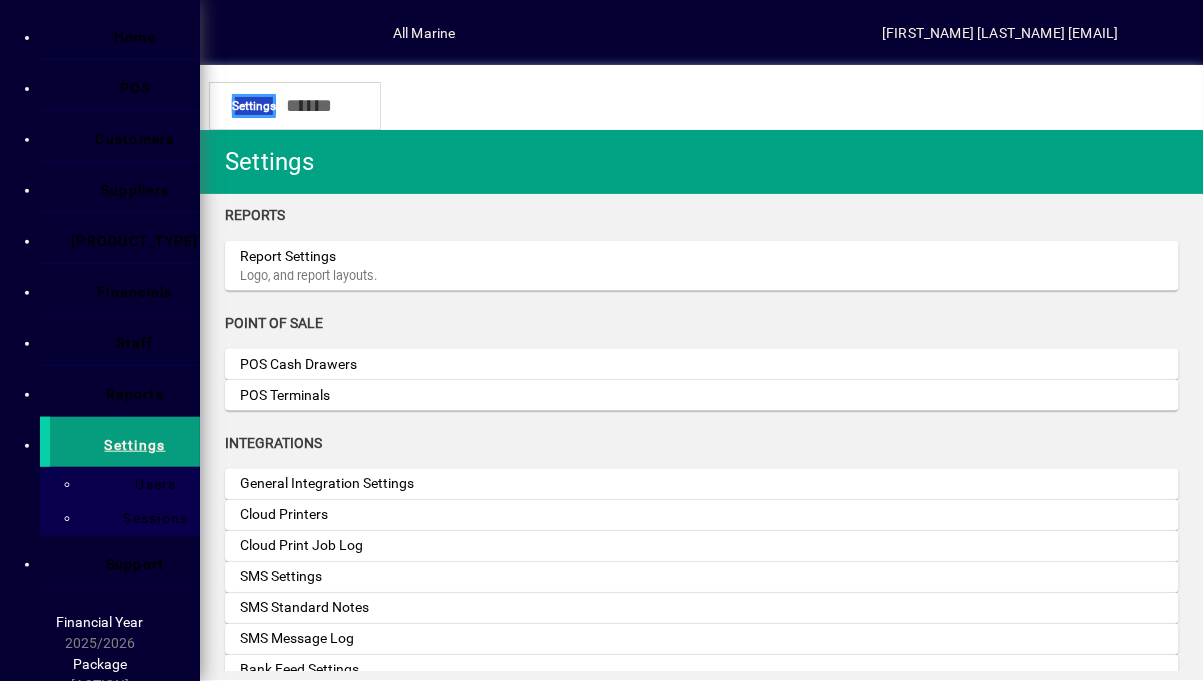 click on "Organisation Organisation Settings Organisation name, address, web site, and phone numbers. License Settings Licensee package. Email Settings Email Log Financials Financial Settings Financial year, and Default GL accounts. Banking Methods GST Settings GST registration number, Australian Business Number (ABN), GST basis, Filing frequency, and GST rates. Lockout Dates Set the earliest and latest dates for which transactions can be posted. Budget Types Standard Notes Payroll Integration Payroll Integrations Reports Report Settings Logo, and report layouts. Point of Sale POS Cash Drawers POS Terminals Integrations General Integration Settings Cloud Printers Cloud Print Job Log SMS Settings SMS Standard Notes SMS Message Log Bank Feed Settings Bank Feed Accounts E-commerce Settings Webhooks Courier Integrations Courier Integration Requests Customers Customer Settings Defaults for new customers, account numbering, required fields, and default payment terms. Custom Fields Invoice and Quote Settings Standard Notes" at bounding box center [702, 432] 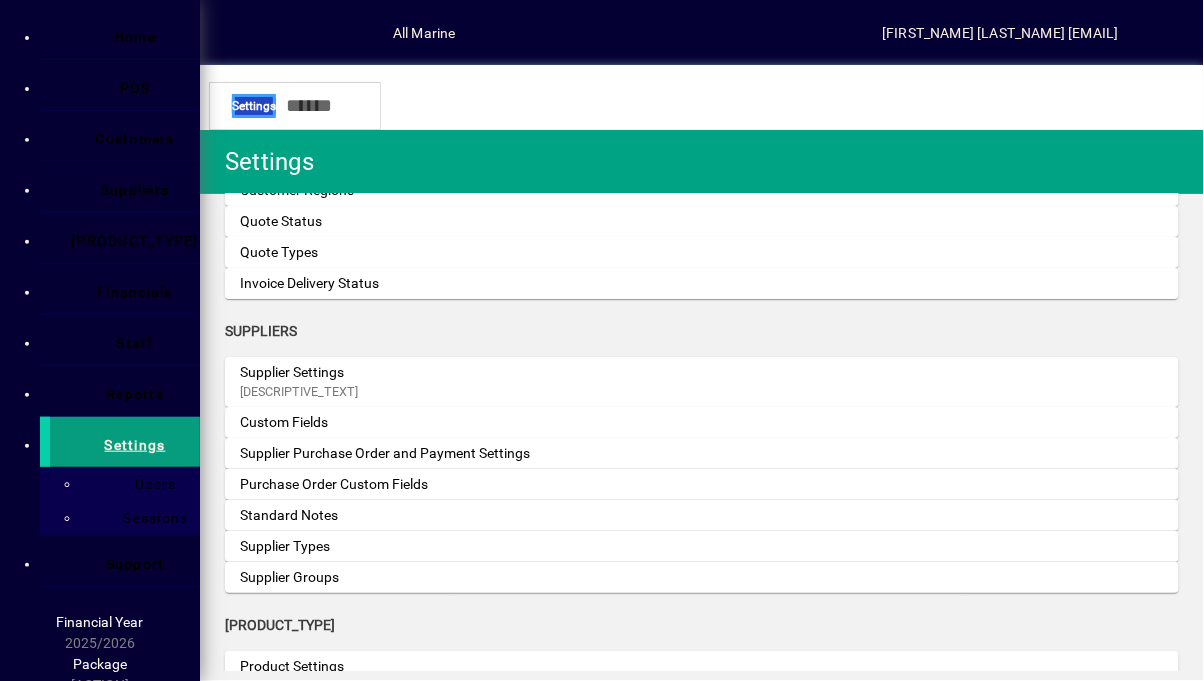 scroll, scrollTop: 1670, scrollLeft: 0, axis: vertical 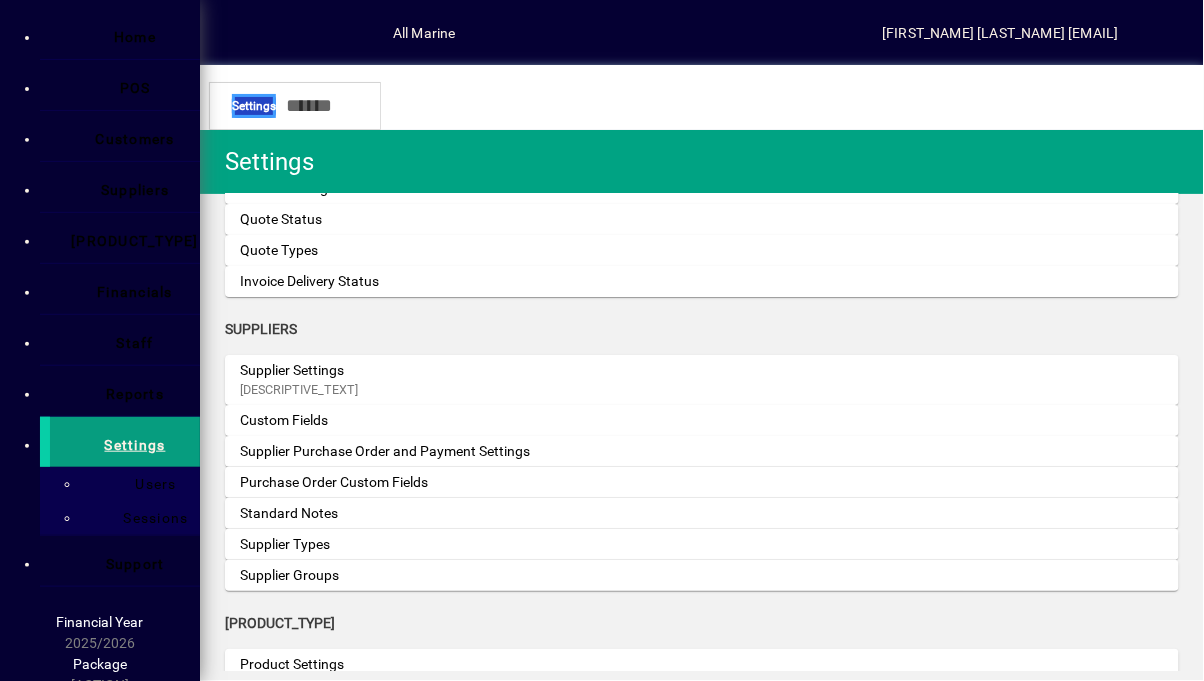 click on "[CATEGORY]" at bounding box center [390, 420] 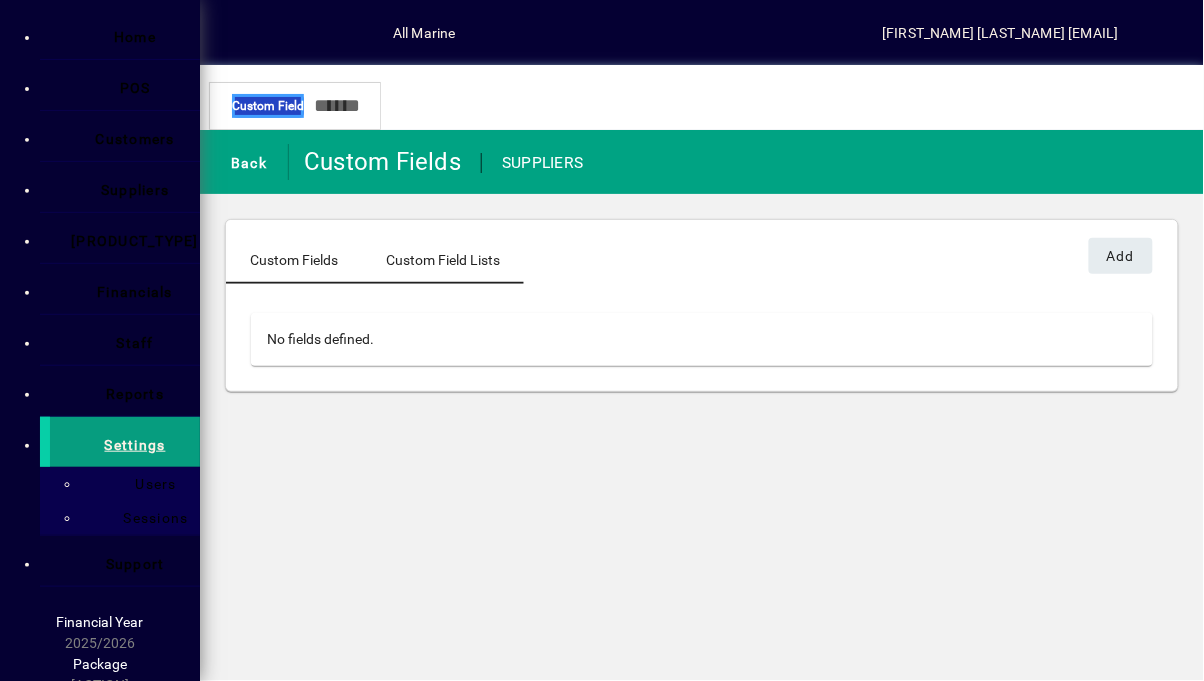 click at bounding box center [244, 162] 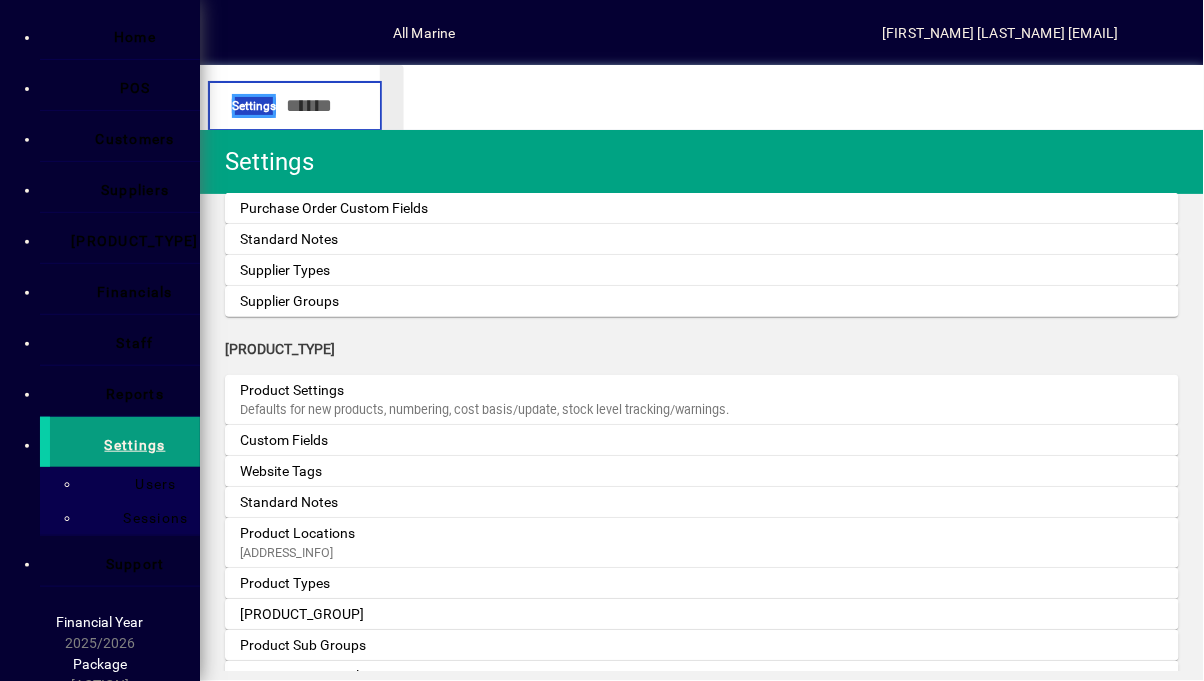 scroll, scrollTop: 1936, scrollLeft: 0, axis: vertical 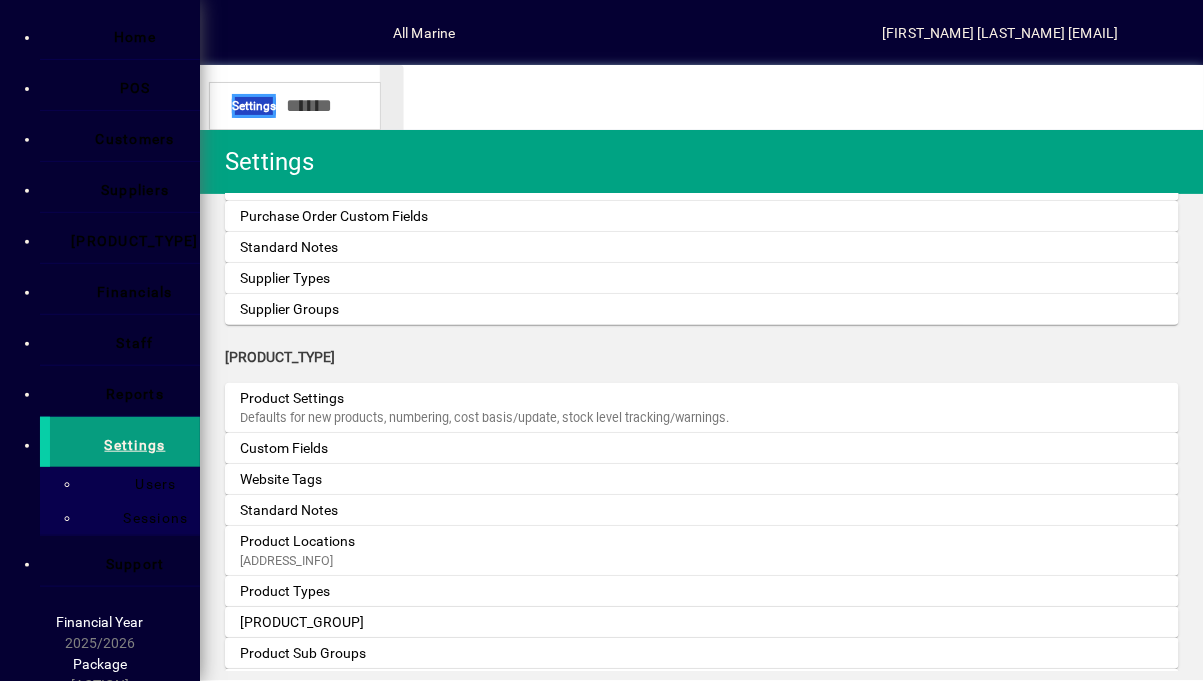 click on "Product Locations" at bounding box center (390, 541) 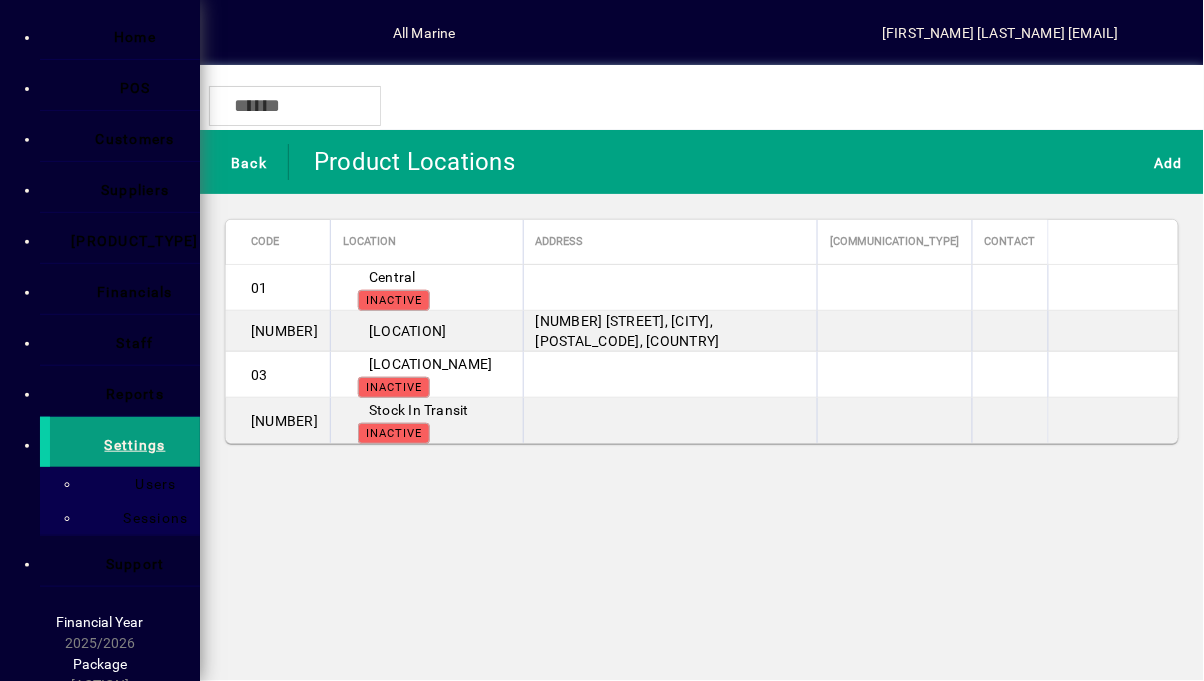 click on "[LOCATION]" at bounding box center [408, 331] 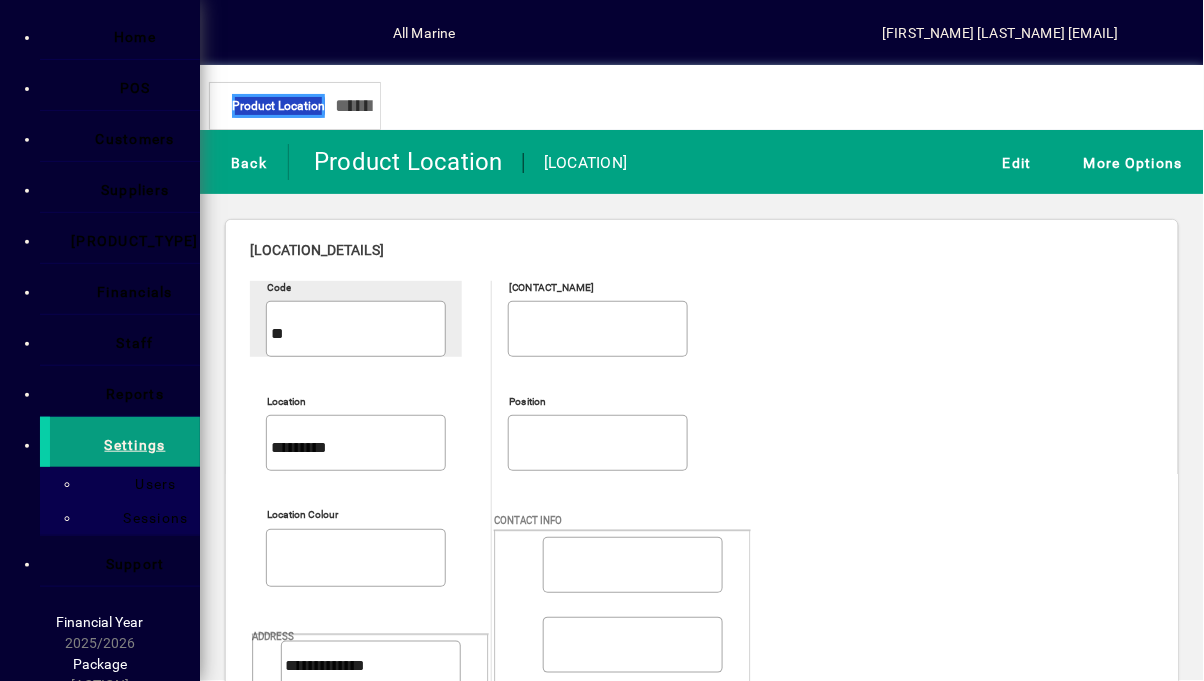 scroll, scrollTop: 3351, scrollLeft: 0, axis: vertical 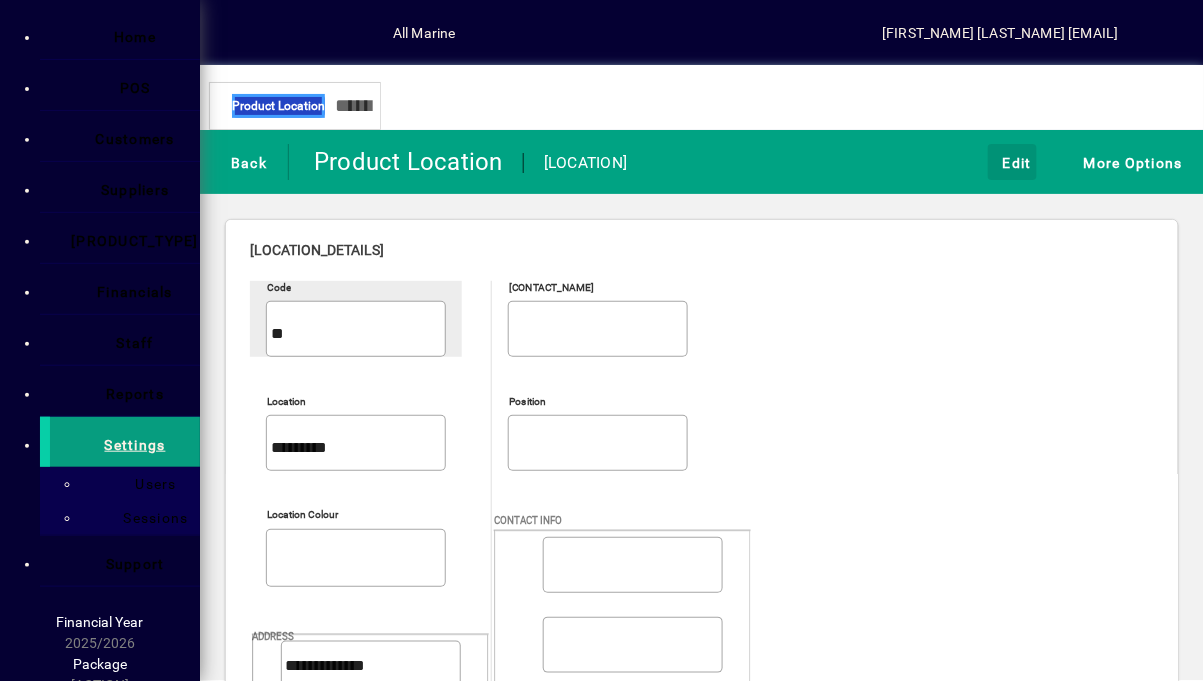 click on "Edit" at bounding box center (1012, 162) 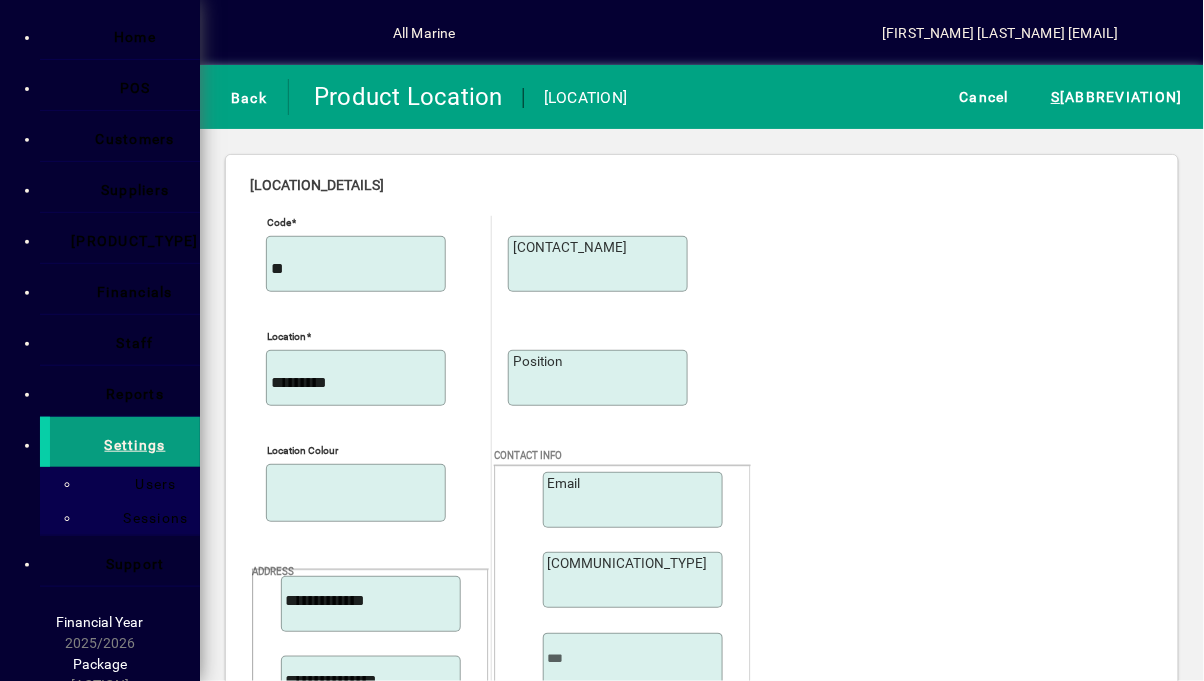 scroll, scrollTop: 272, scrollLeft: 0, axis: vertical 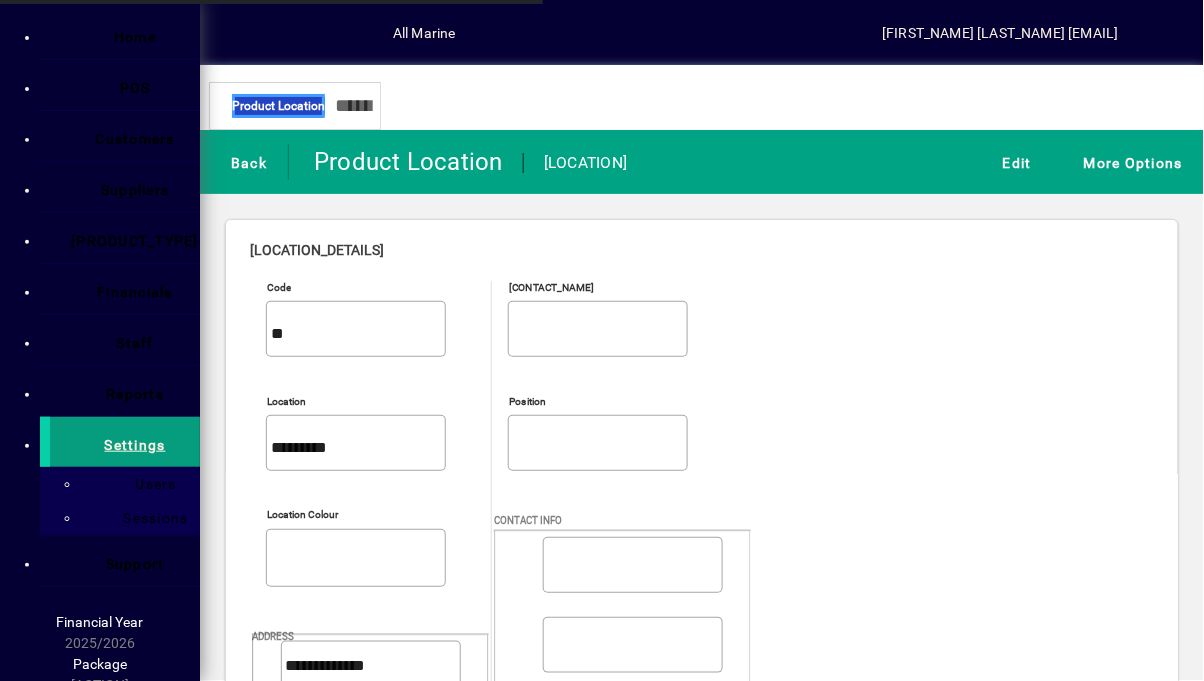 click on "Bins  Add" at bounding box center [448, 1186] 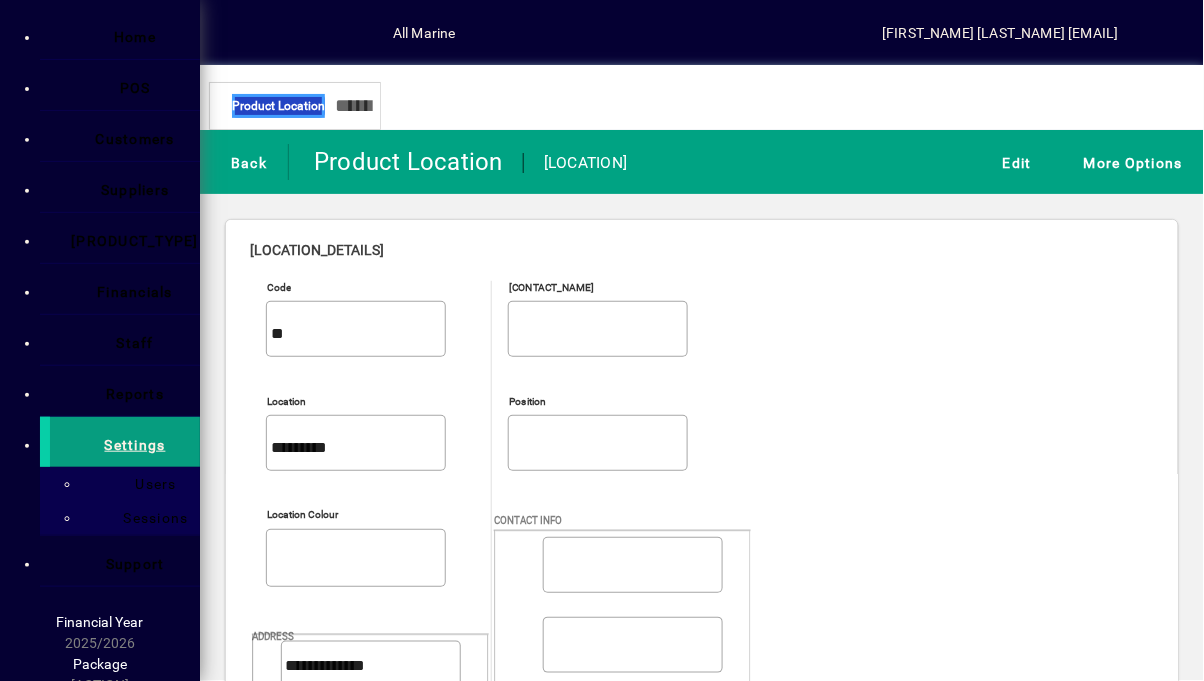 scroll, scrollTop: 0, scrollLeft: 0, axis: both 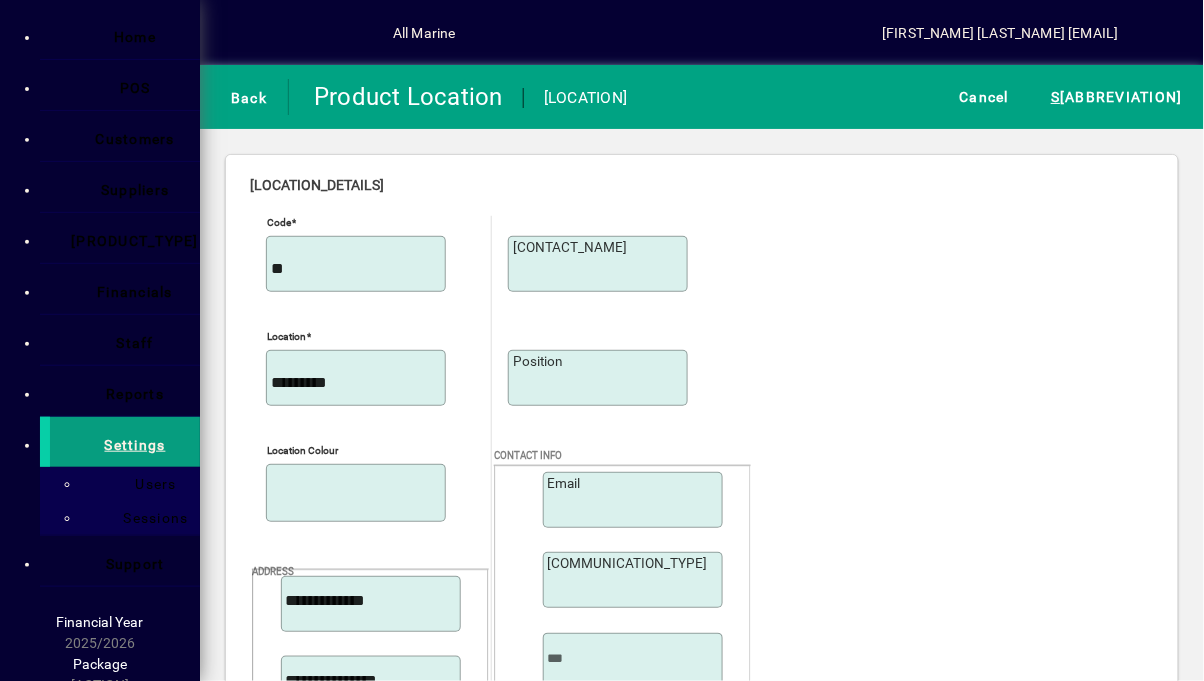 click on "Cancel" at bounding box center [985, 97] 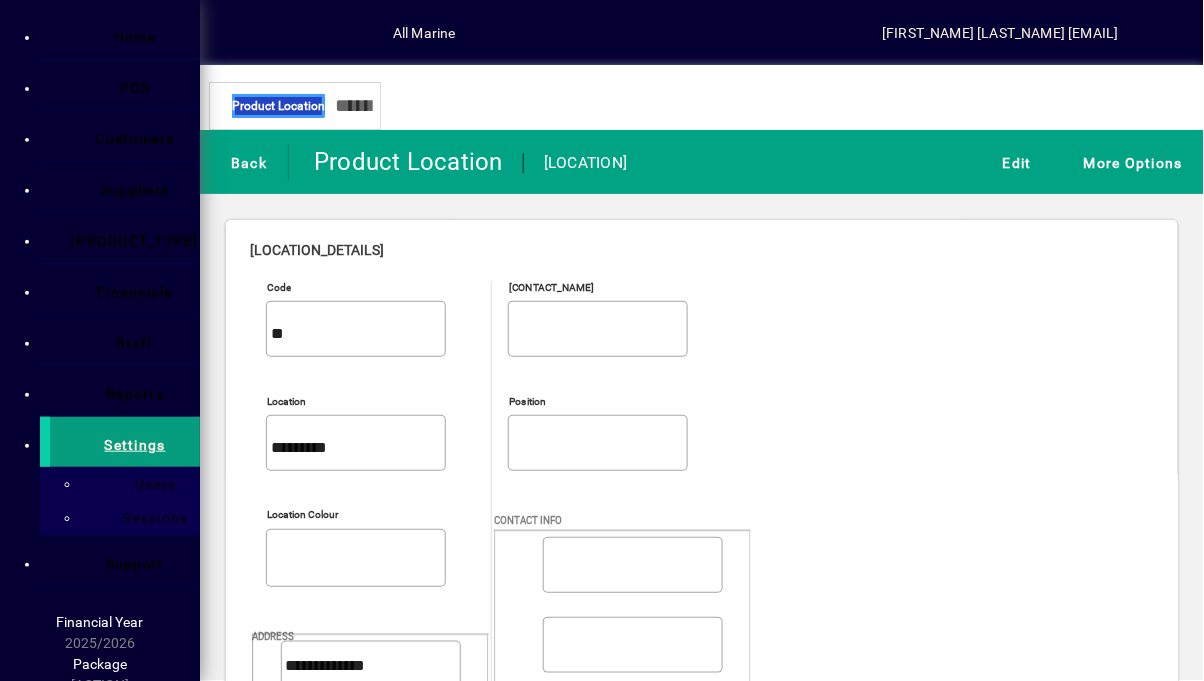 click on "Back" at bounding box center (244, 162) 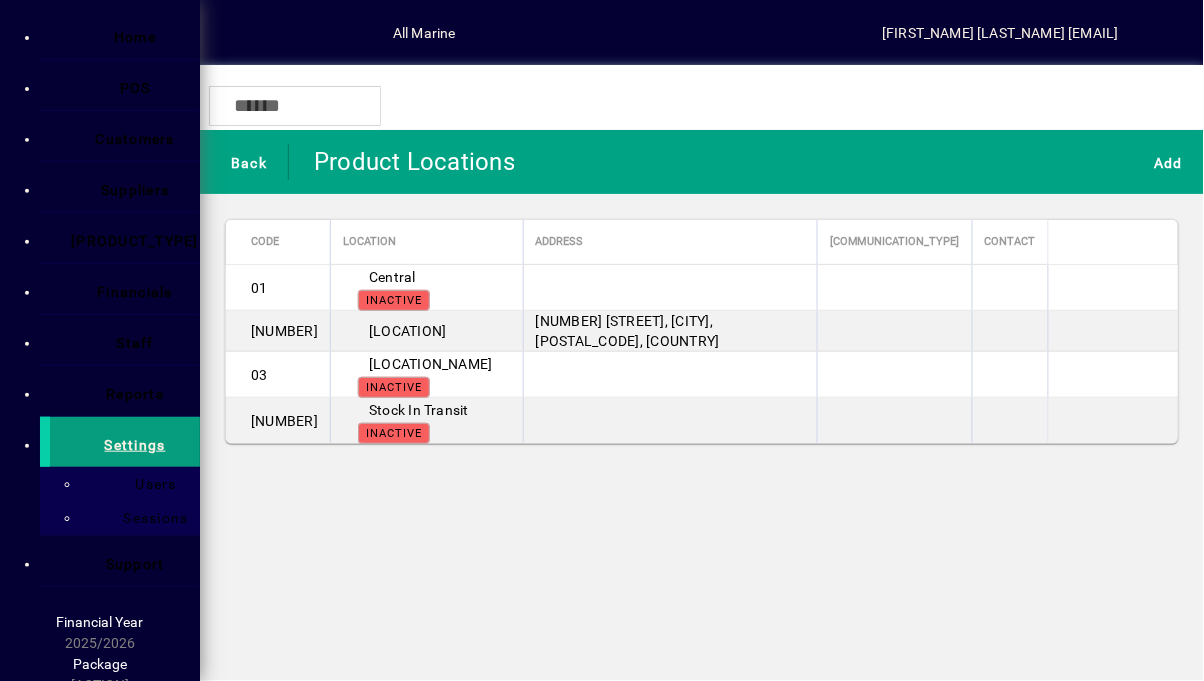 click on "[LOCATION]" at bounding box center [408, 331] 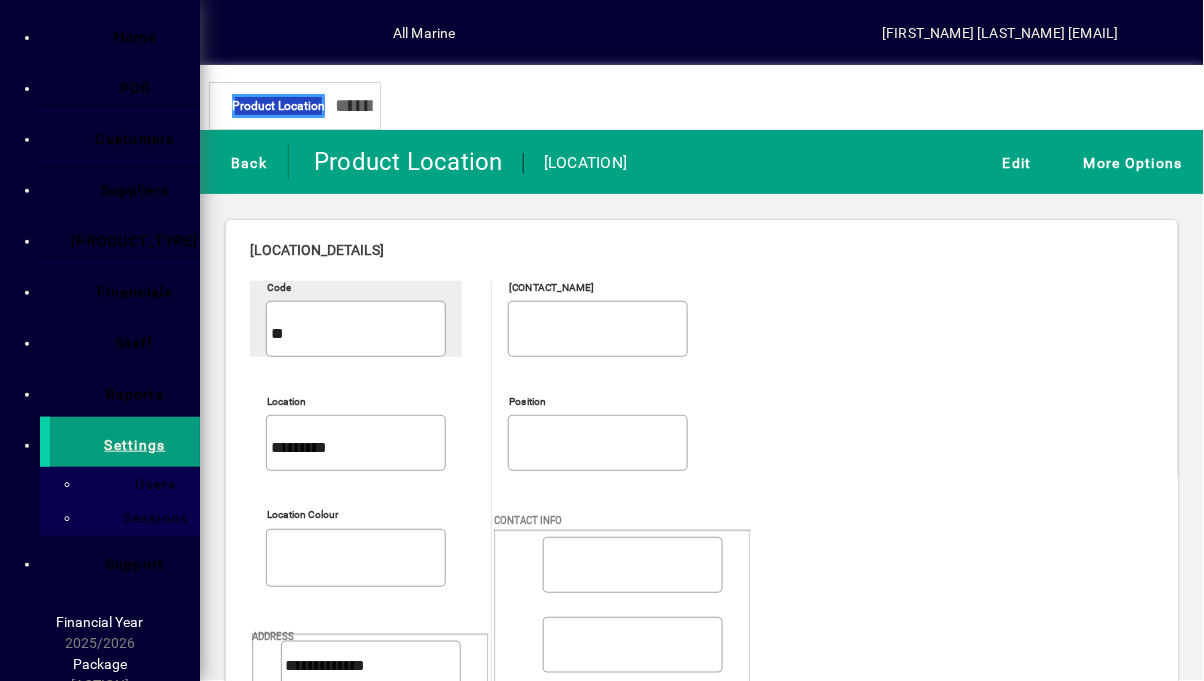 click on "[CATEGORY]" at bounding box center [1128, 162] 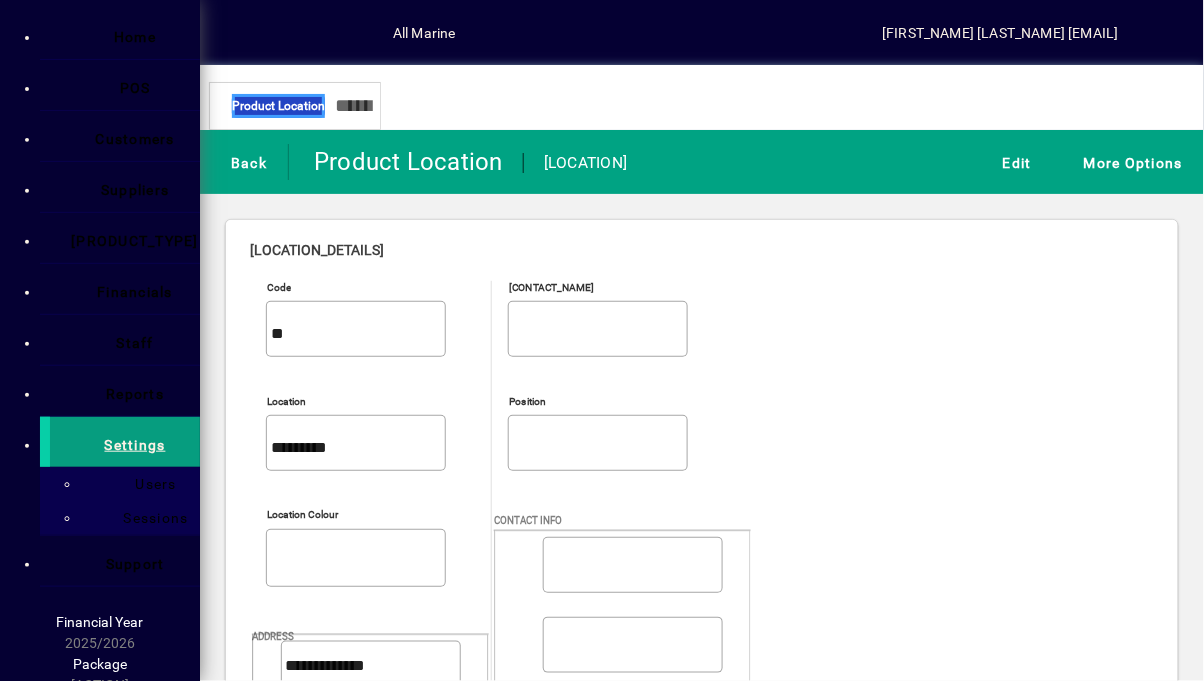 click at bounding box center (602, 0) 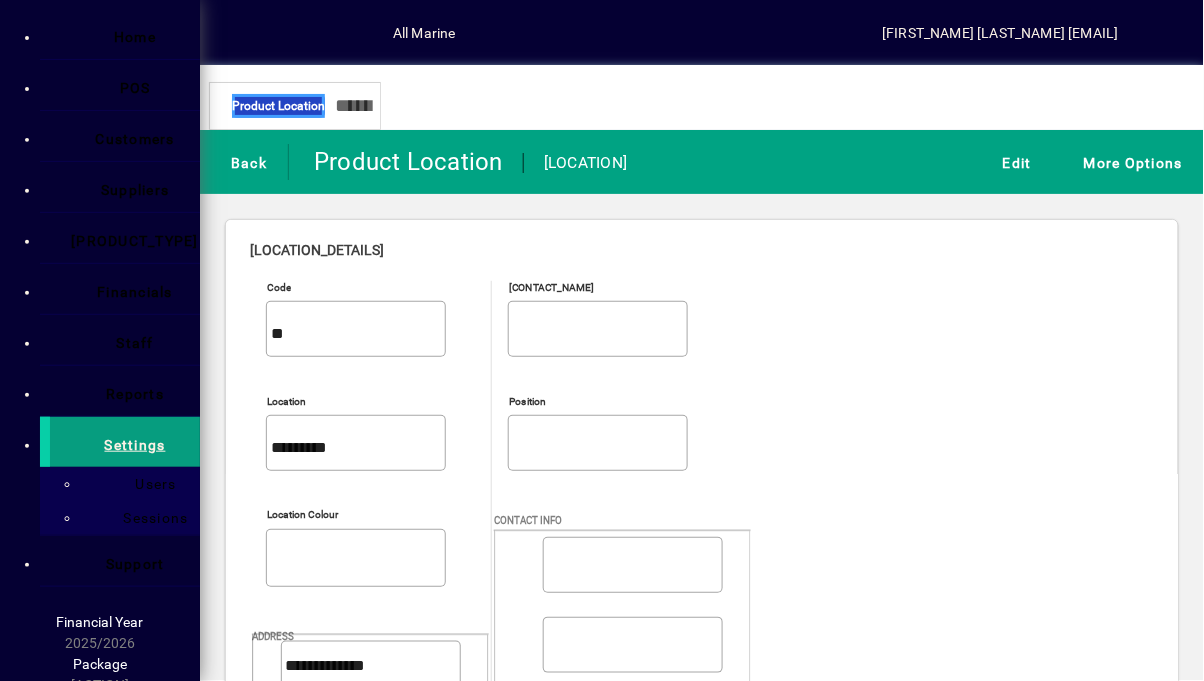 scroll, scrollTop: 420, scrollLeft: 0, axis: vertical 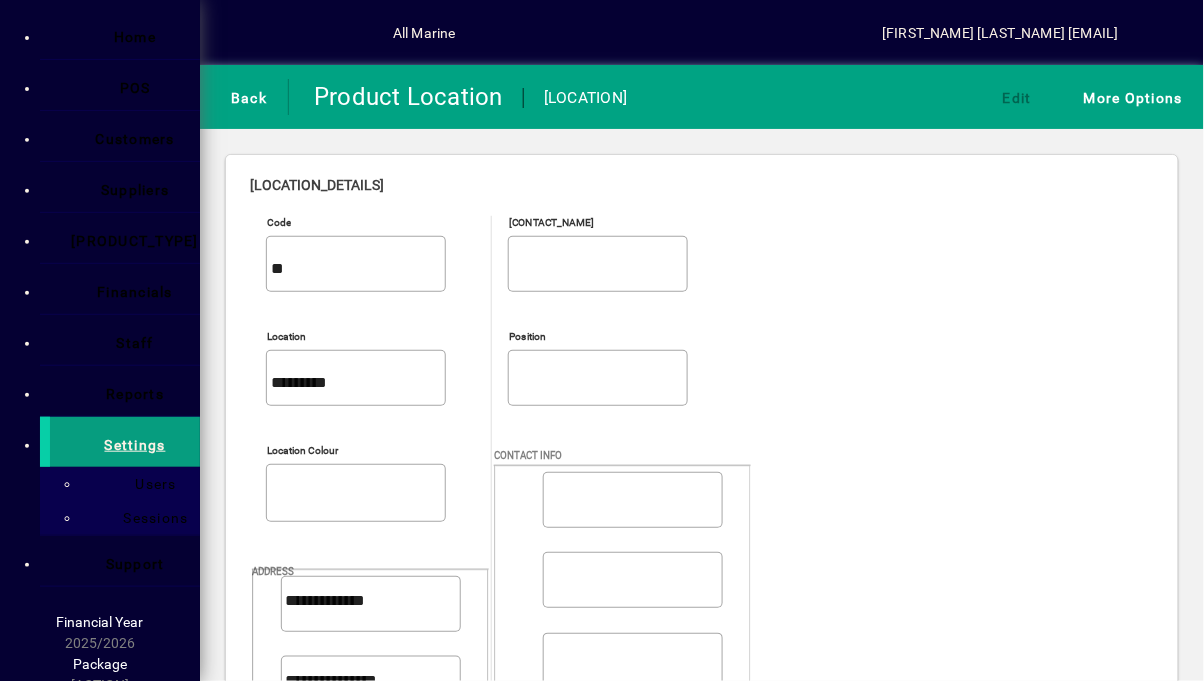 click on "Cancel S ave" at bounding box center (435, 27756) 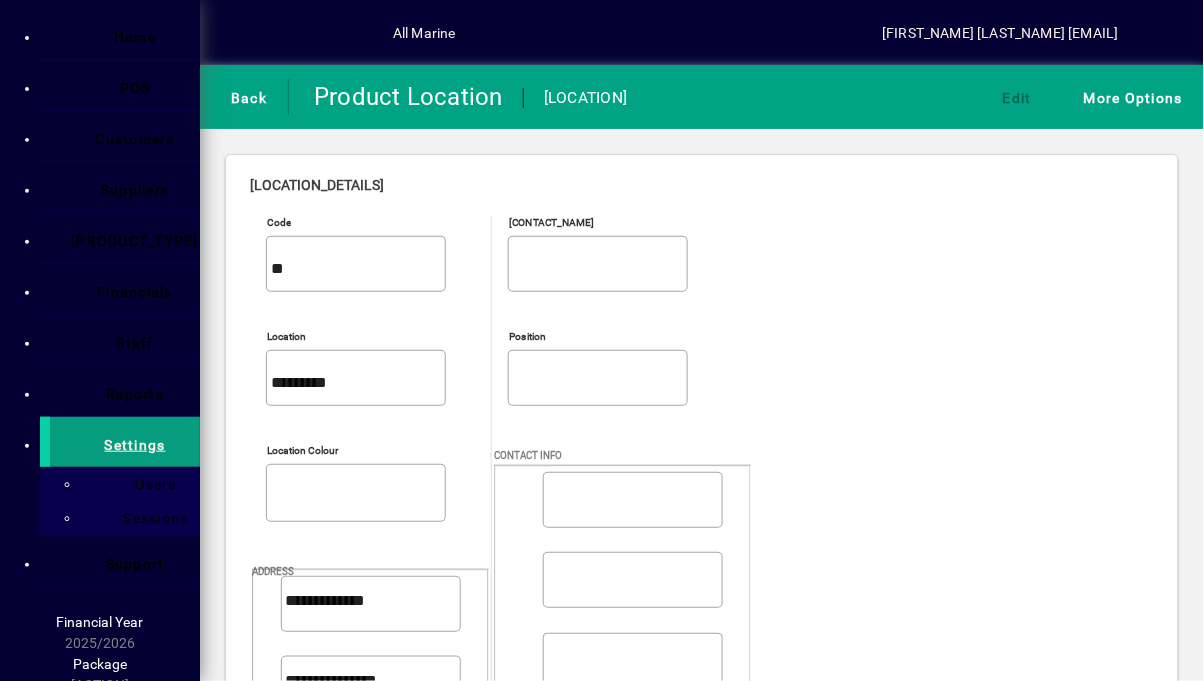 click on "Label" at bounding box center (294, 27648) 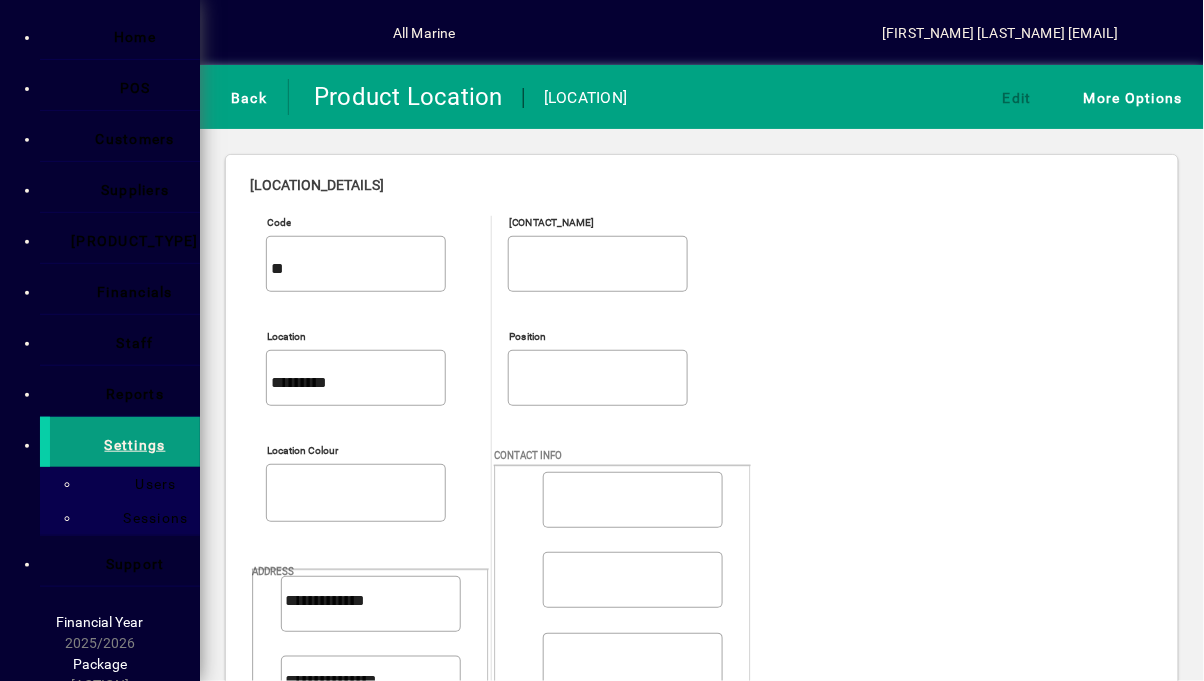 click on "Label" at bounding box center [365, 27670] 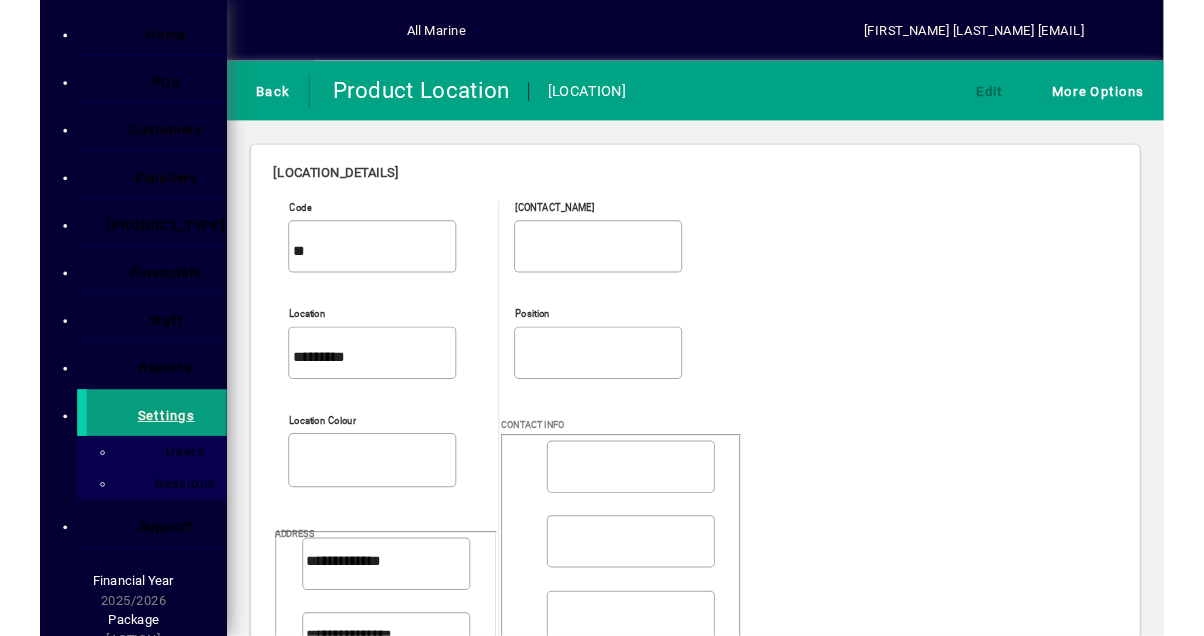 scroll, scrollTop: 27, scrollLeft: 0, axis: vertical 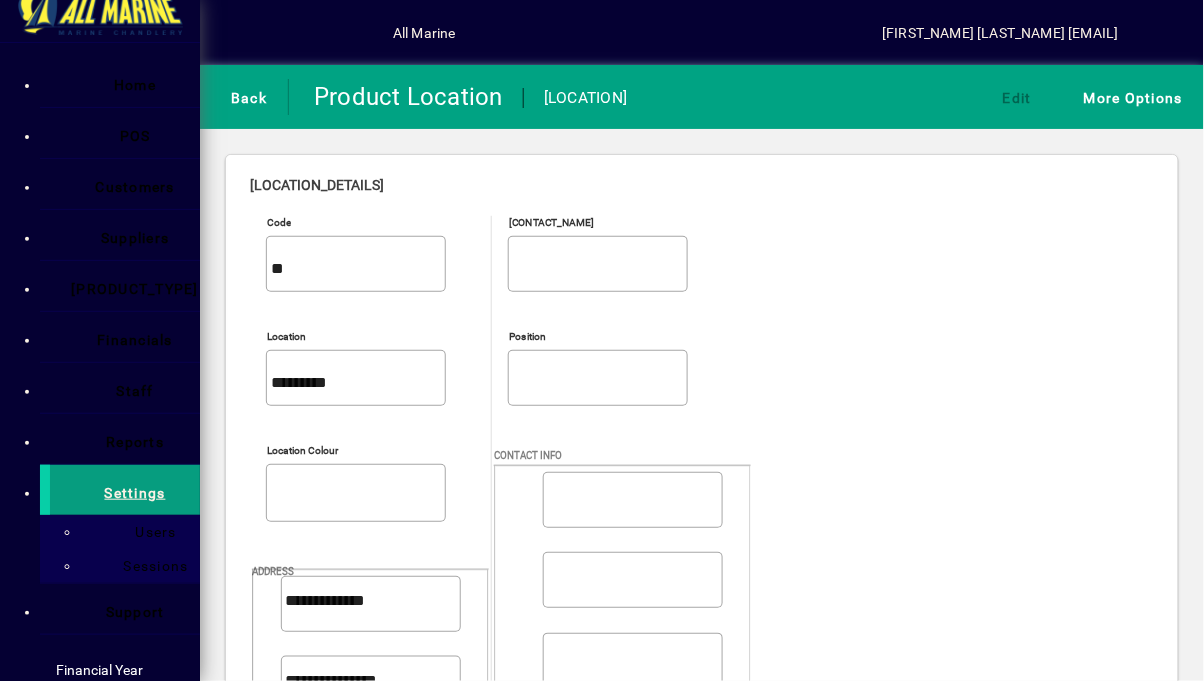 type on "*" 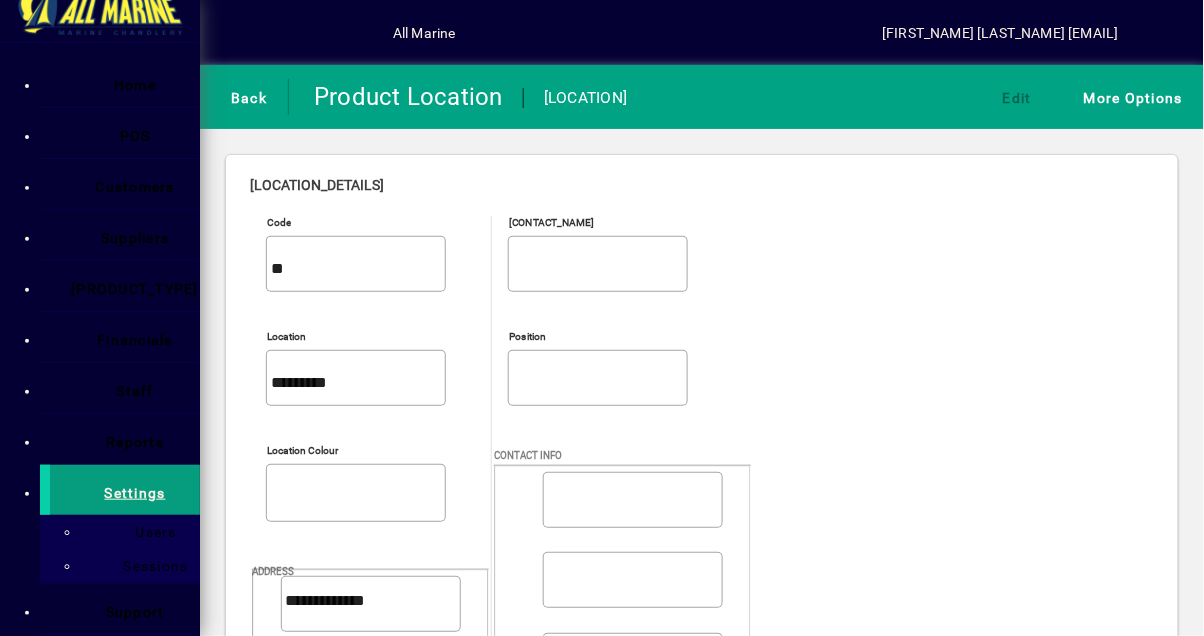 type on "*******" 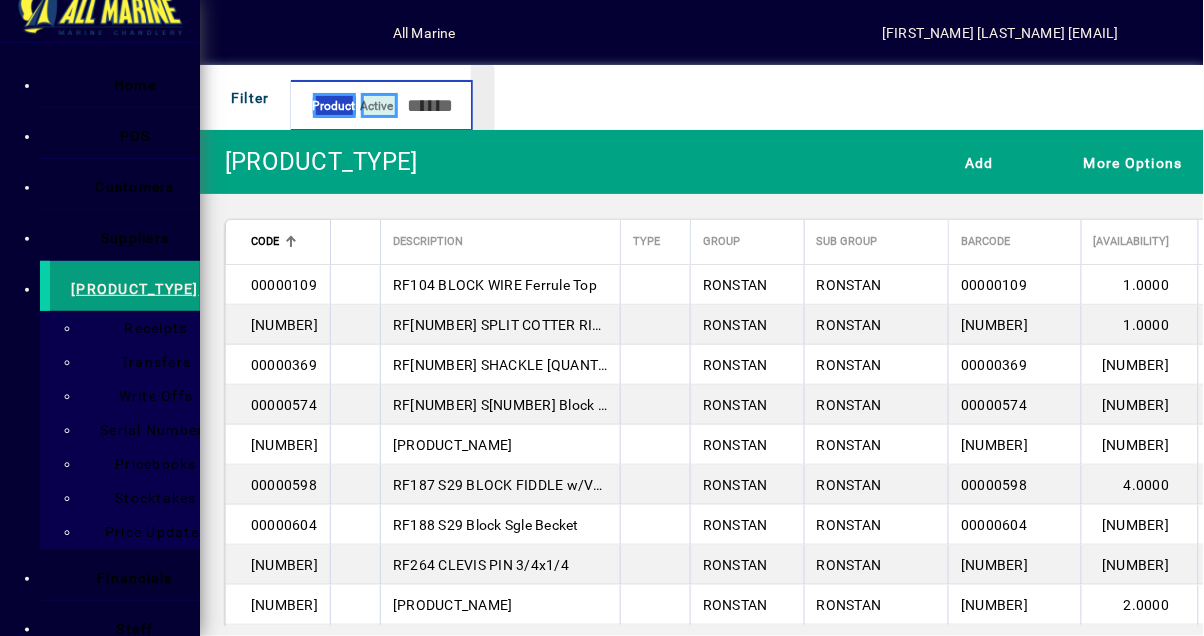 click at bounding box center (431, 105) 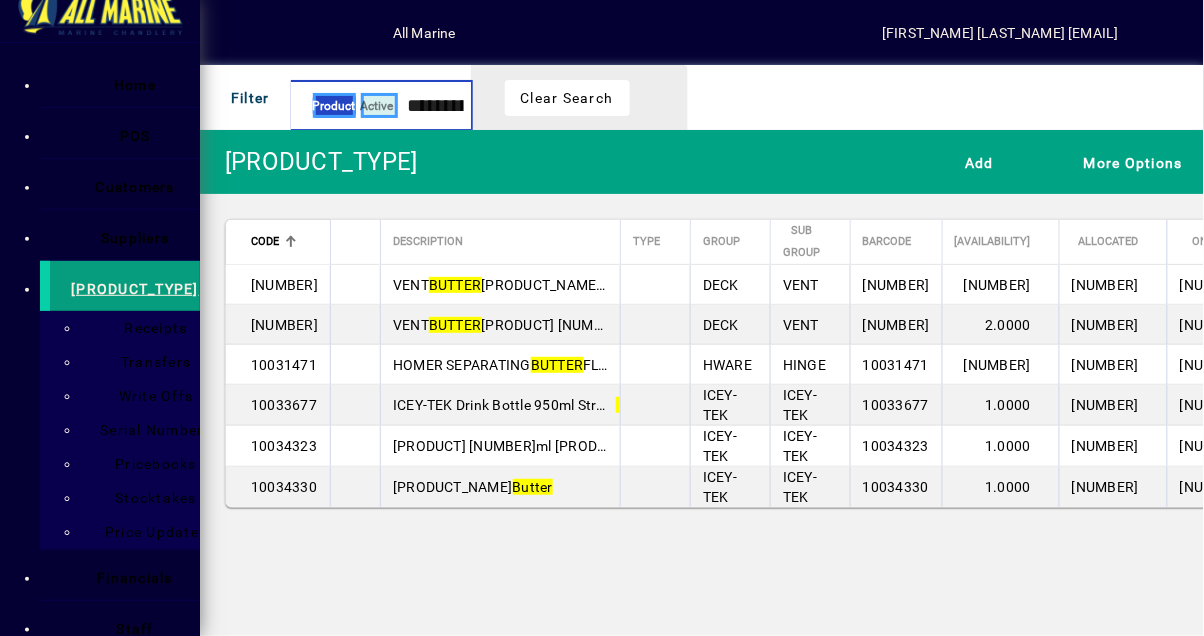 type on "**********" 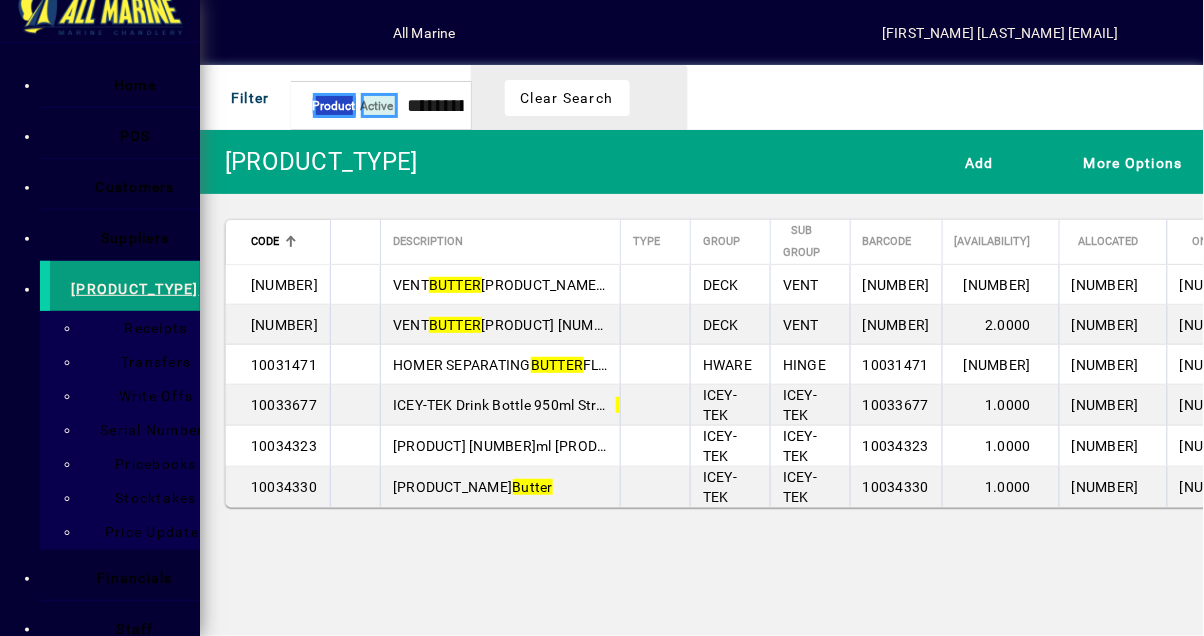 click on "ICEY-TEK Drink Bottle 950ml Straw  Butter" at bounding box center [525, 405] 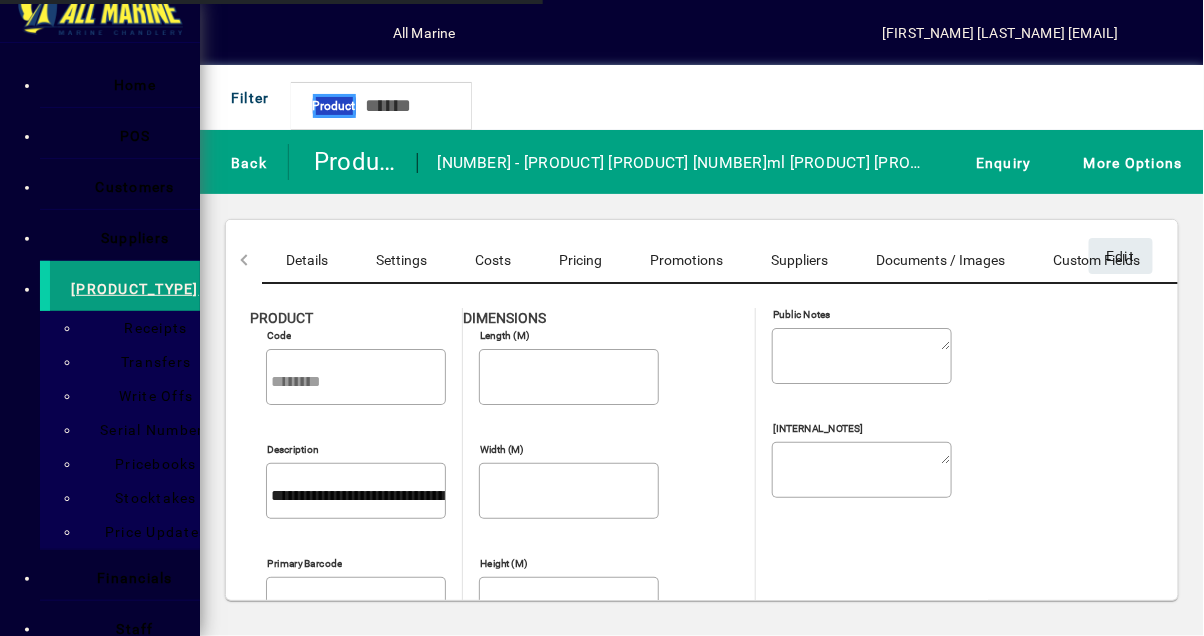 click at bounding box center [1492, 260] 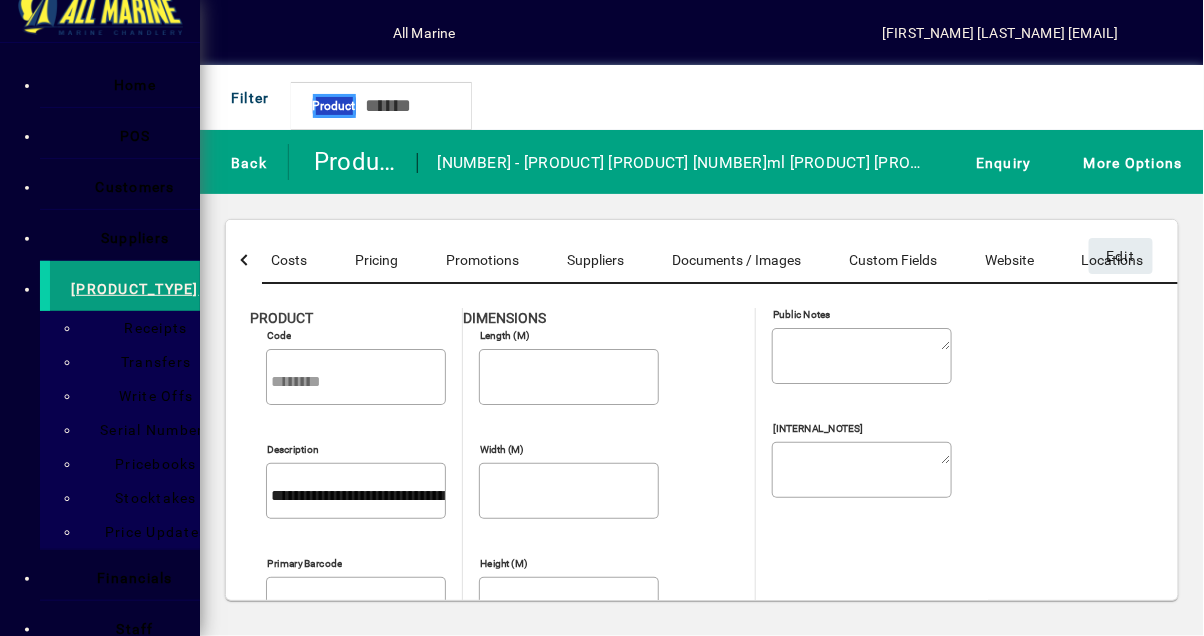 click at bounding box center (1492, 260) 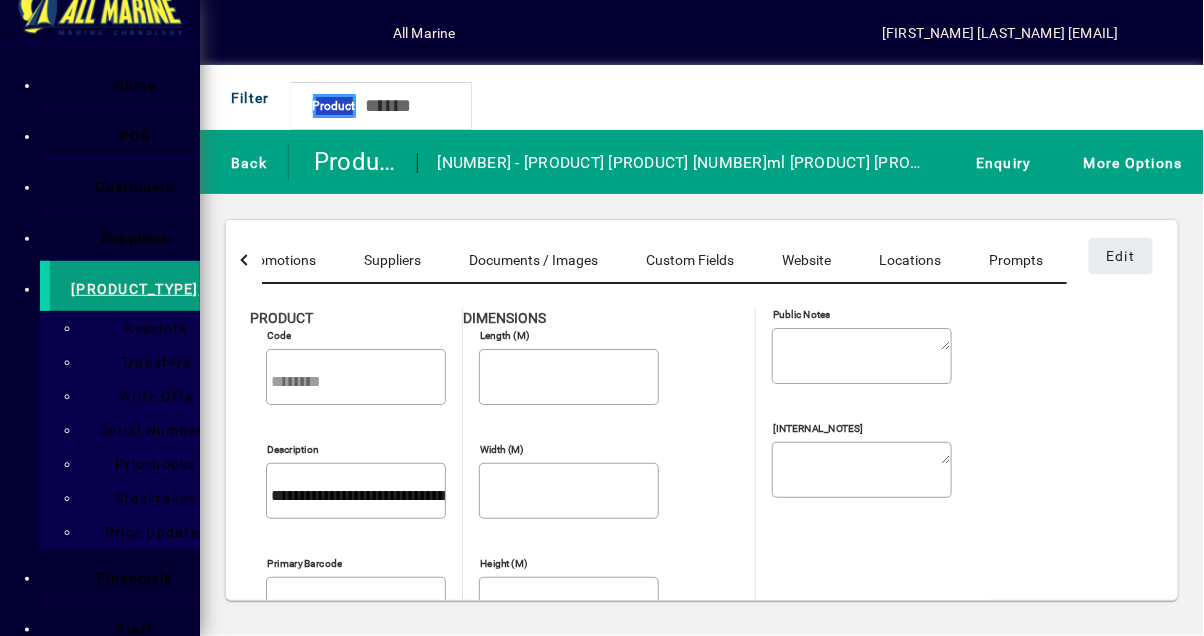click on "Locations" at bounding box center [910, 260] 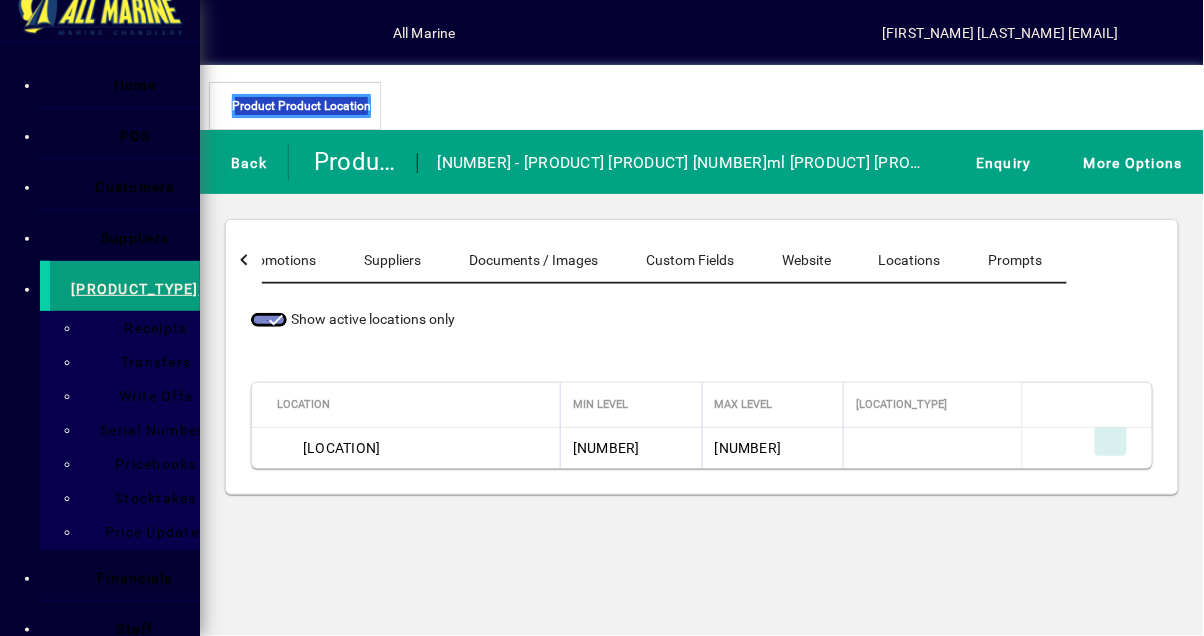 click at bounding box center (1111, 440) 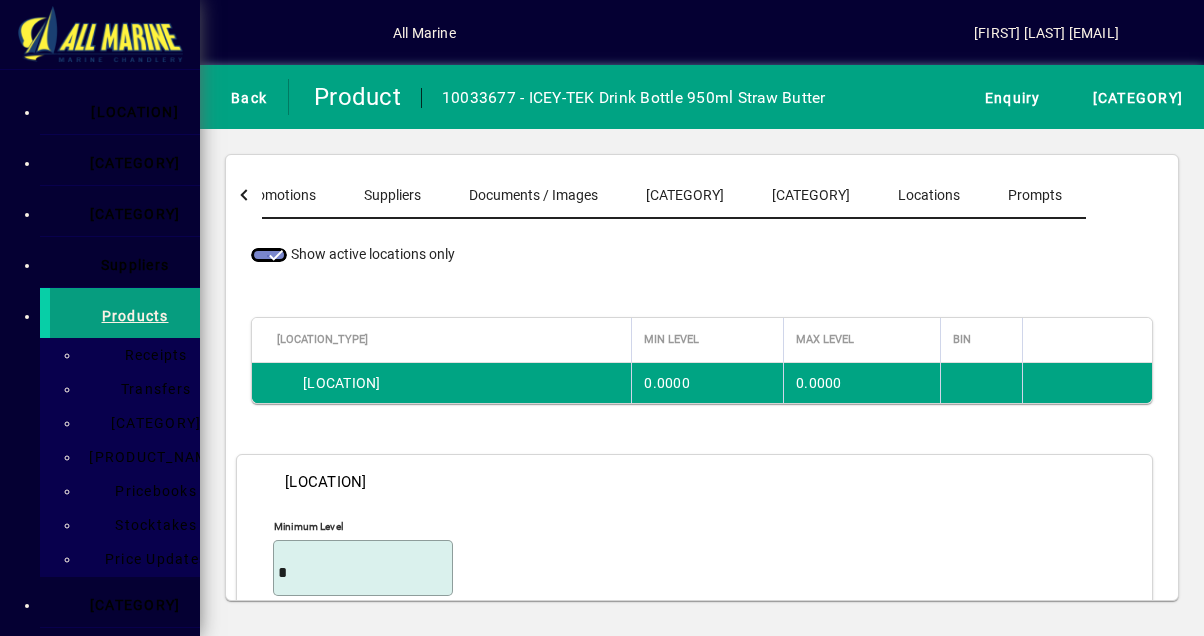 scroll, scrollTop: 0, scrollLeft: 0, axis: both 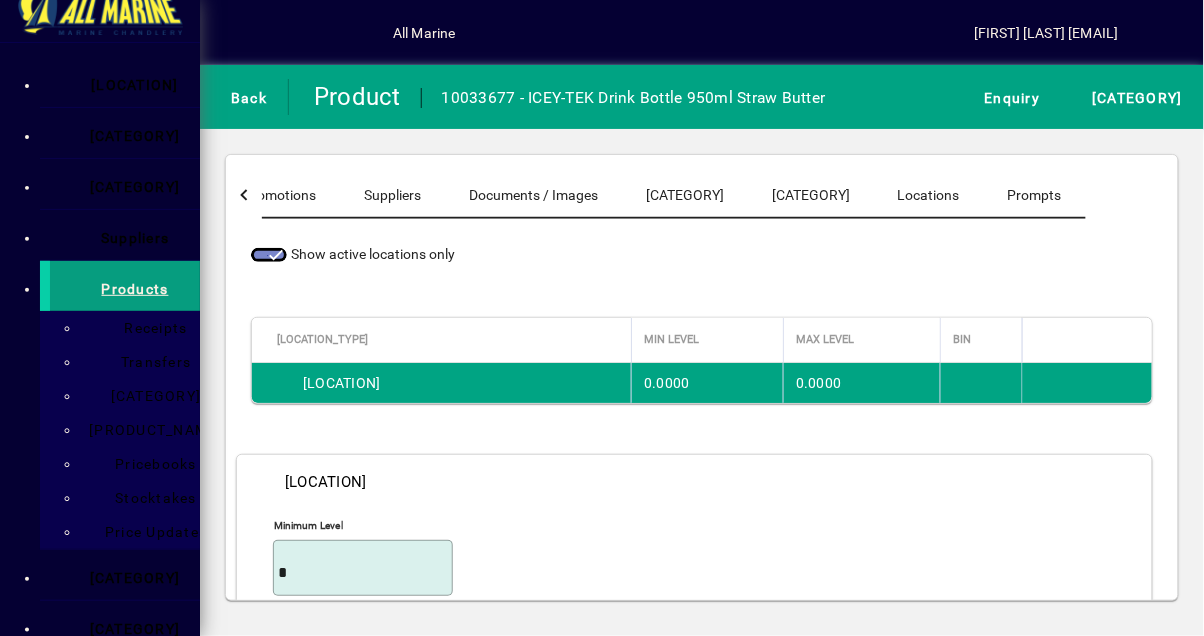 type on "*" 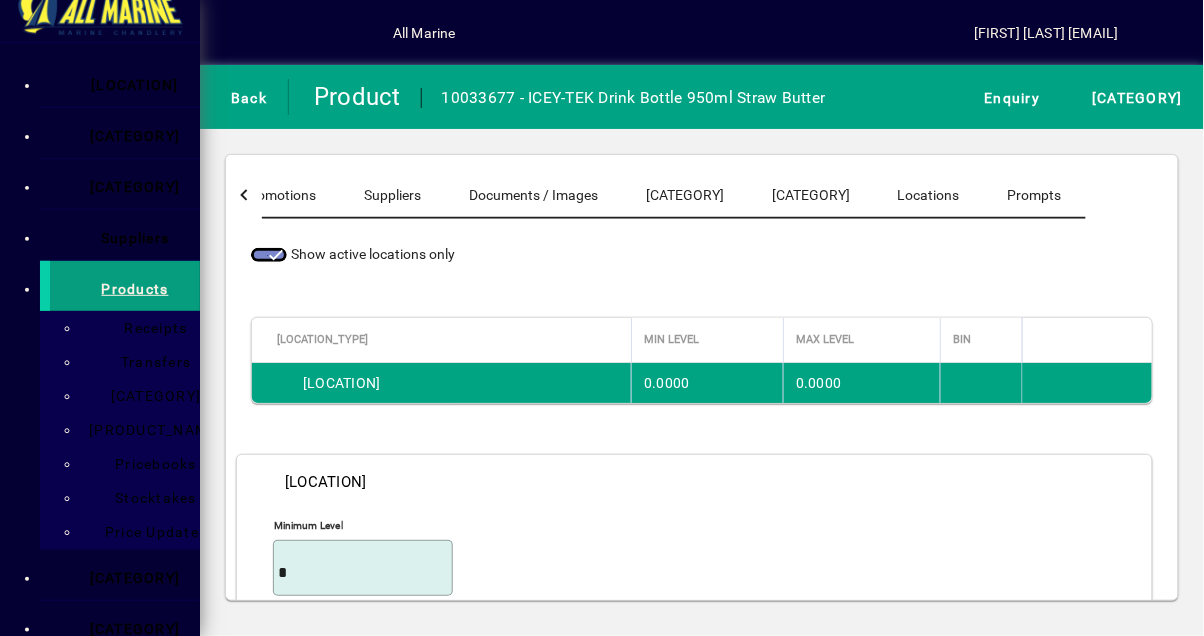 scroll, scrollTop: 4, scrollLeft: 0, axis: vertical 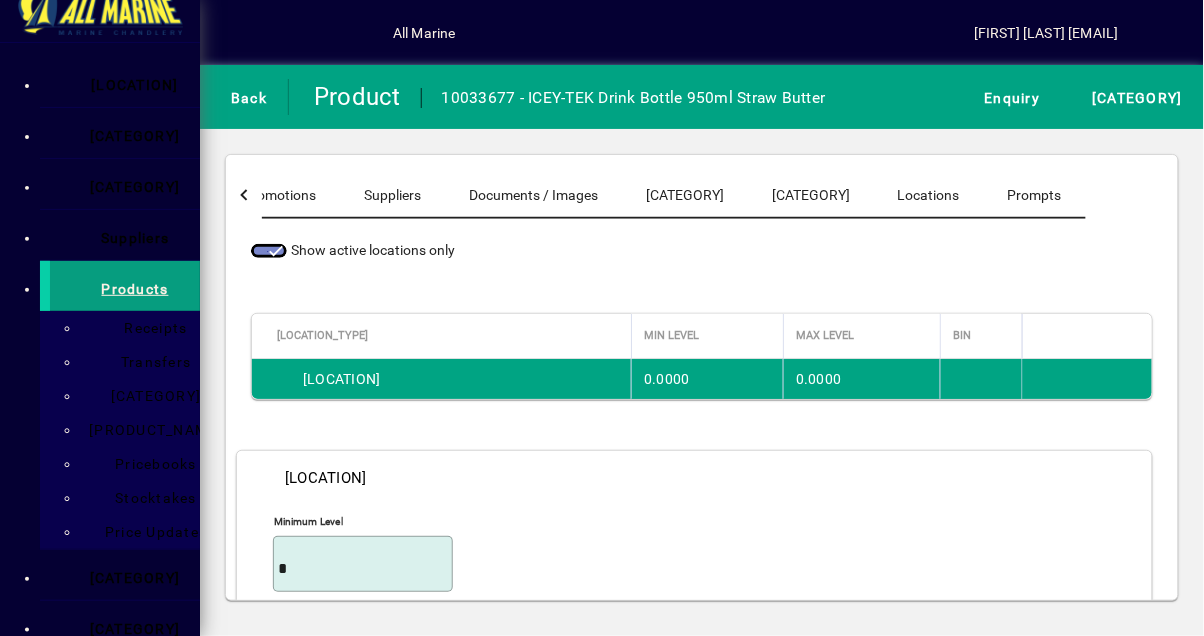 click on "S ave" at bounding box center (1105, 843) 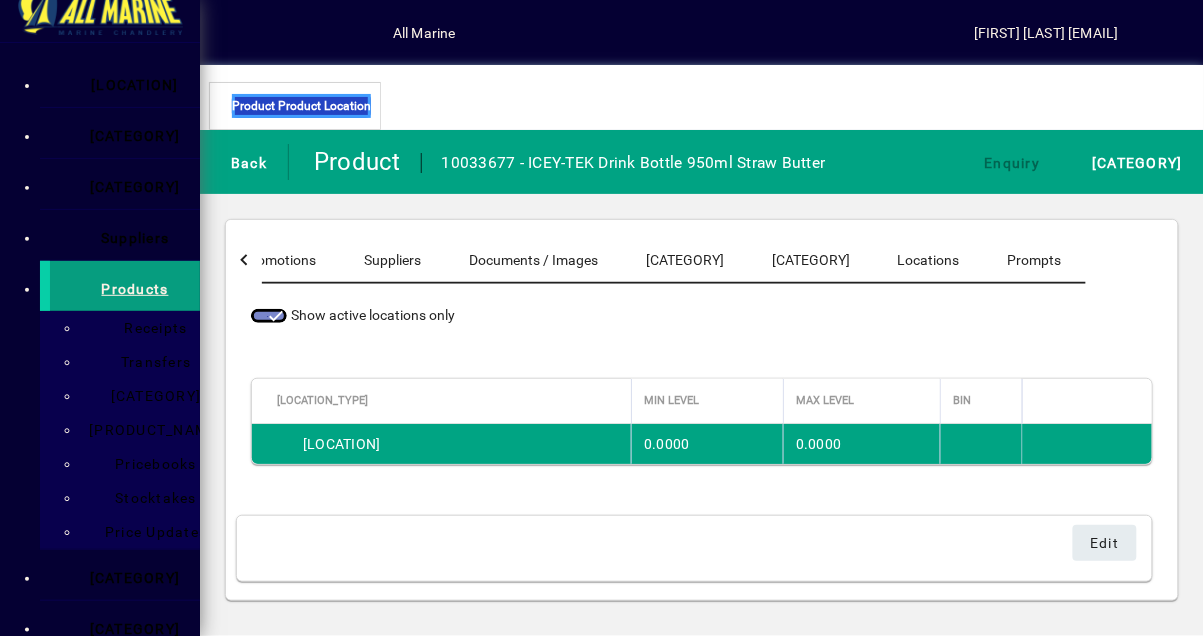 scroll, scrollTop: 0, scrollLeft: 0, axis: both 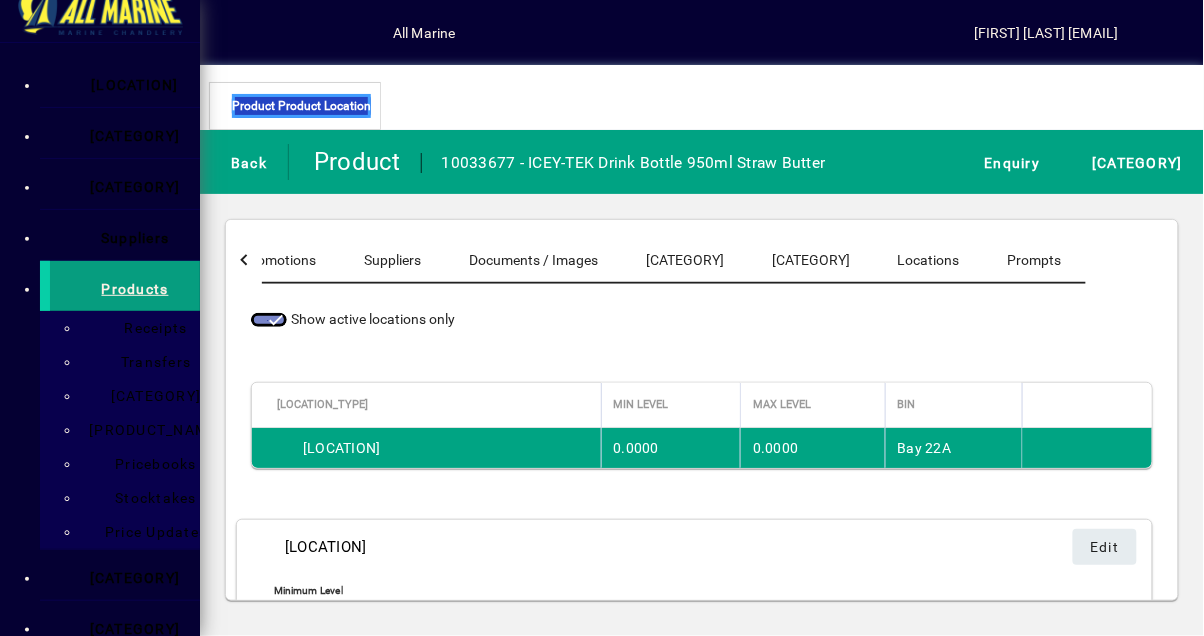 click at bounding box center (221, 161) 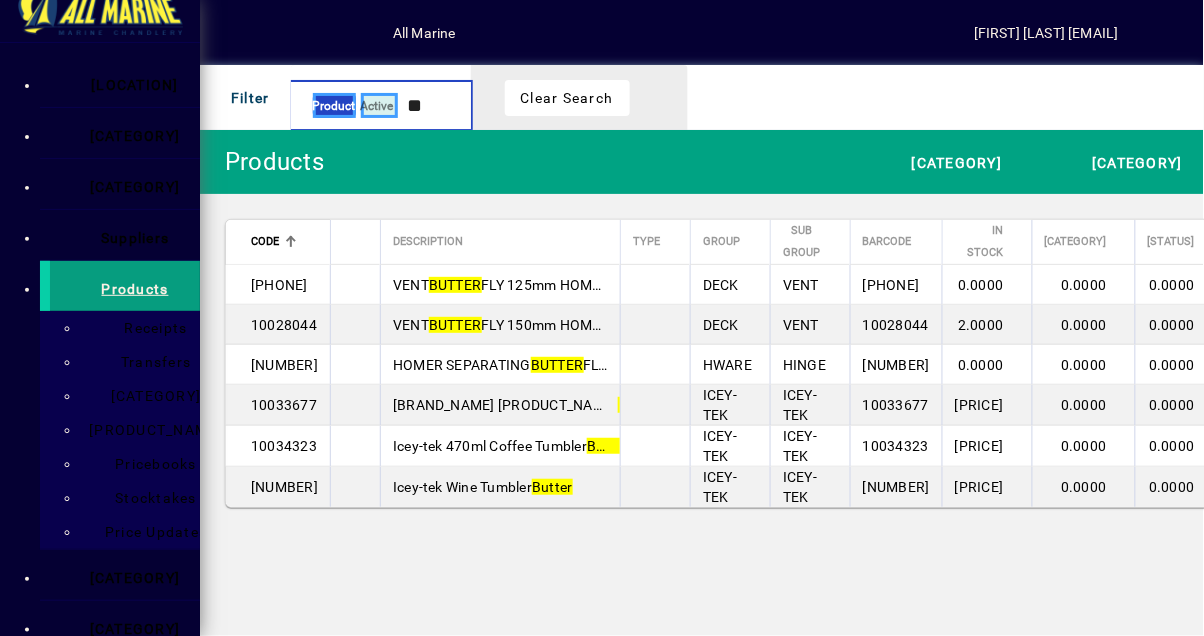 type on "*" 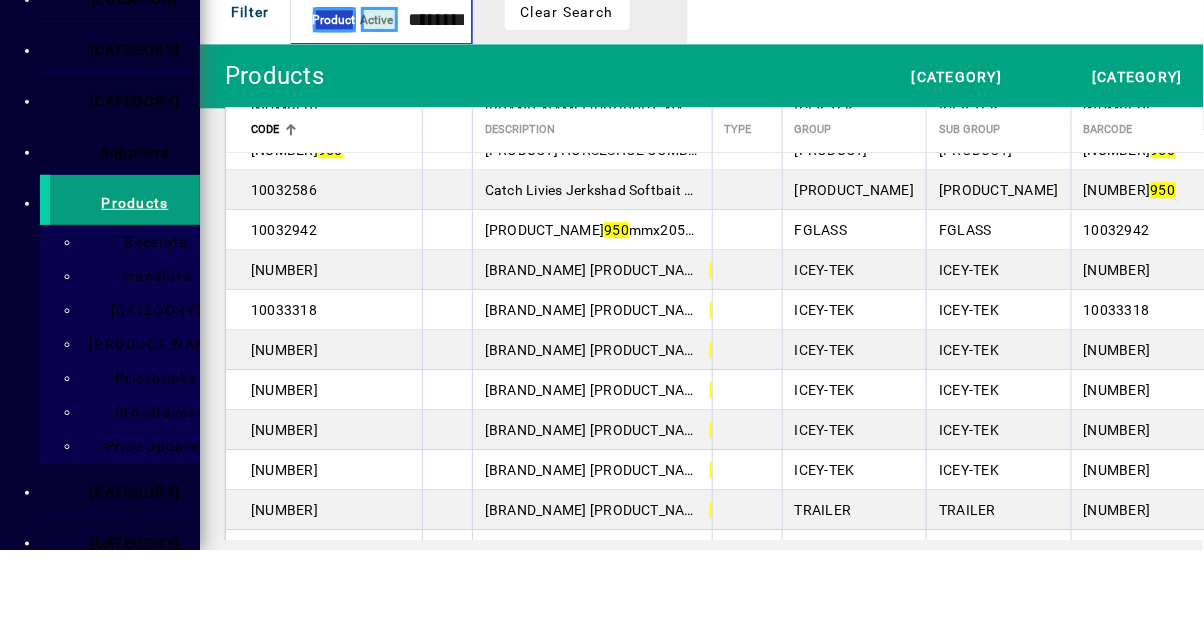 scroll, scrollTop: 1244, scrollLeft: 0, axis: vertical 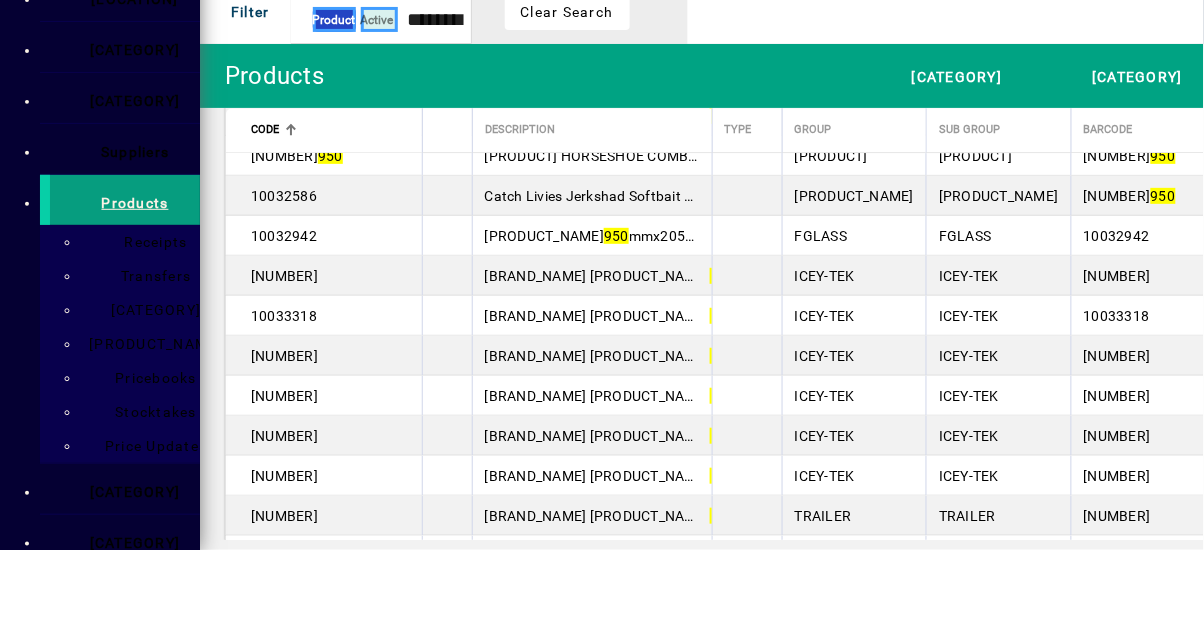 click on "ICEY-TEK Drink Bottle  950 ml Straw Black" at bounding box center (657, 442) 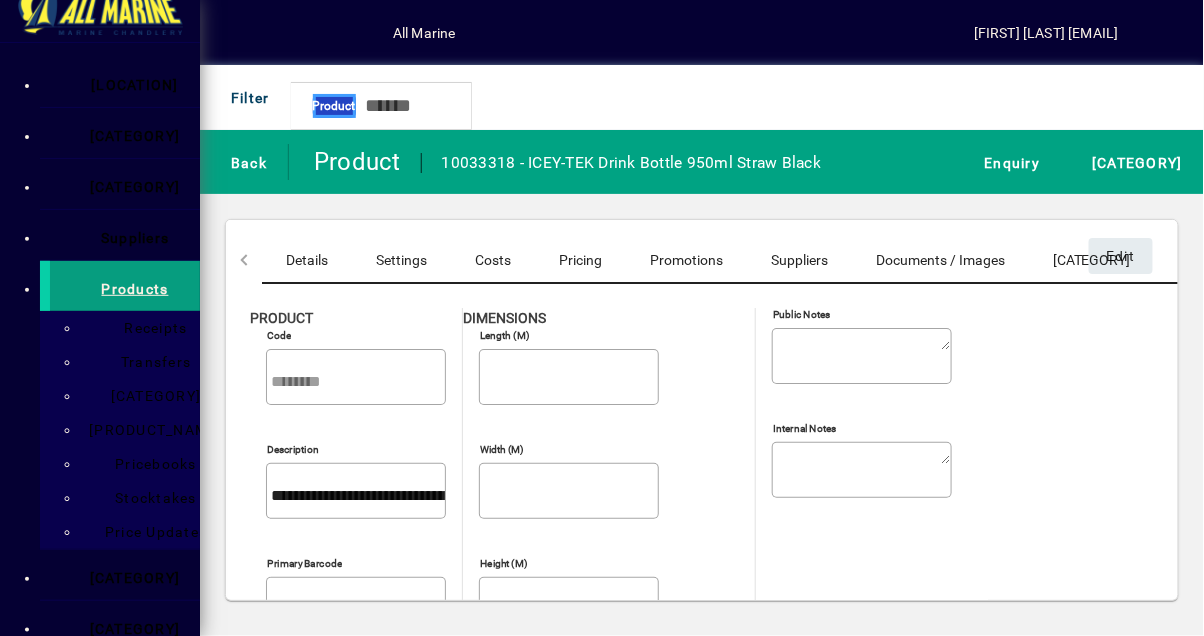 click at bounding box center (221, 161) 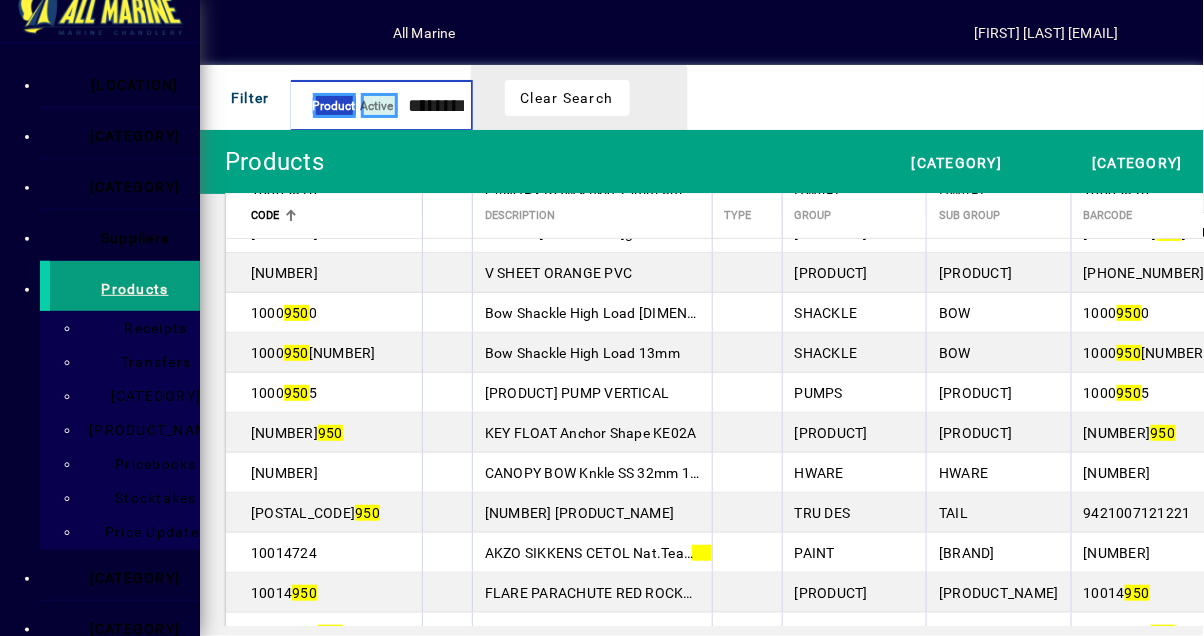 scroll, scrollTop: 135, scrollLeft: 0, axis: vertical 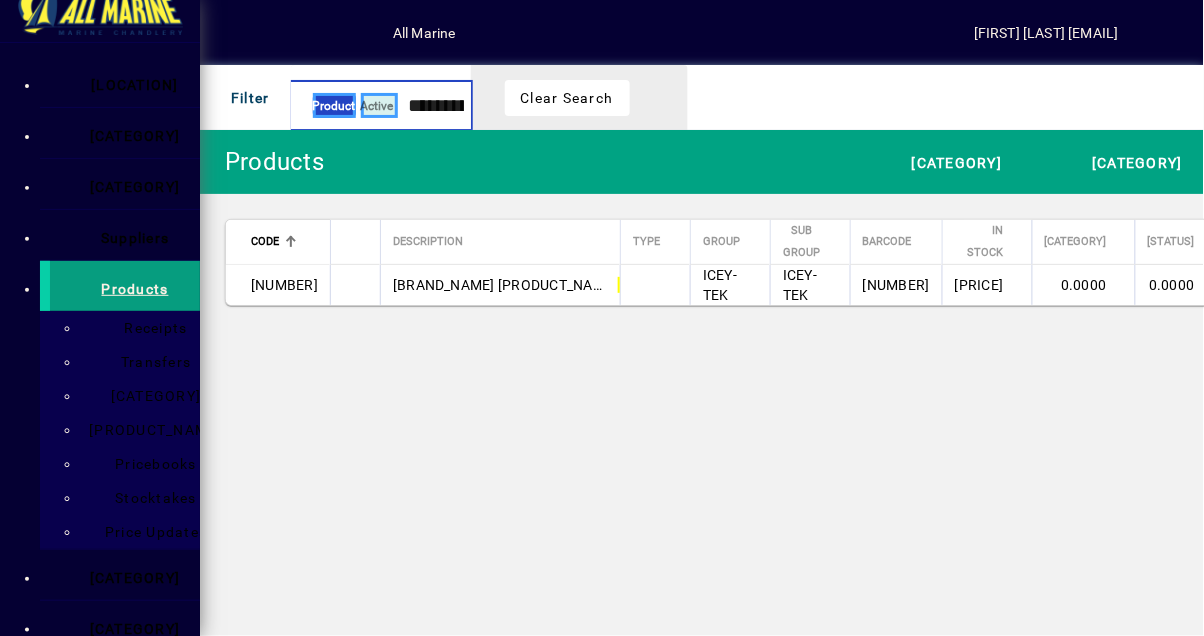 type on "**********" 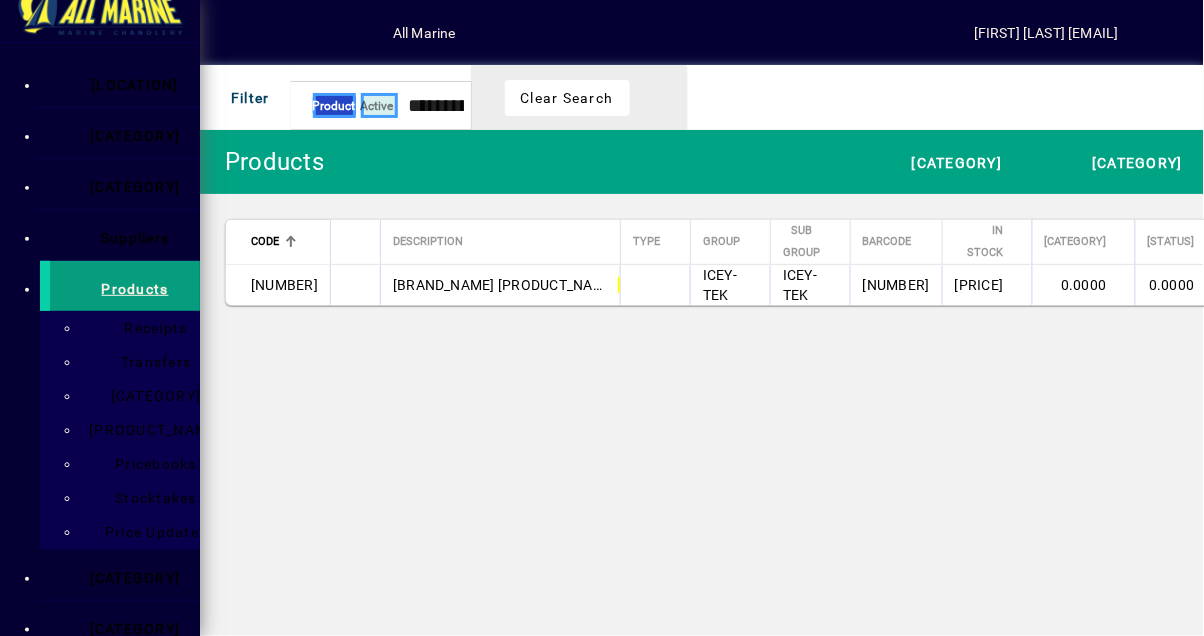 click on "ICEY-TEK Drink Bottle  950 ml Straw  Rose" at bounding box center [500, 285] 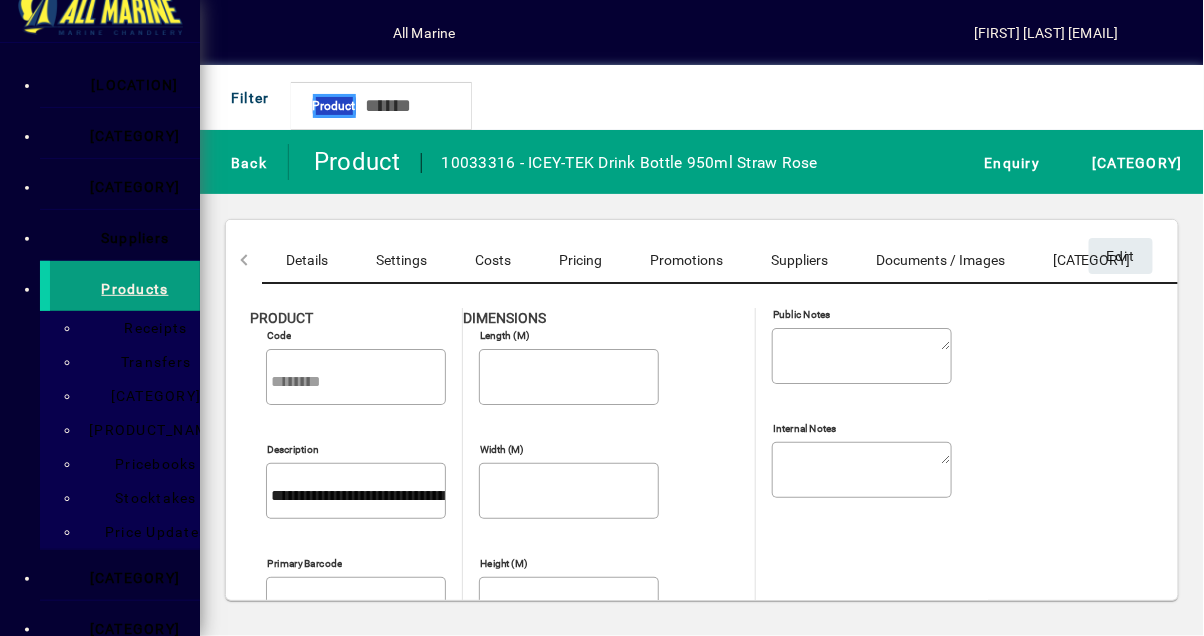 click at bounding box center [1511, 260] 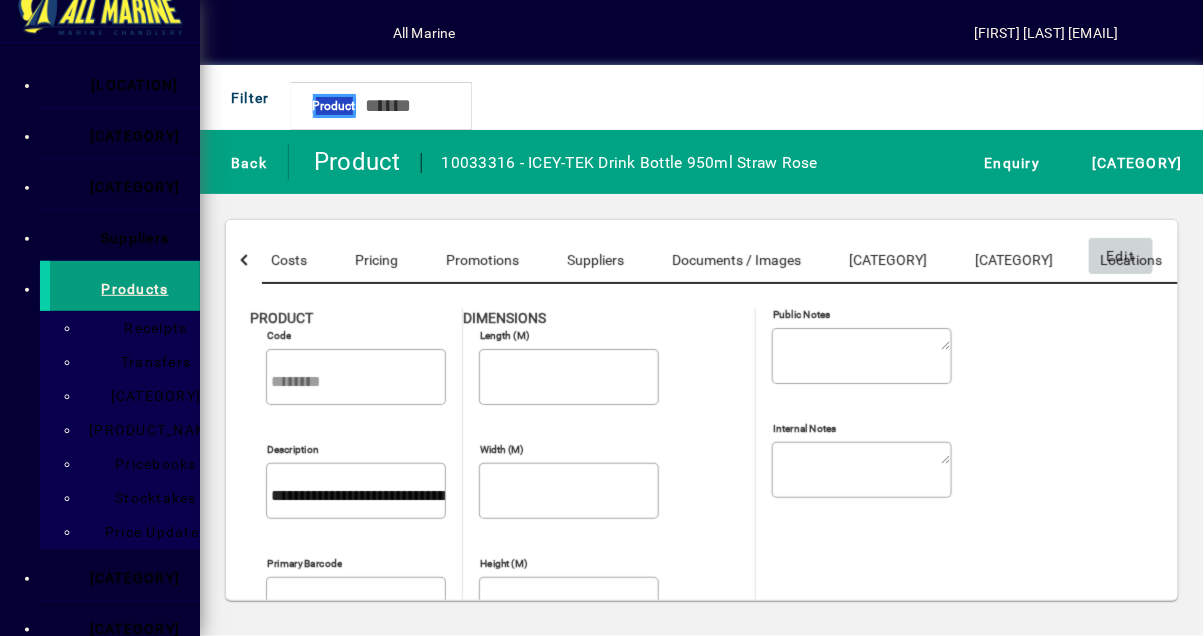 click at bounding box center (1121, 256) 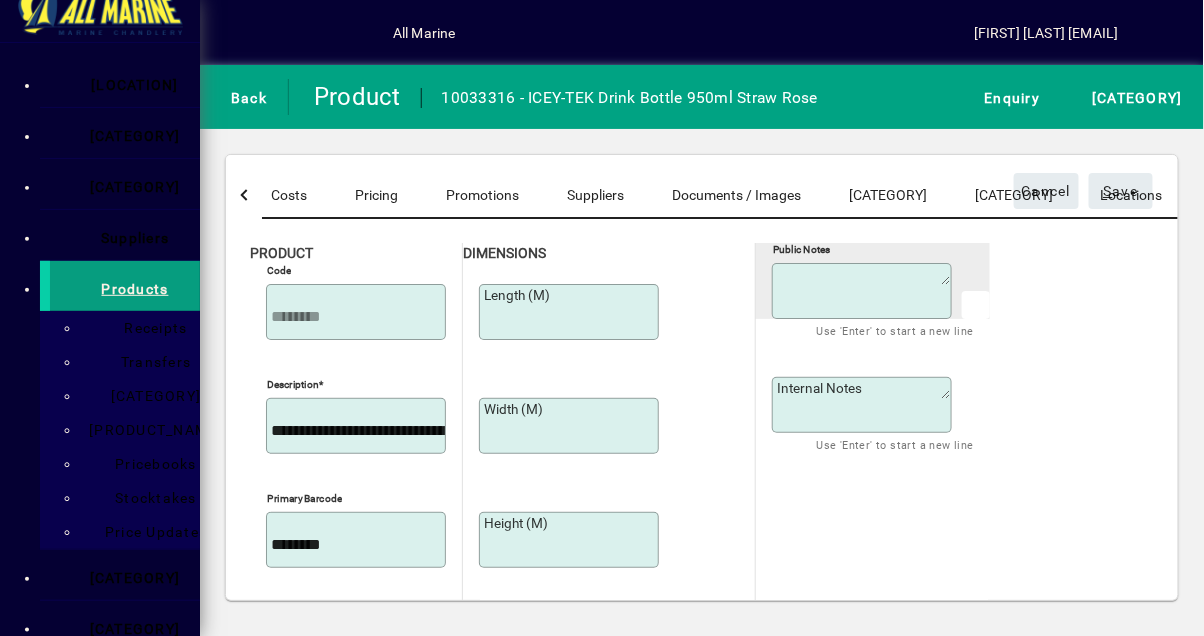 click at bounding box center [1511, 195] 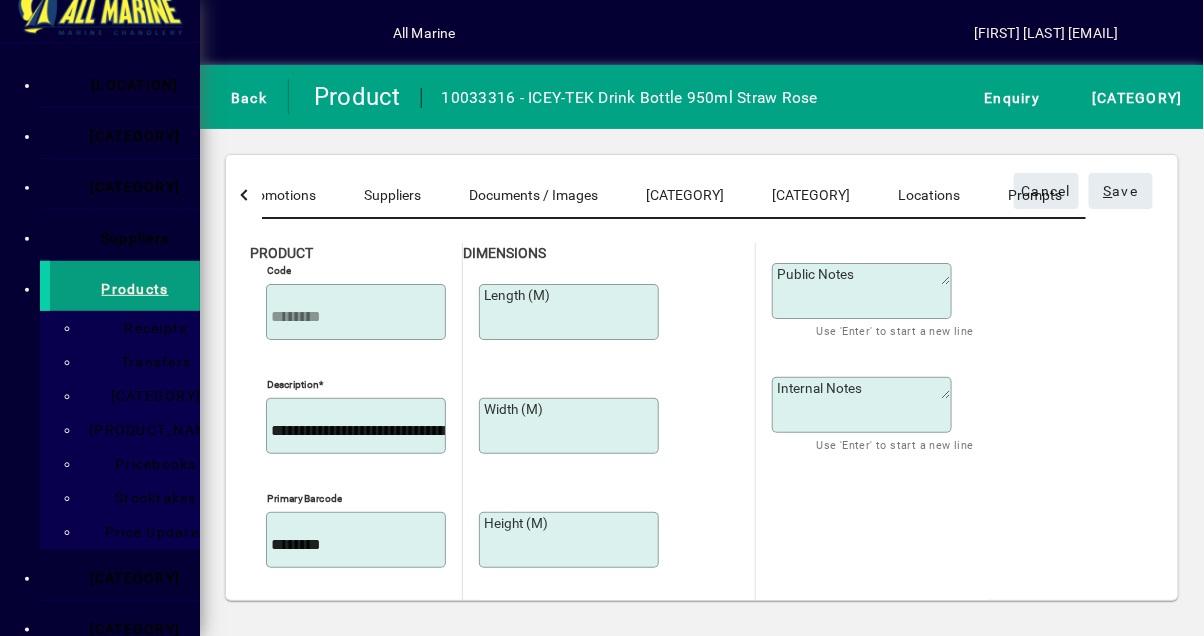 click on "Locations" at bounding box center (929, 195) 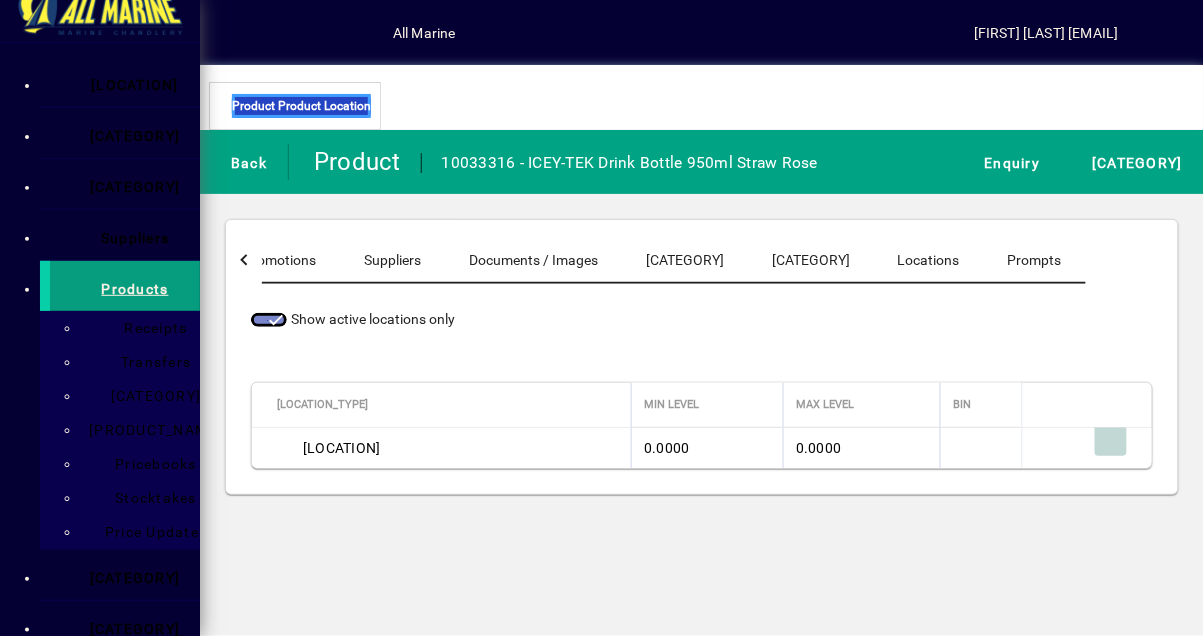 click at bounding box center (1111, 440) 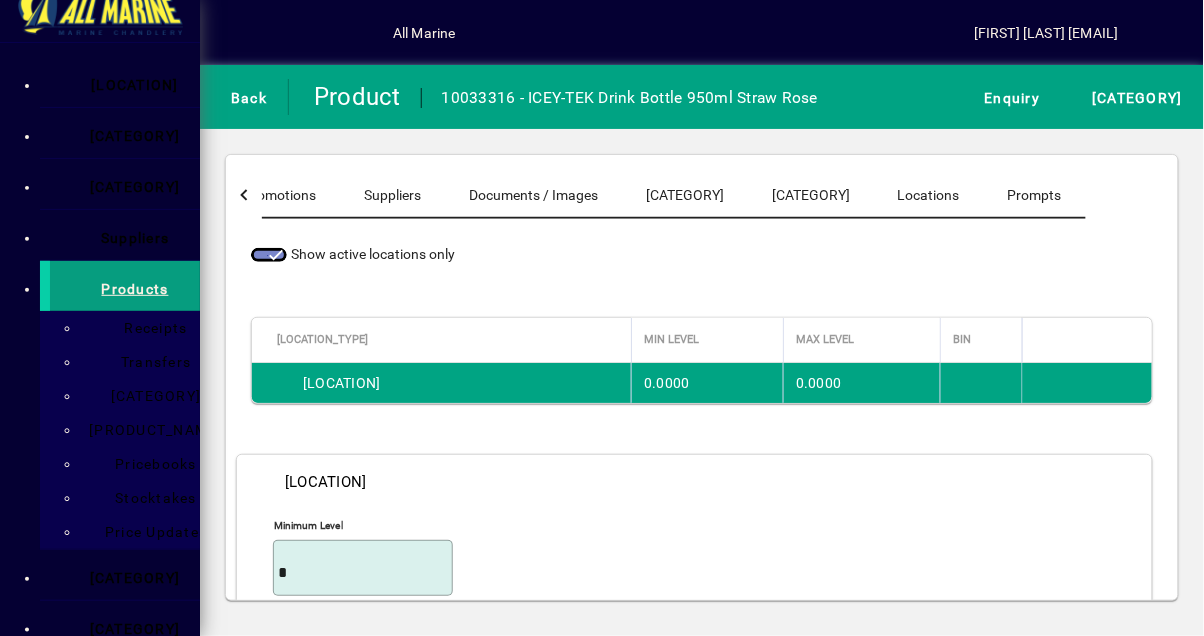 click on "Bin" at bounding box center [363, 754] 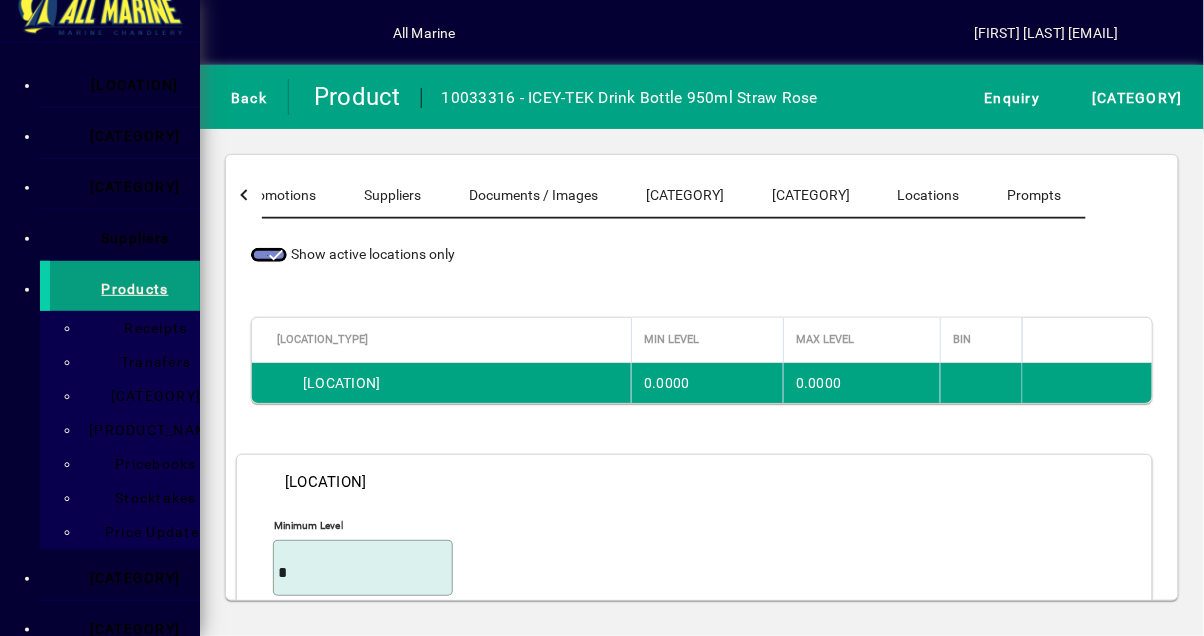 type on "*******" 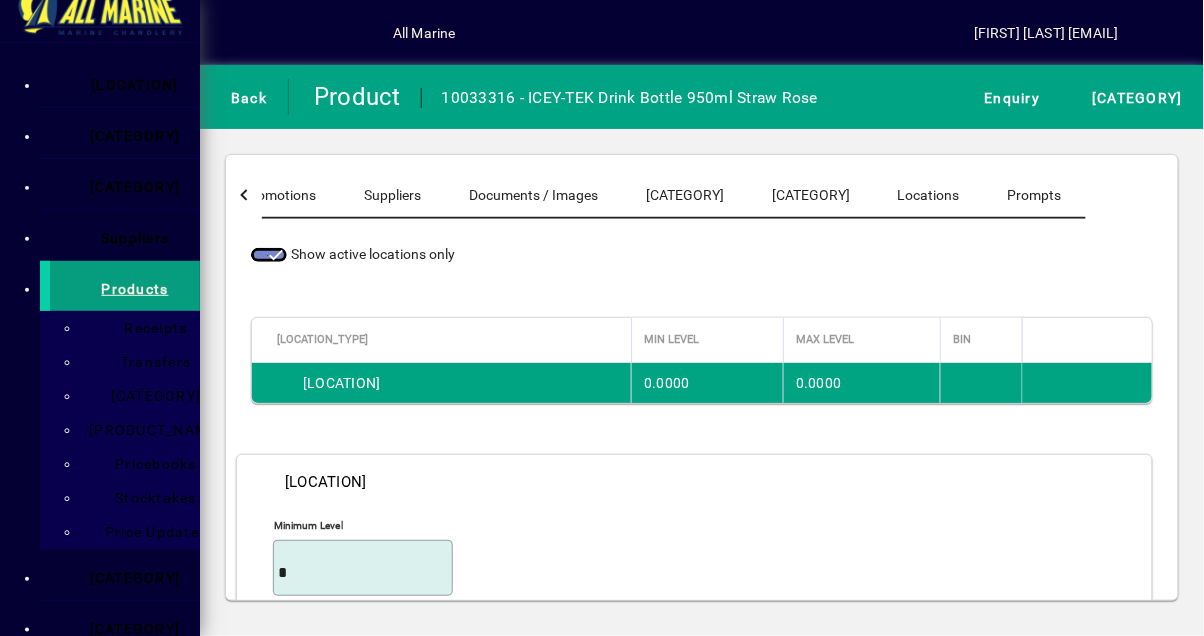 scroll, scrollTop: 4, scrollLeft: 0, axis: vertical 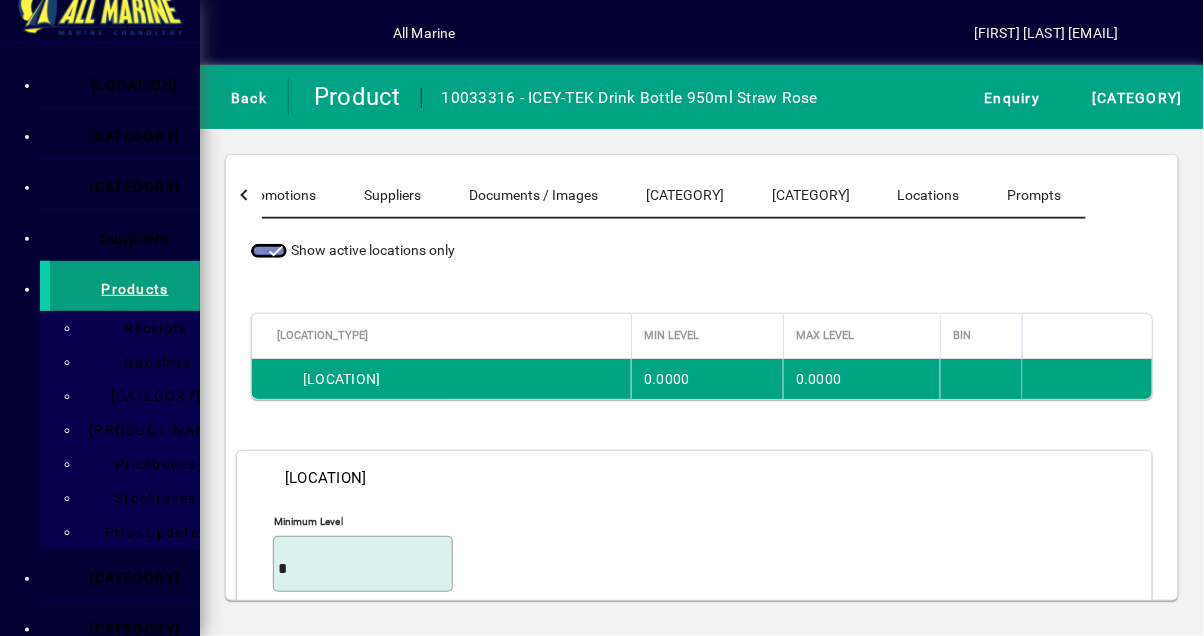 click on "S ave" at bounding box center (1105, 843) 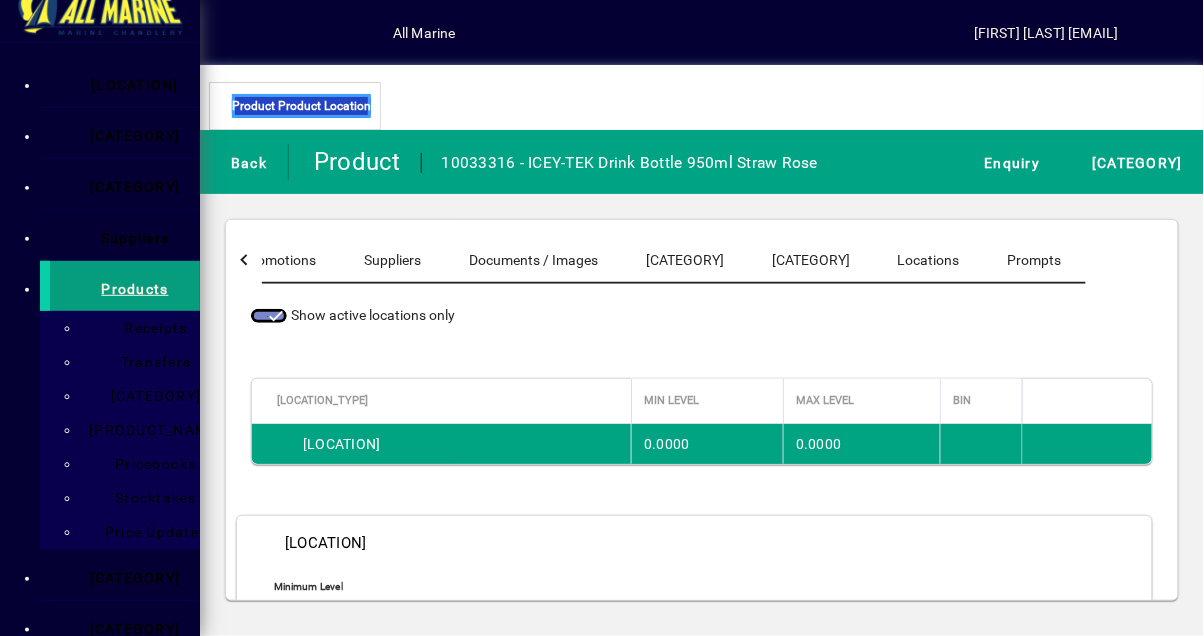 scroll, scrollTop: 0, scrollLeft: 0, axis: both 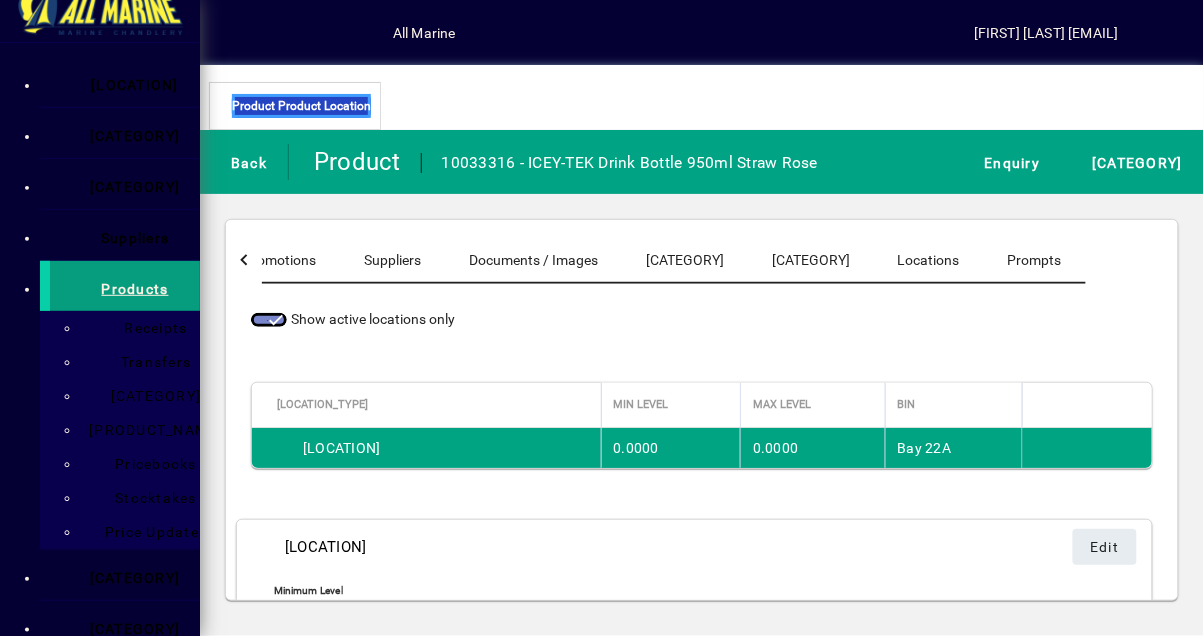 click at bounding box center (221, 161) 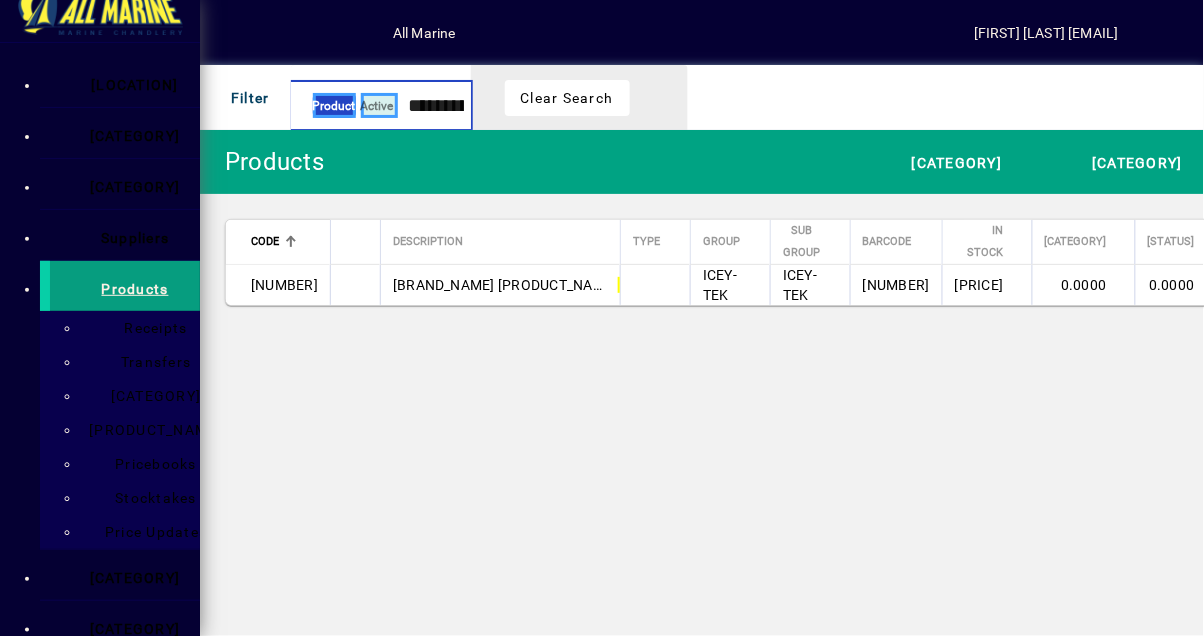 click on "[REDACTED]" at bounding box center [431, 105] 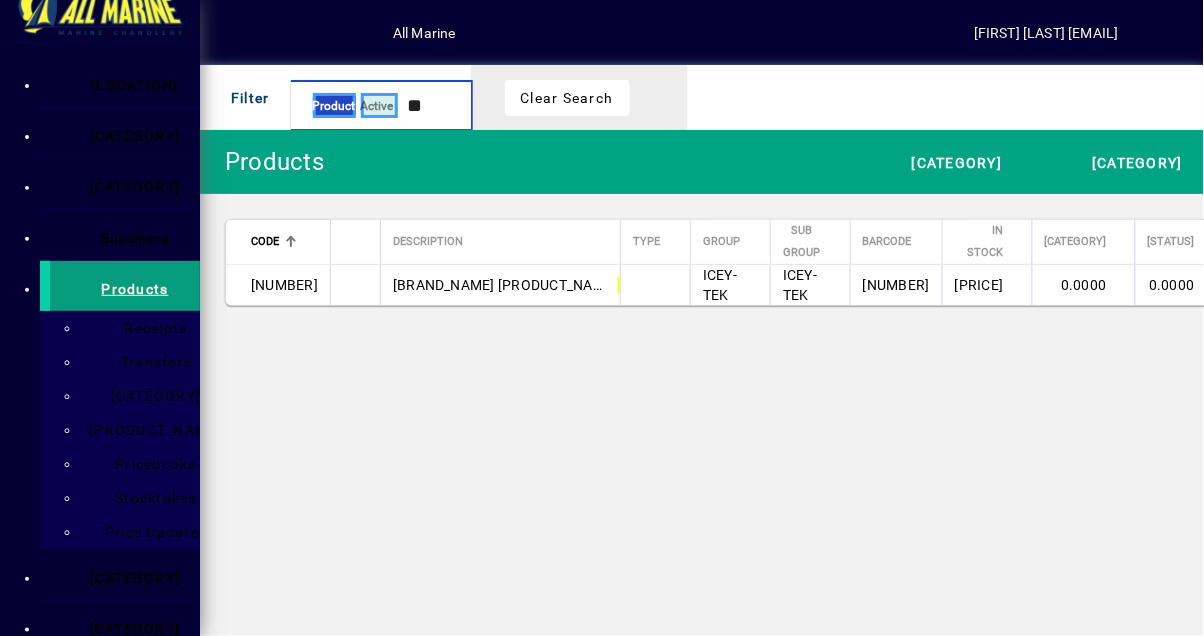 type on "*" 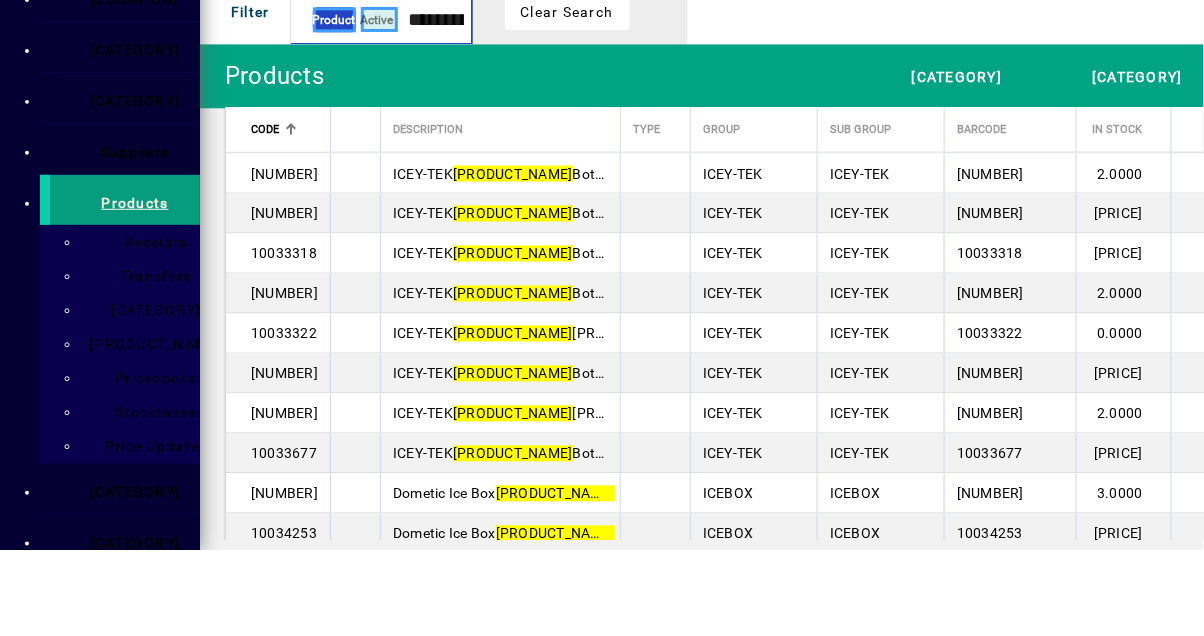 scroll, scrollTop: 745, scrollLeft: 0, axis: vertical 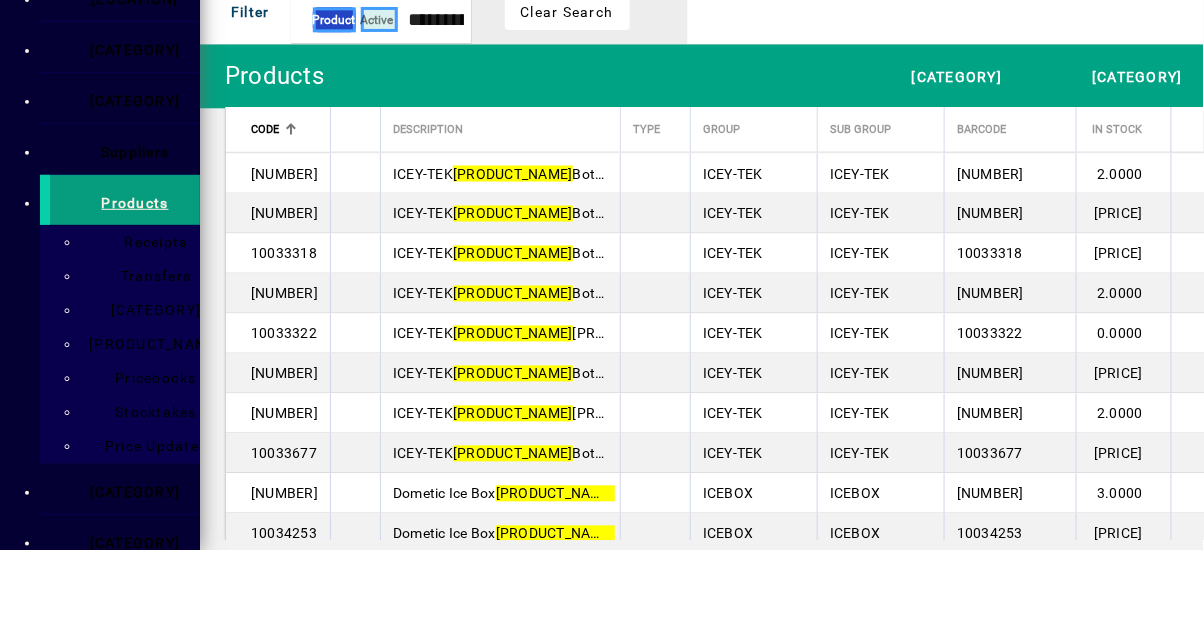 click on "[BRAND_NAME] [PRODUCT_NAME]" at bounding box center (537, 460) 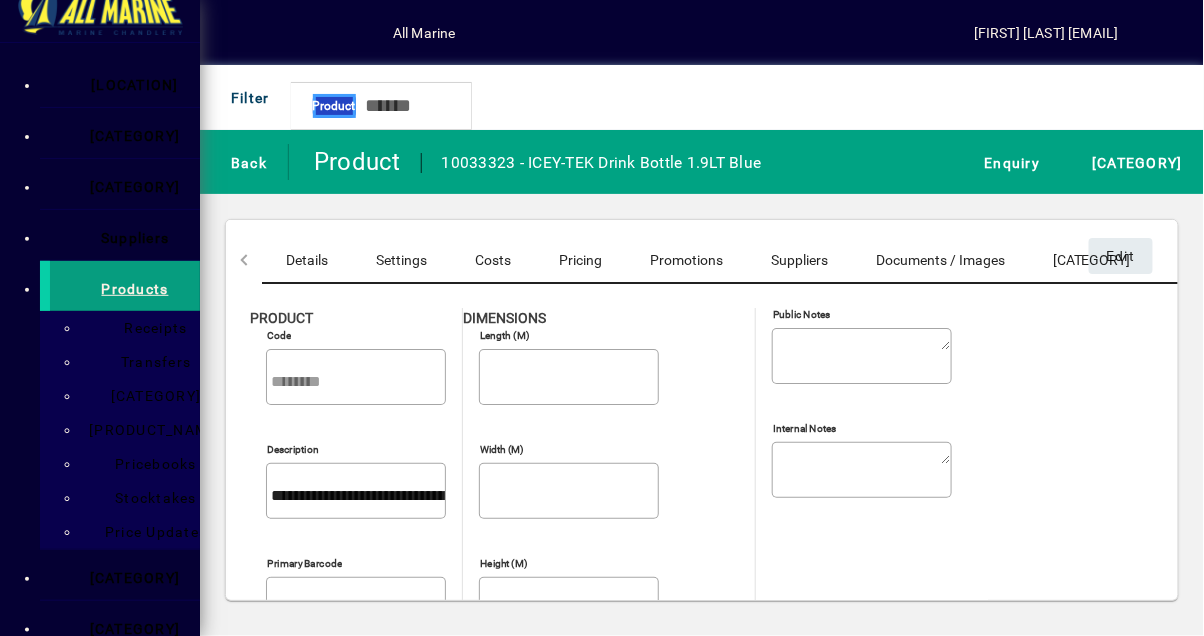 click at bounding box center [1511, 260] 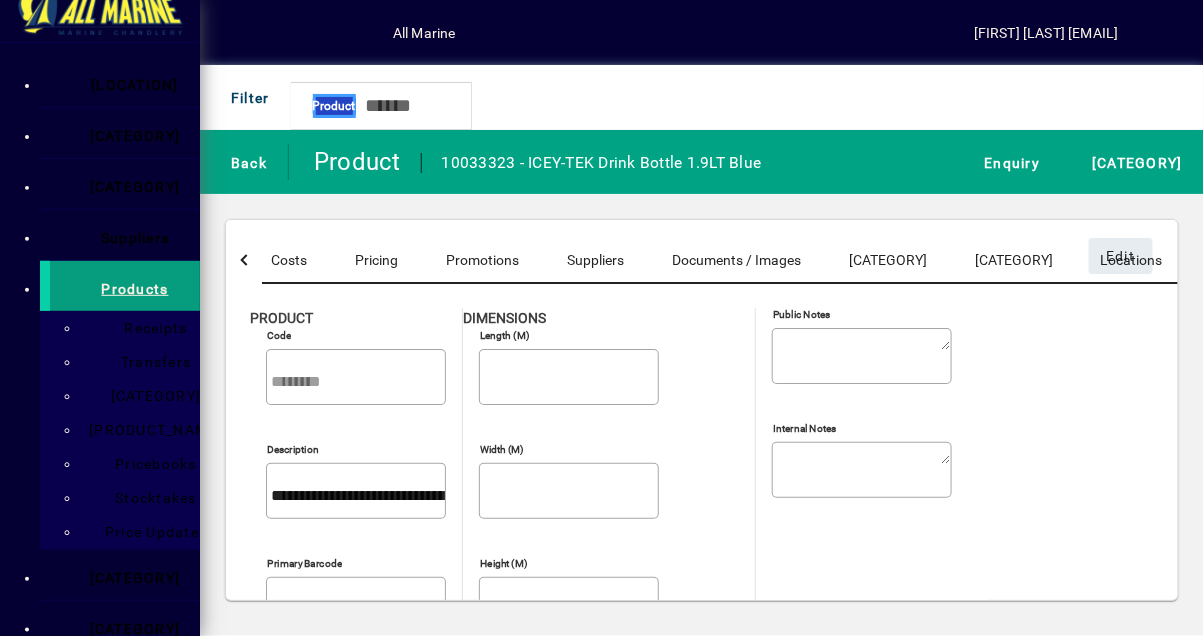 click at bounding box center [1511, 260] 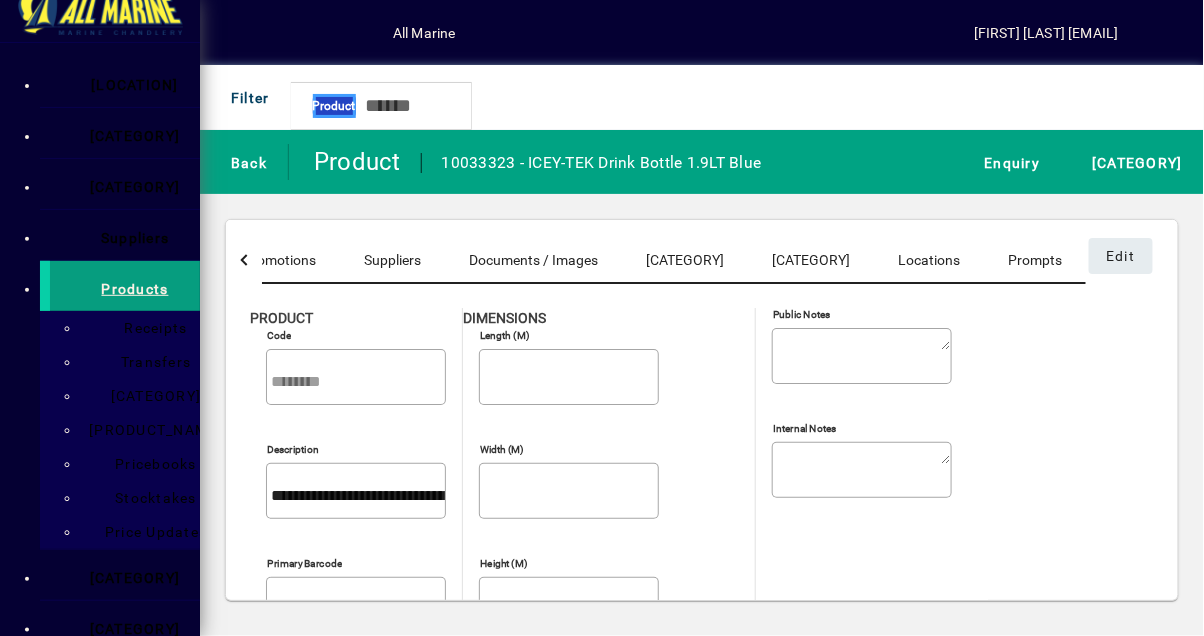 click on "Locations" at bounding box center (929, 260) 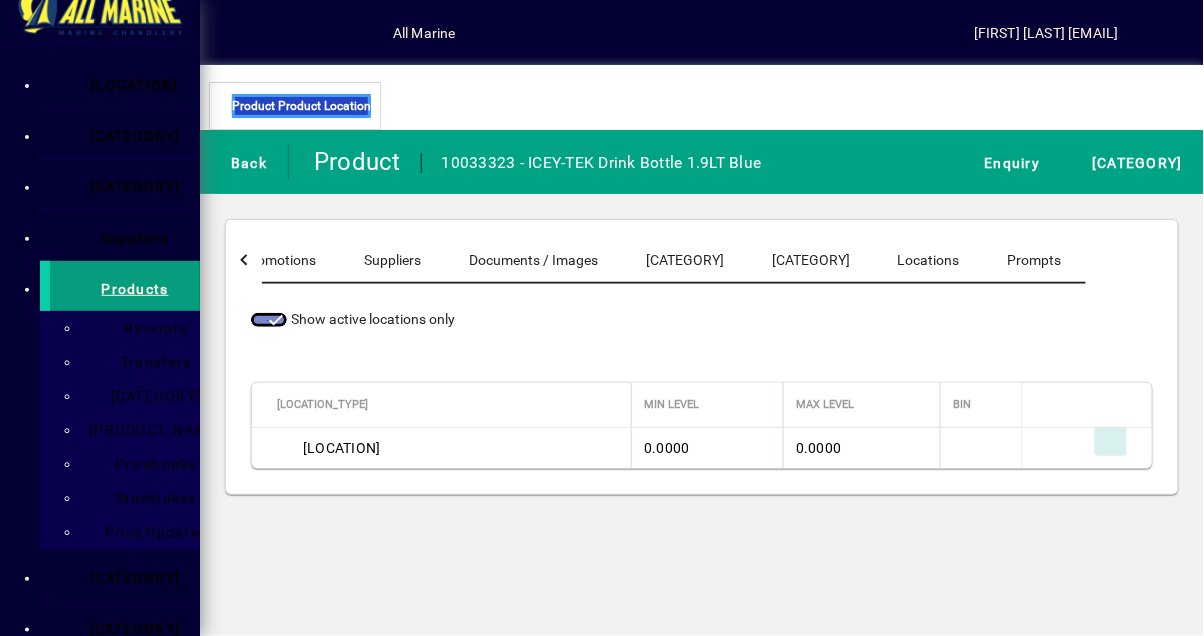 click at bounding box center [1111, 440] 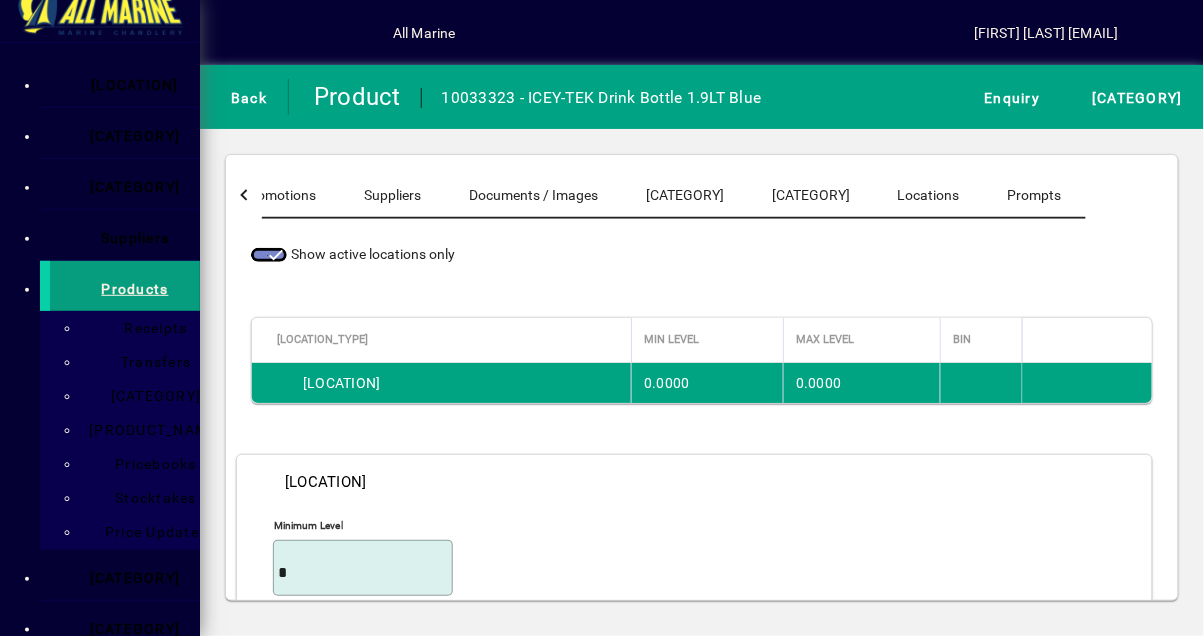 click at bounding box center [125, 575] 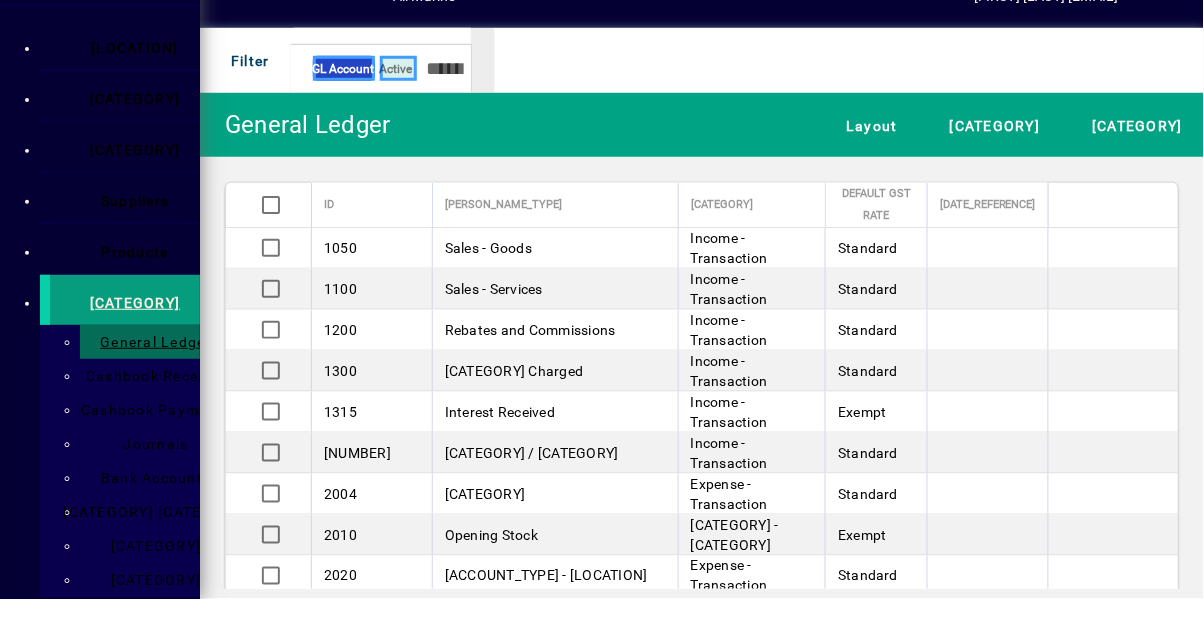 click on "Products" at bounding box center (125, 286) 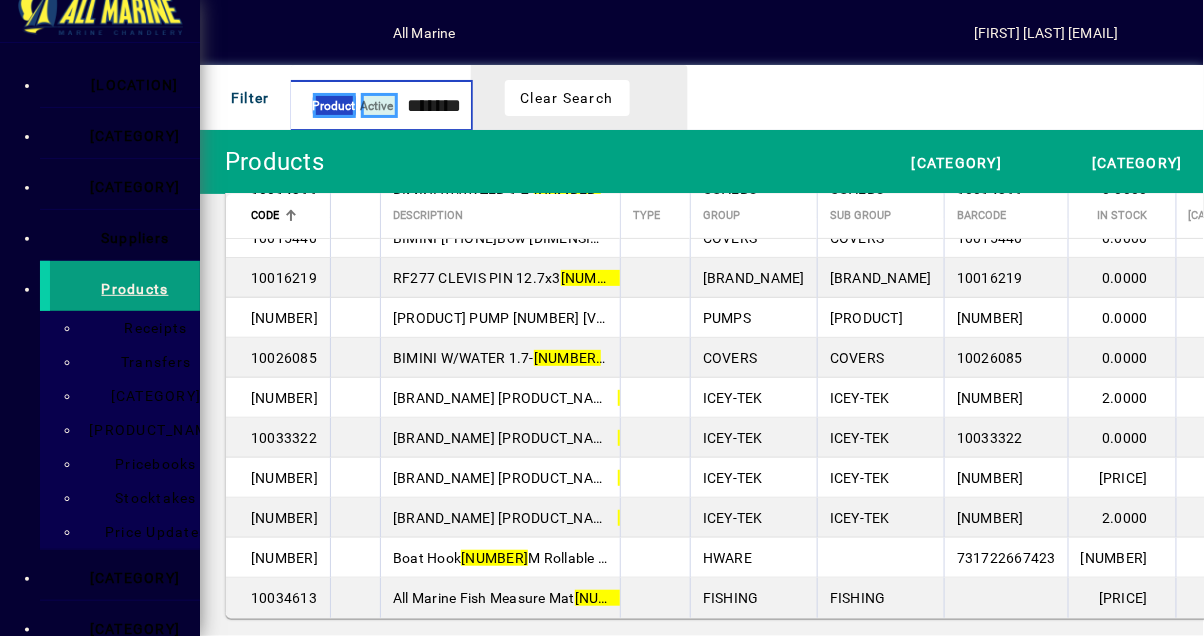 scroll, scrollTop: 144, scrollLeft: 0, axis: vertical 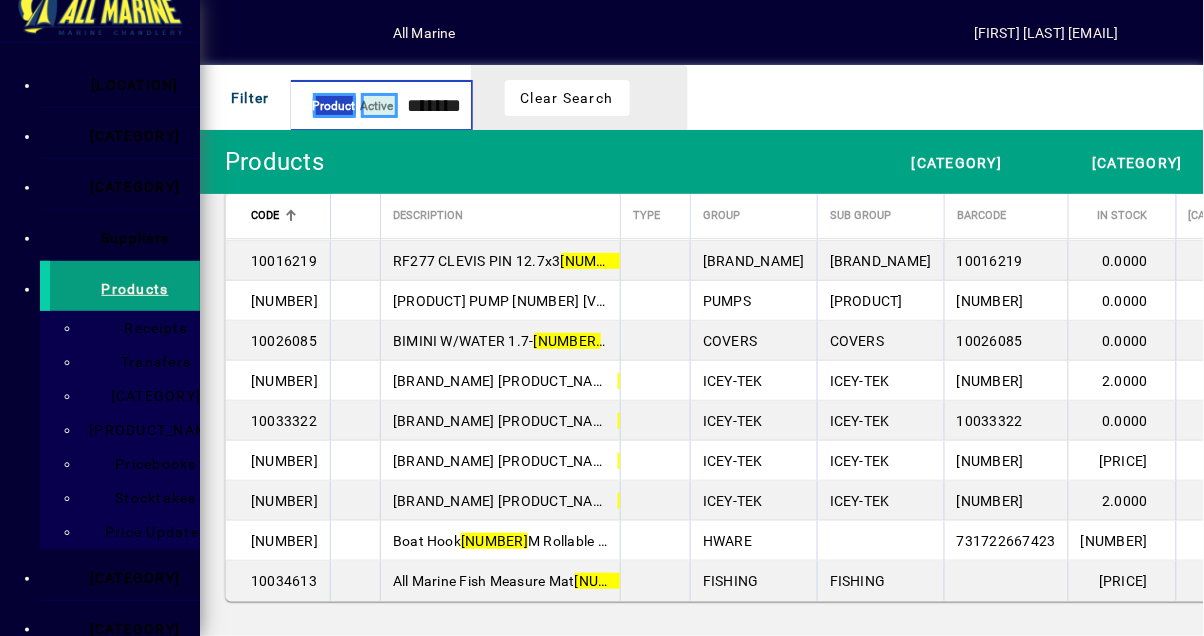 type on "*******" 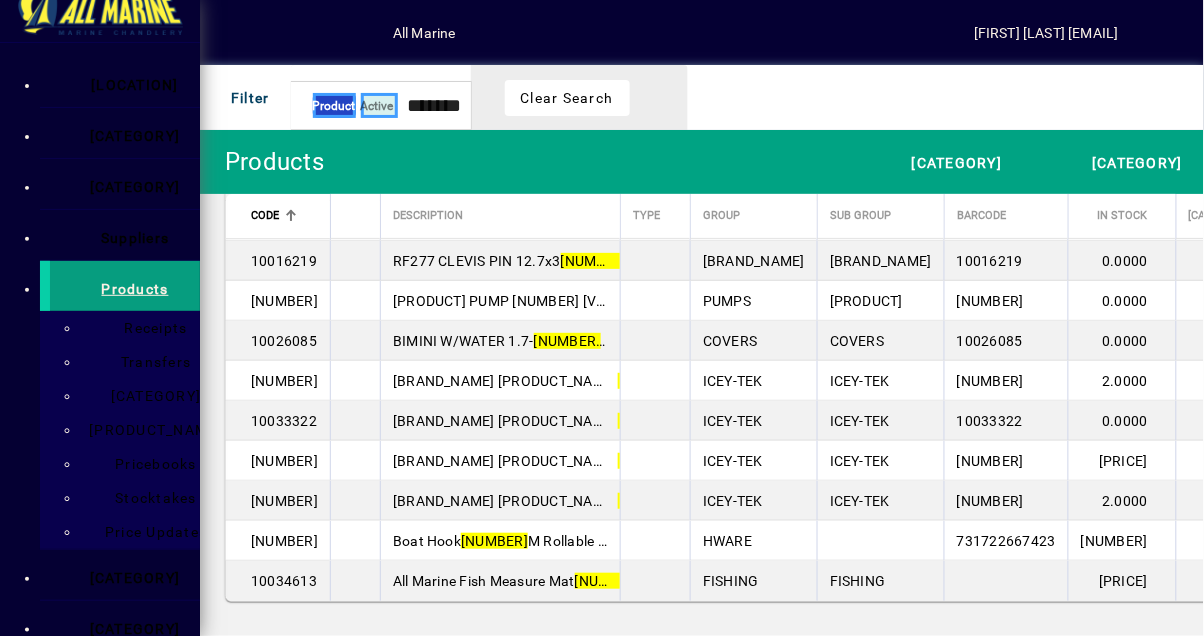 click on "[BRAND_NAME] [PRODUCT_NAME] [PRODUCT_COLOR]" at bounding box center (562, 461) 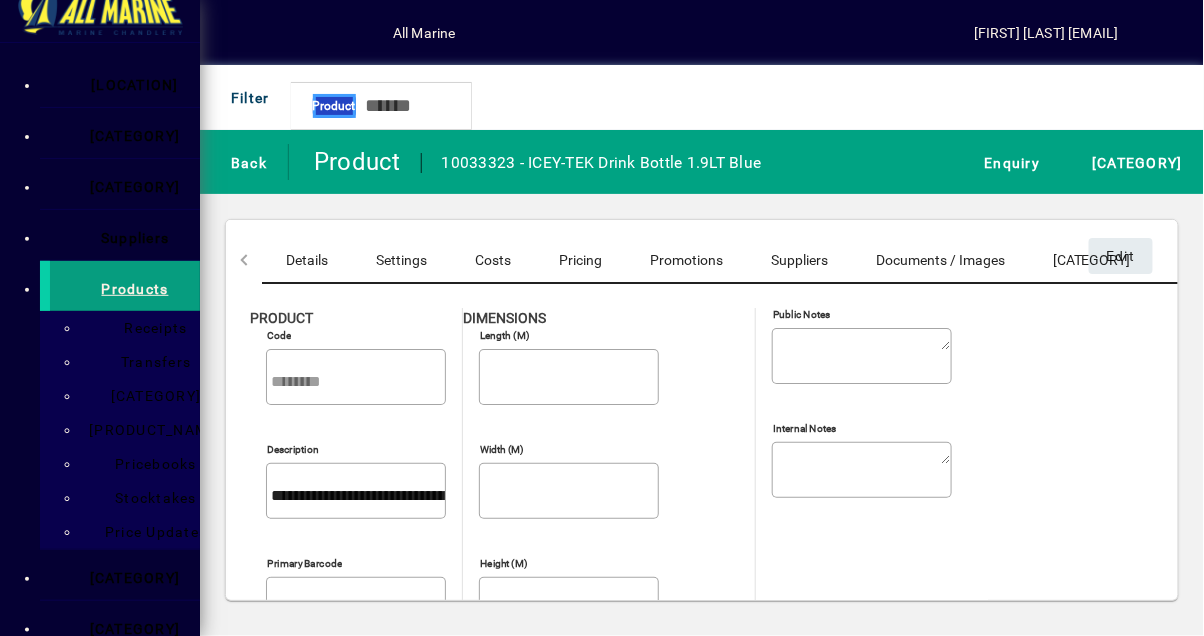 click at bounding box center (1511, 260) 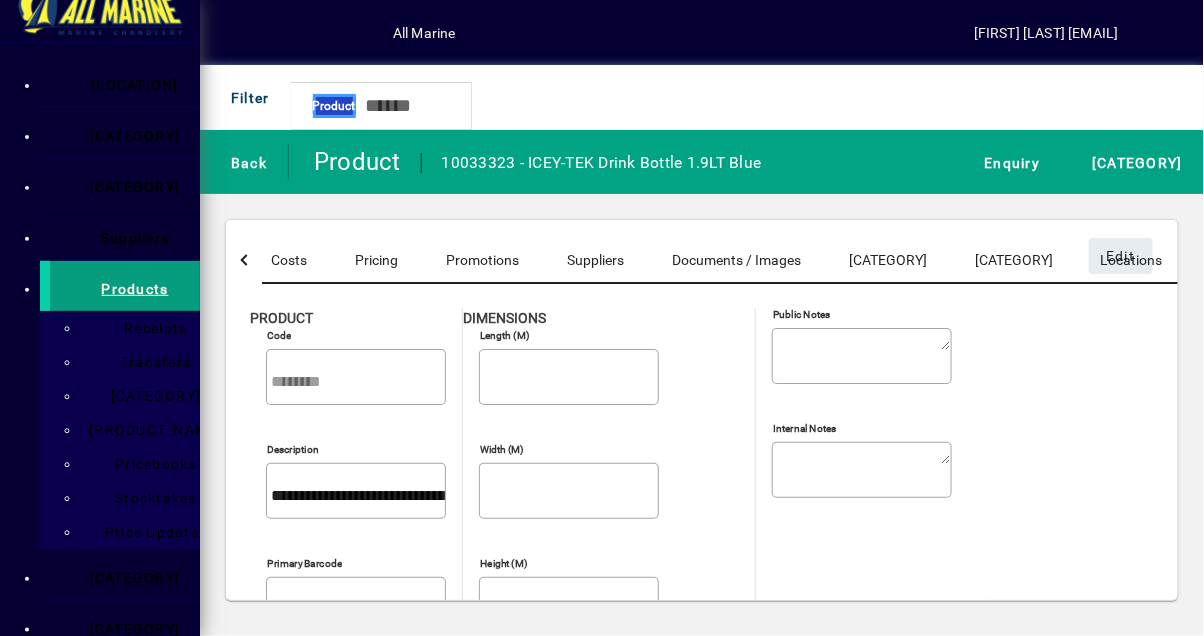click at bounding box center [1511, 260] 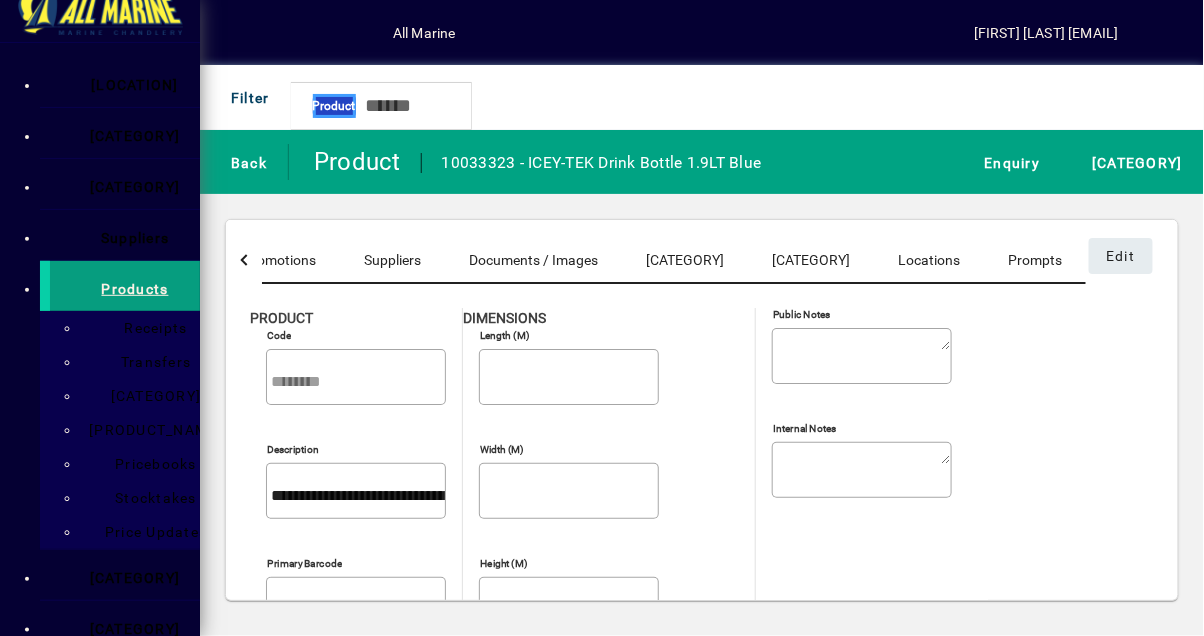 click on "Locations" at bounding box center [929, 260] 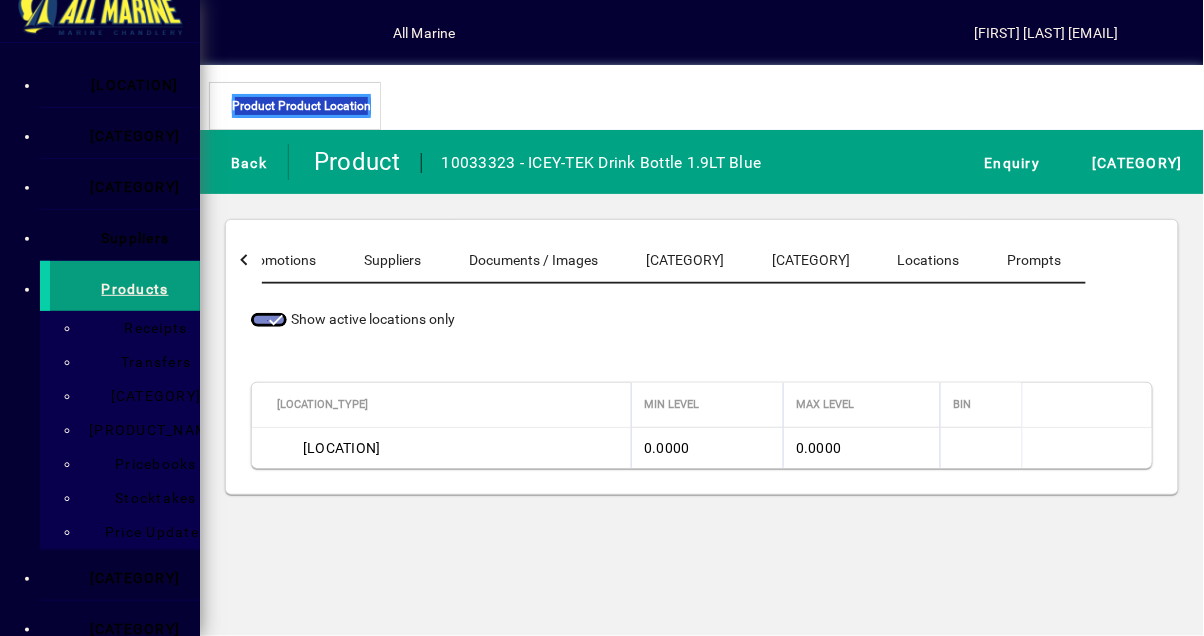 click at bounding box center (1511, 260) 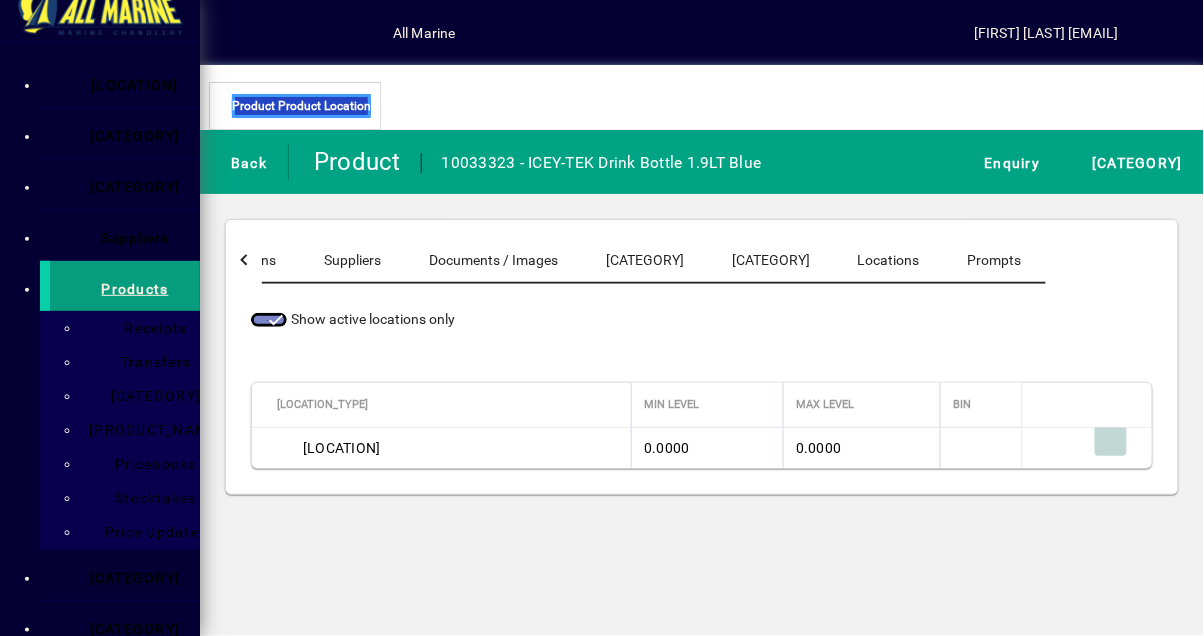click at bounding box center [1111, 440] 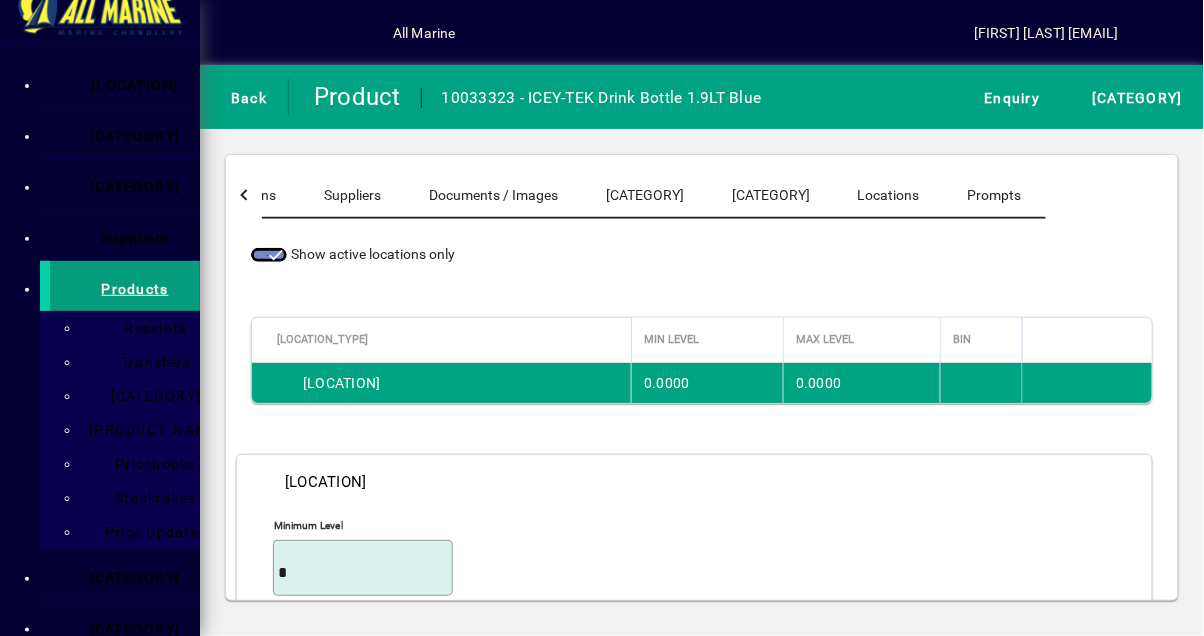click on "Bin" at bounding box center [363, 759] 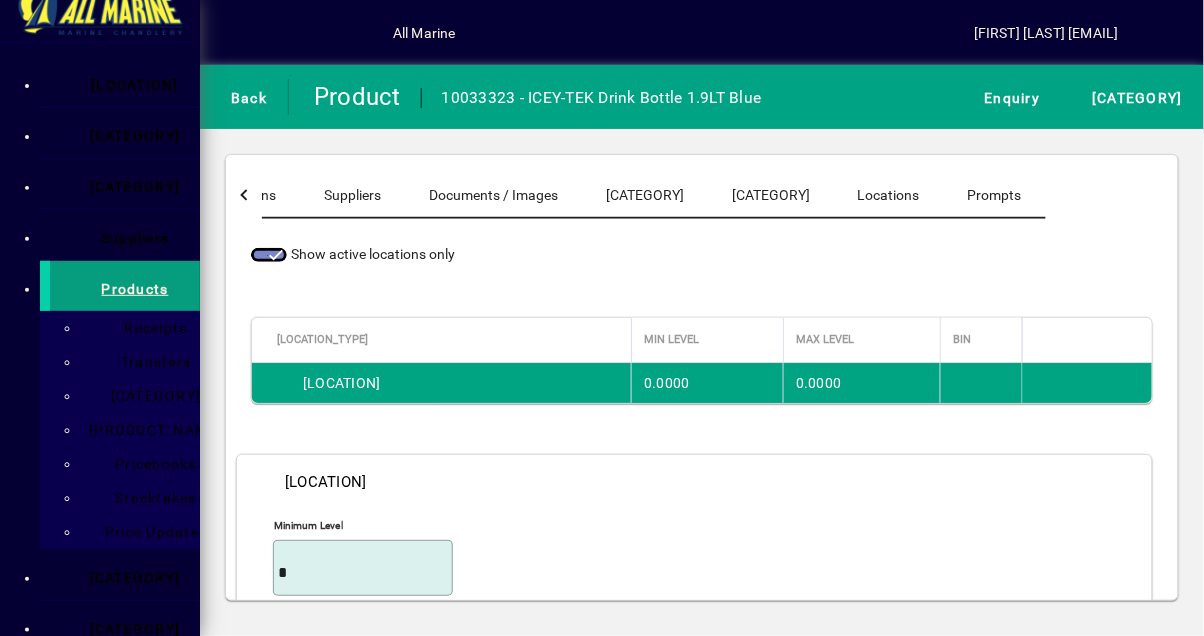 type on "*******" 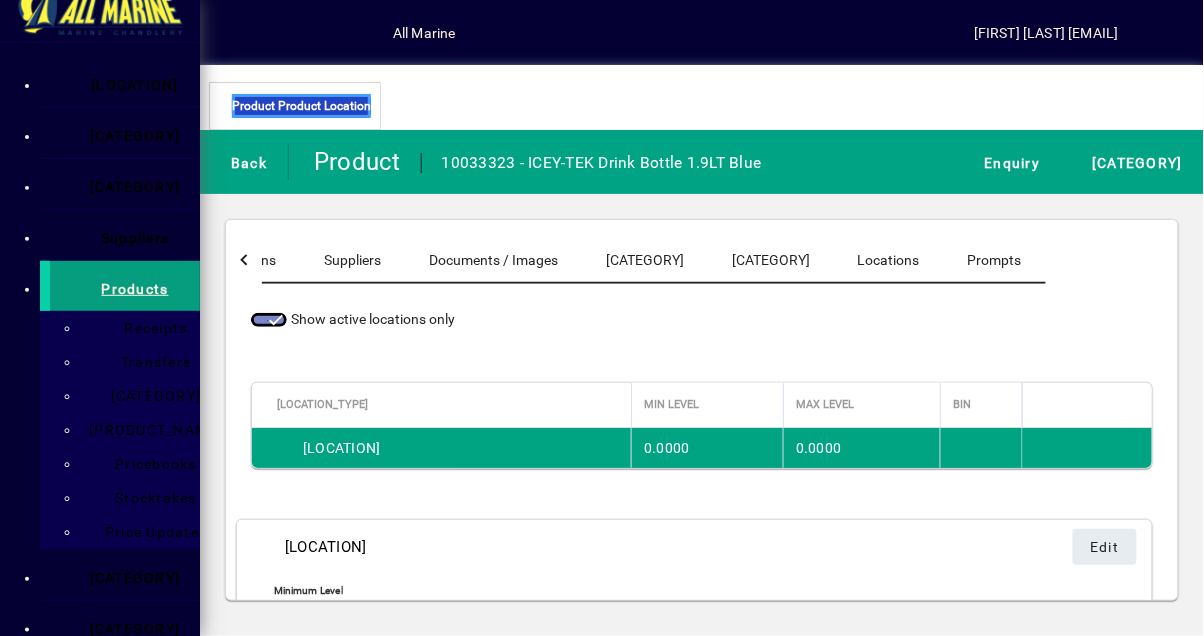scroll, scrollTop: 19, scrollLeft: 0, axis: vertical 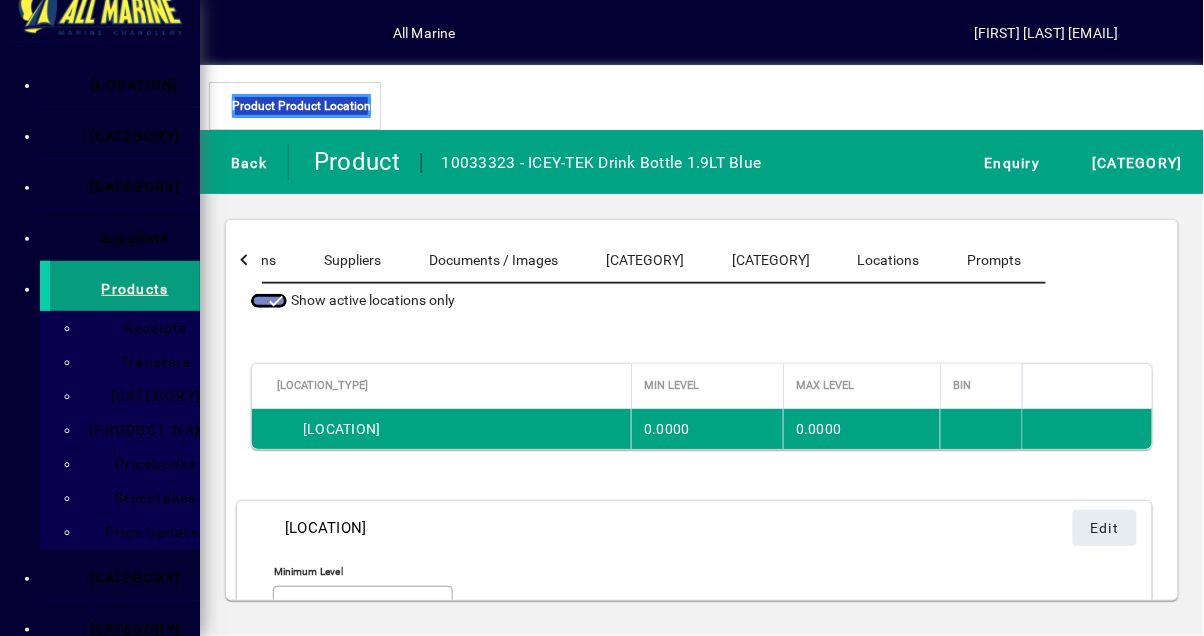 click at bounding box center (244, 260) 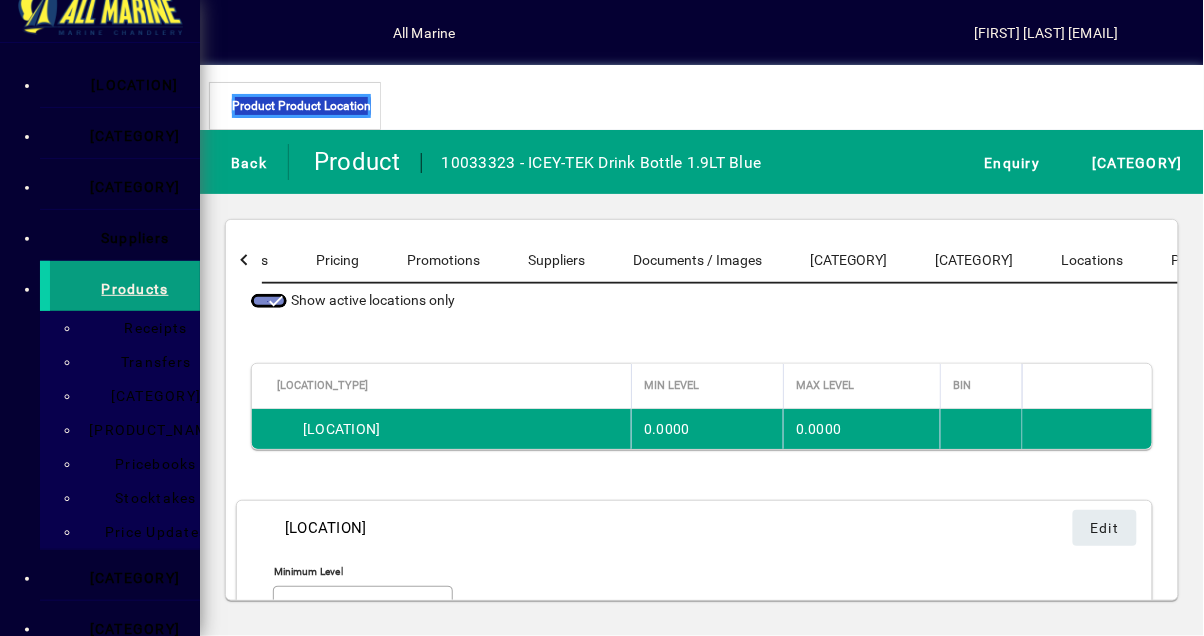 click at bounding box center (244, 260) 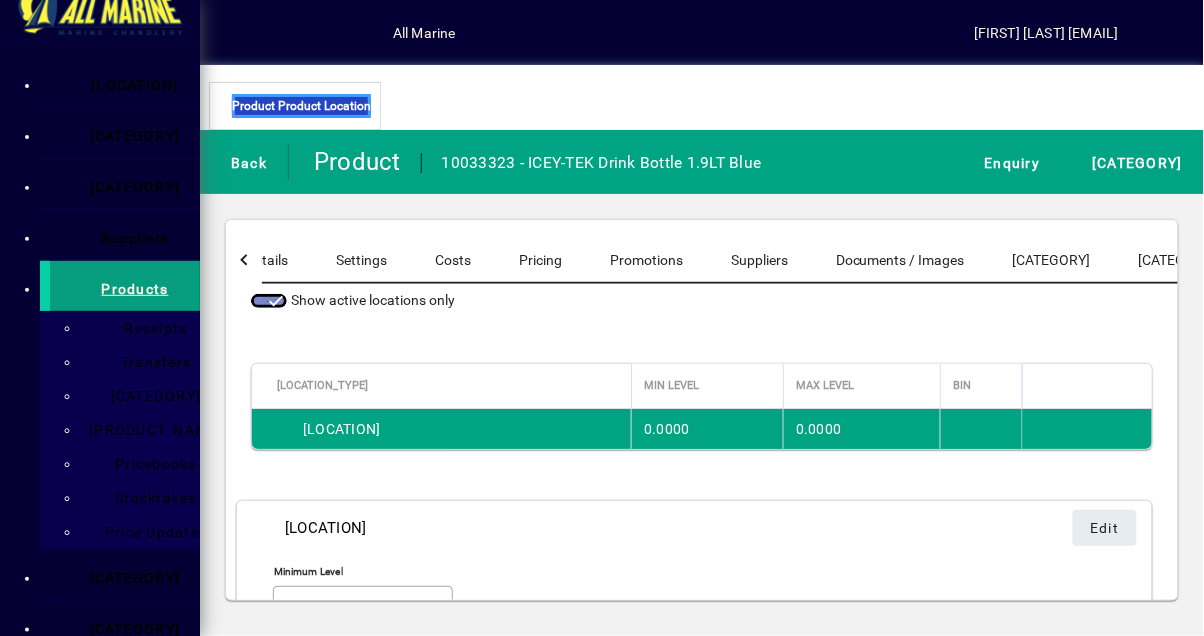 click at bounding box center (244, 260) 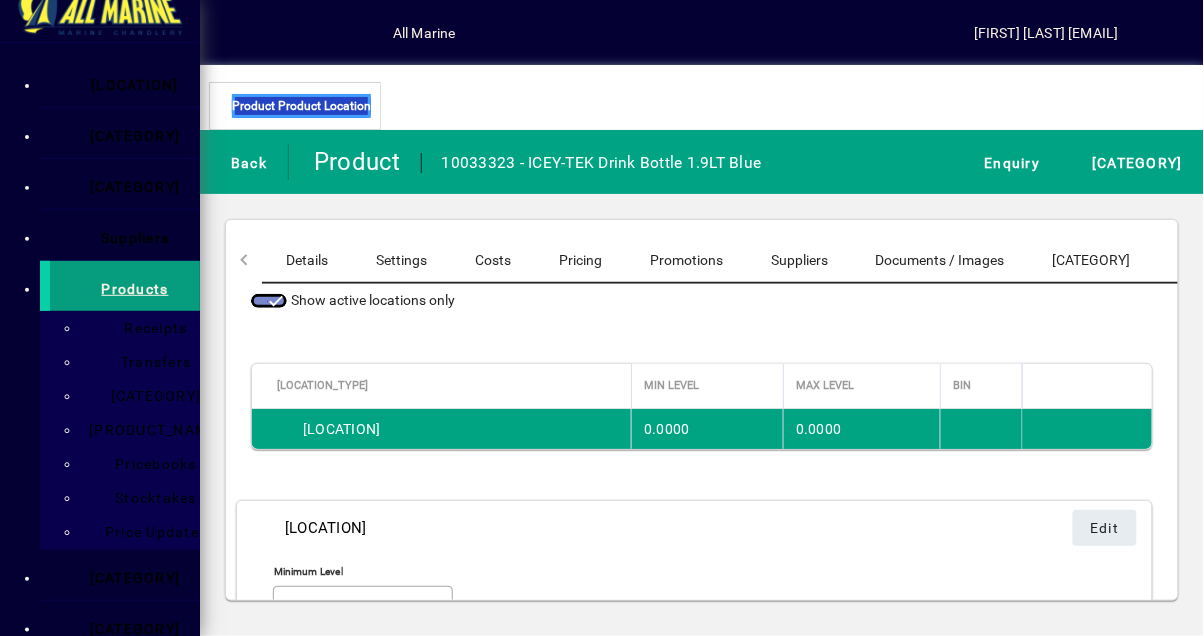 click on "[CATEGORY] [CATEGORY] [CATEGORY] [CATEGORY] [CATEGORY] [CATEGORY] [CATEGORY] [CATEGORY]" at bounding box center [877, 260] 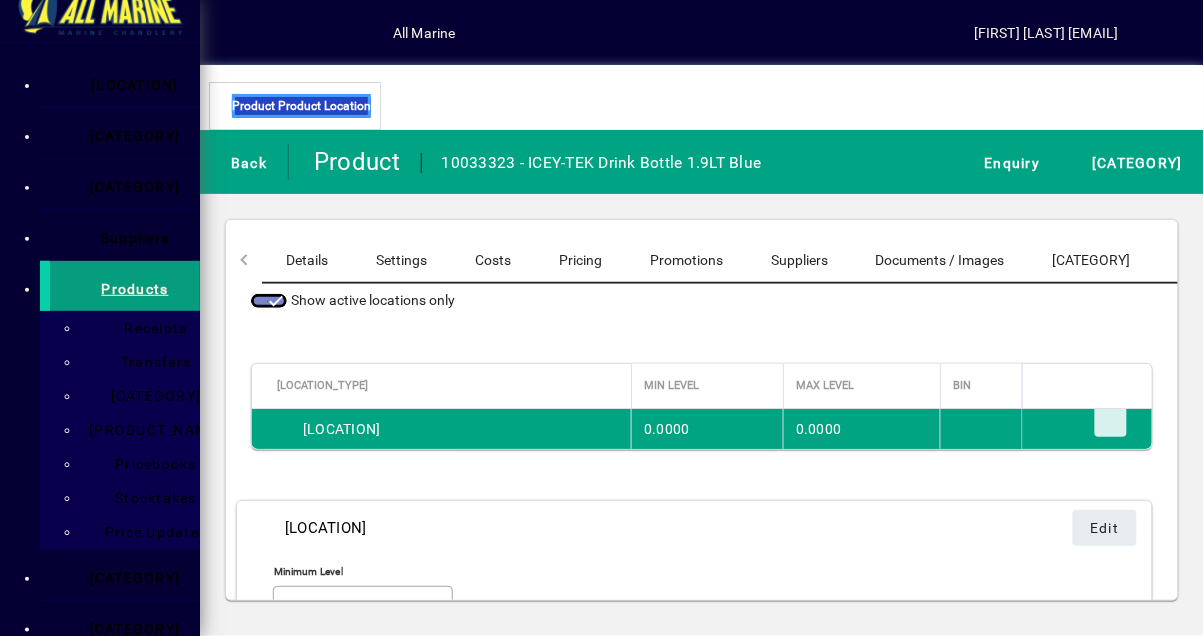 click at bounding box center (1111, 421) 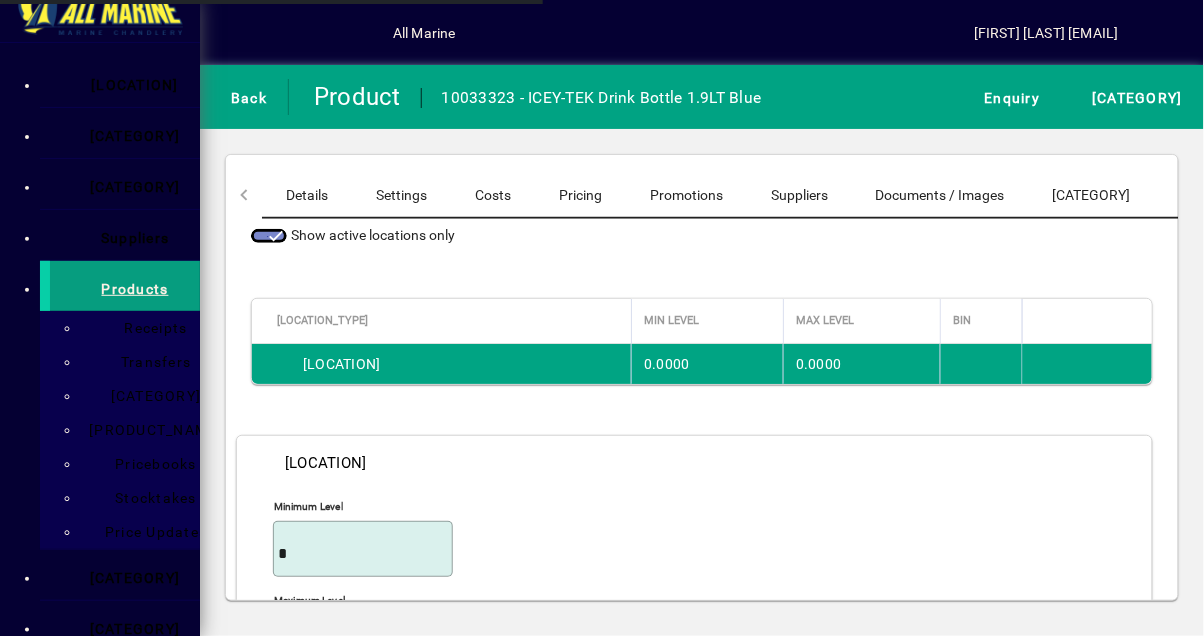 scroll, scrollTop: 0, scrollLeft: 0, axis: both 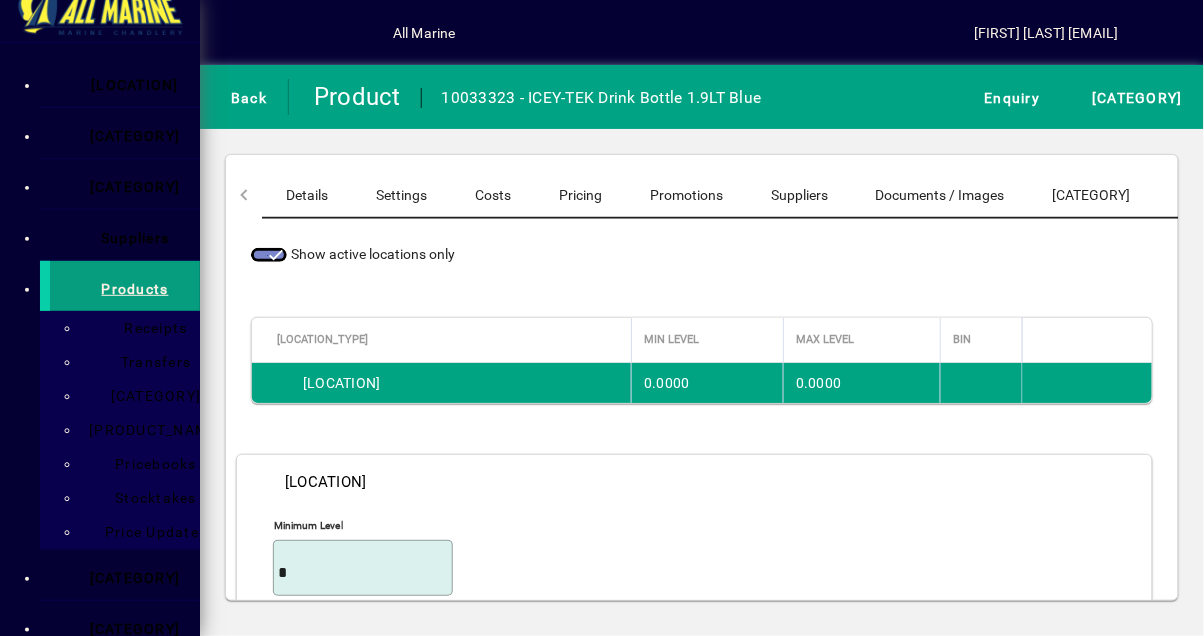 click on "Bin" at bounding box center [363, 759] 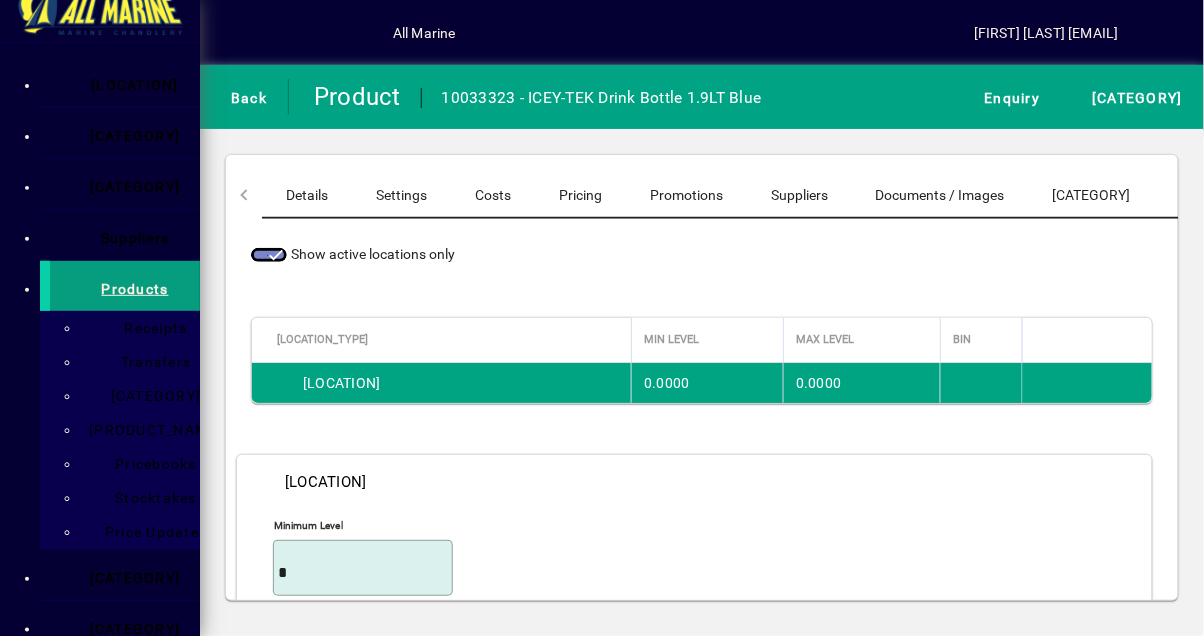 type on "*******" 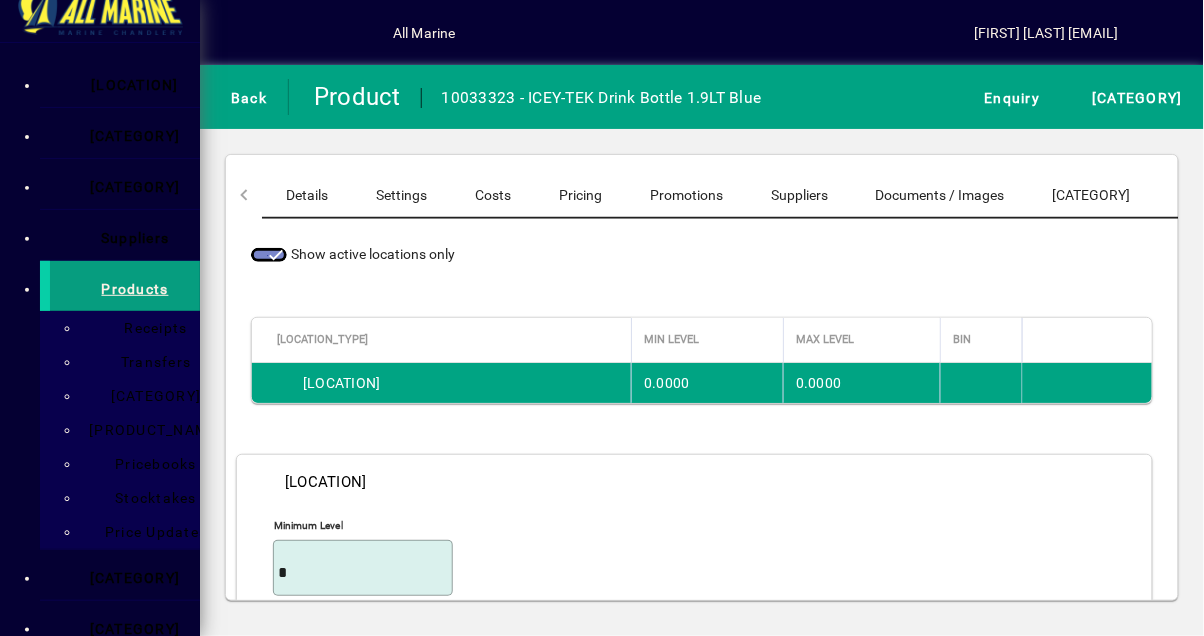 click at bounding box center [1105, 847] 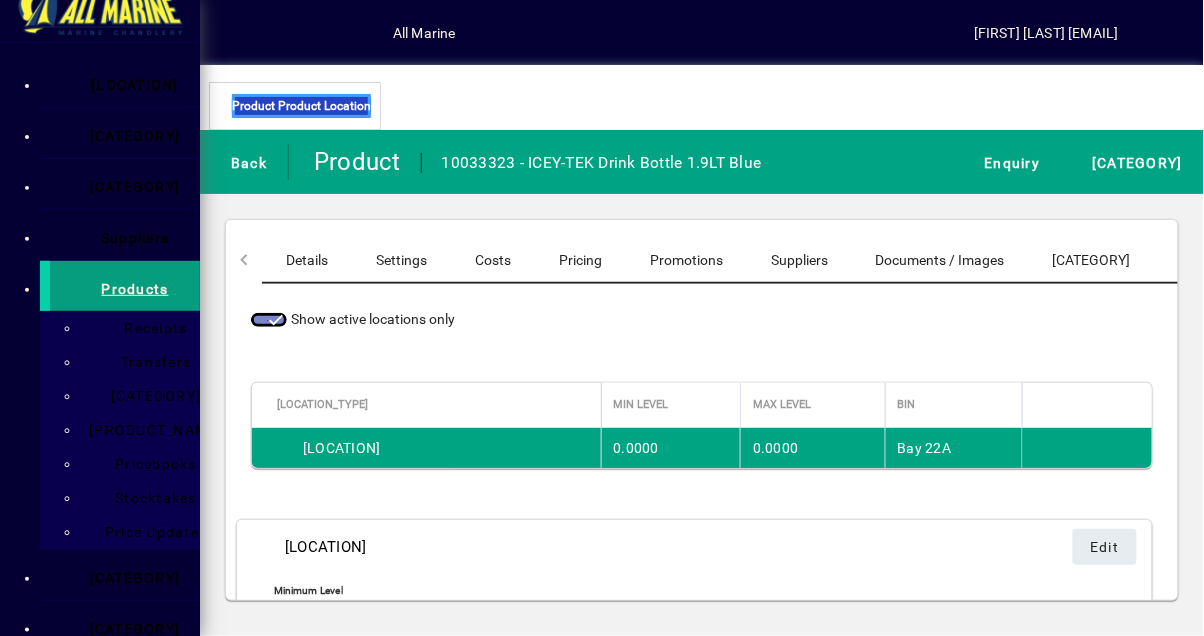 click at bounding box center (244, 162) 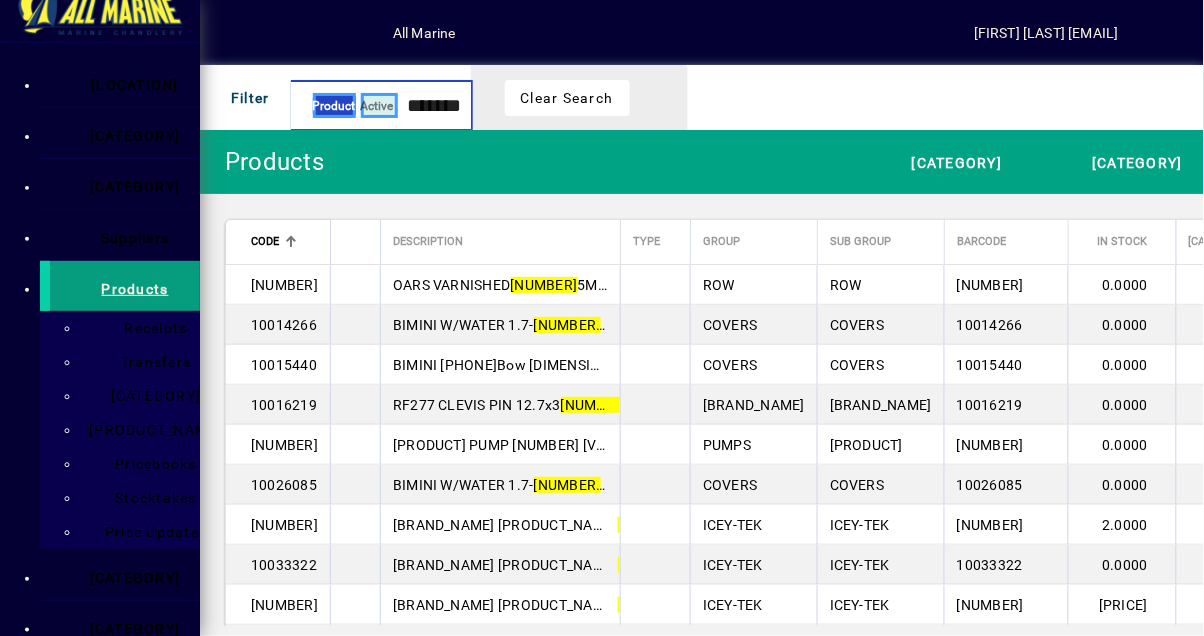 type on "*******" 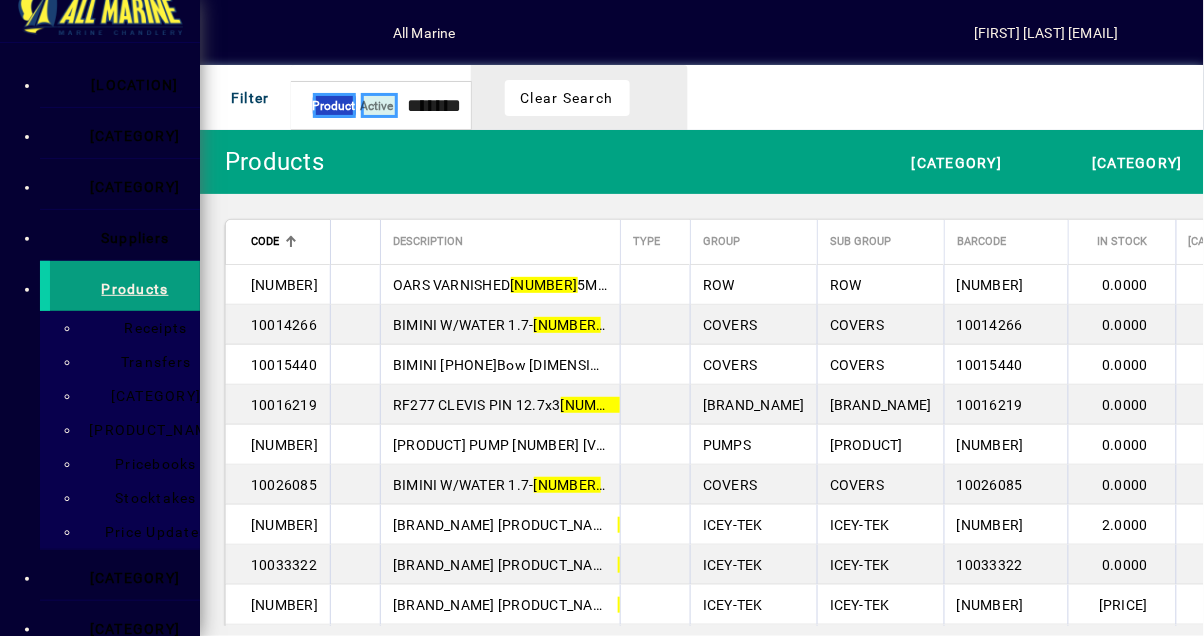 click on "ICEY-TEK Drink Bottle  1.9 LT Black" at bounding box center (565, 565) 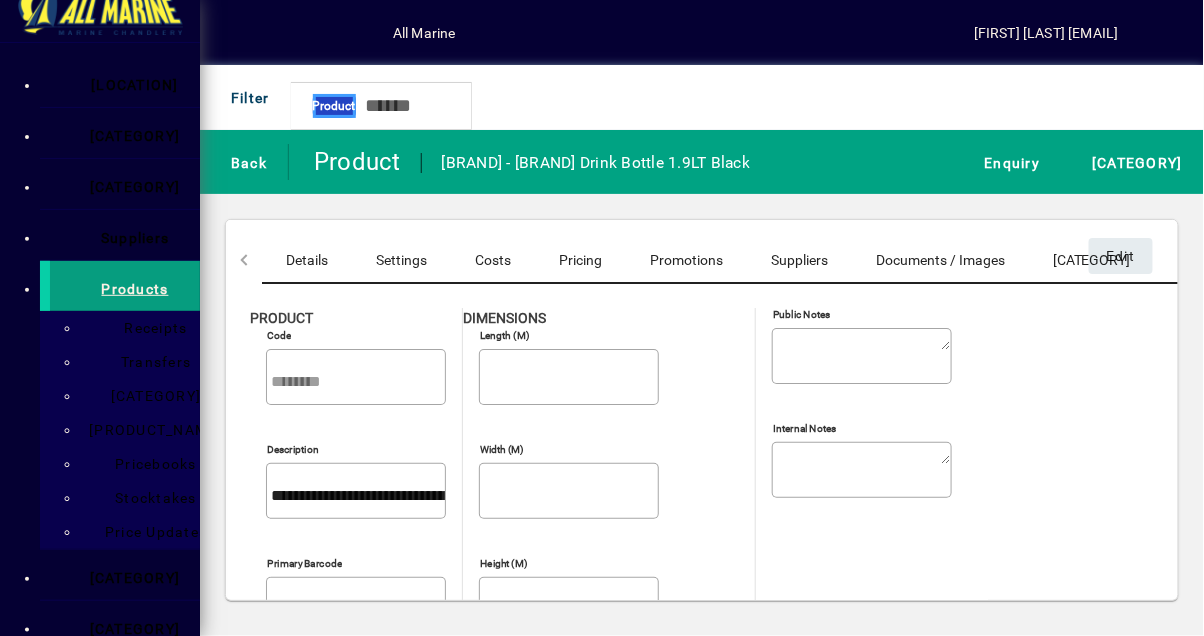 click at bounding box center [1511, 260] 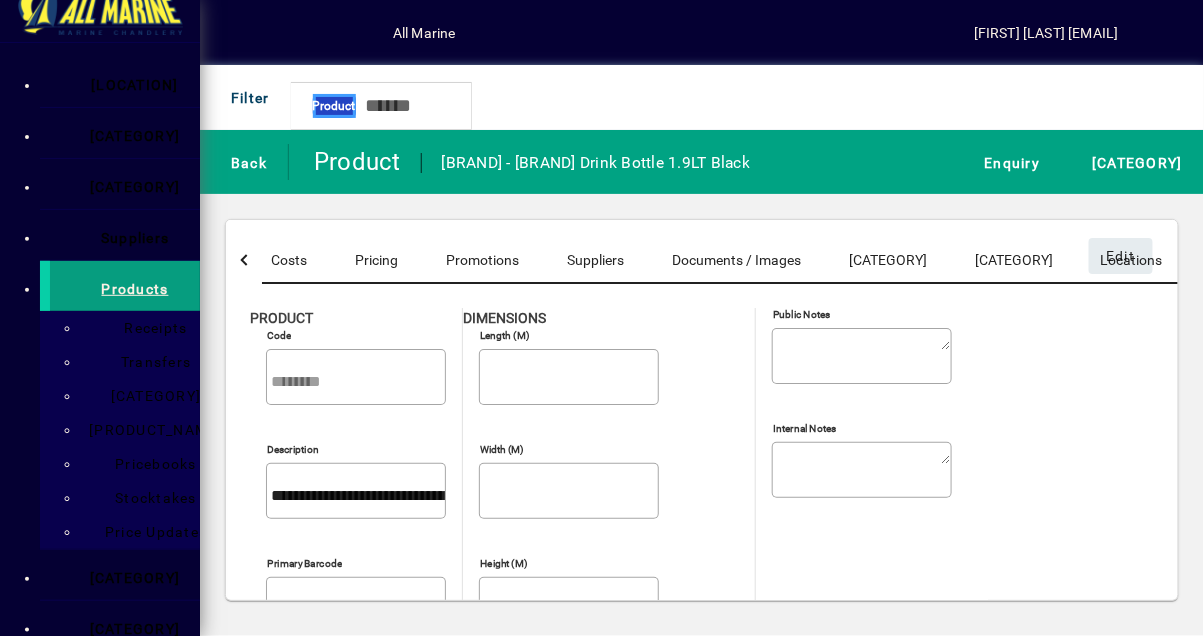 click at bounding box center [1511, 260] 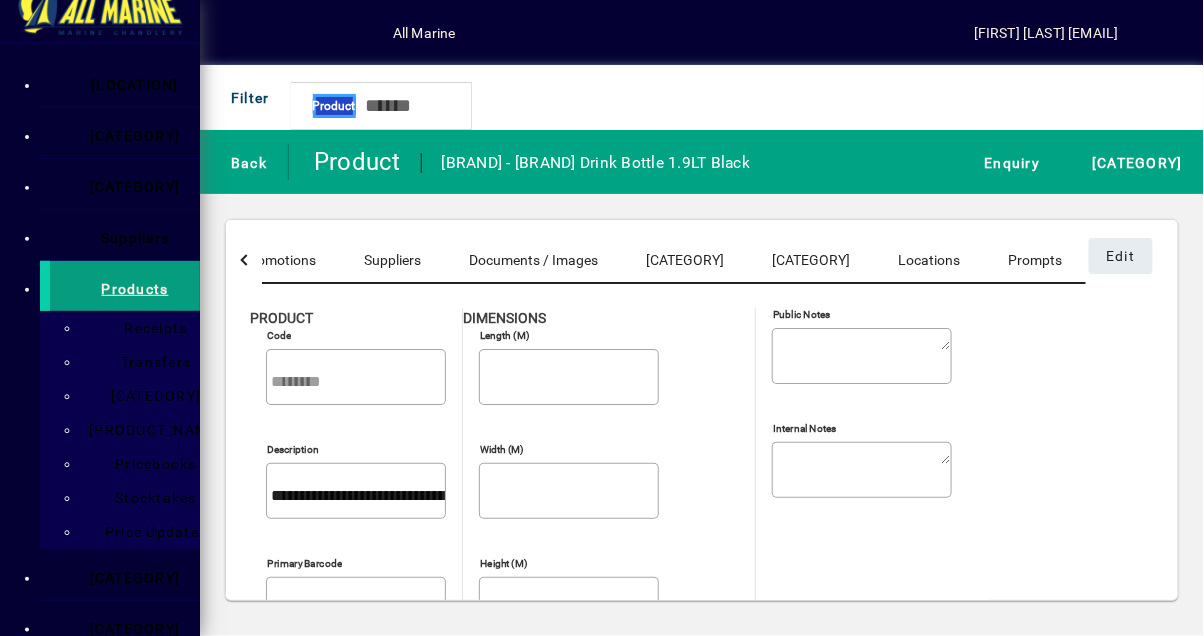 click at bounding box center (1511, 260) 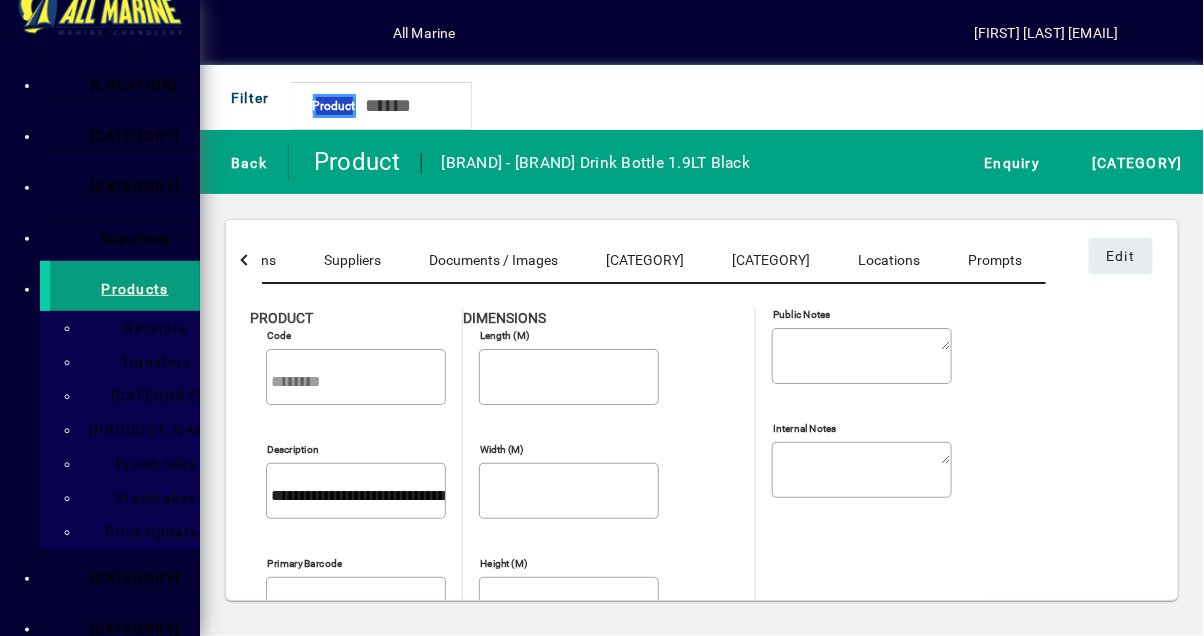 click on "Locations" at bounding box center (889, 260) 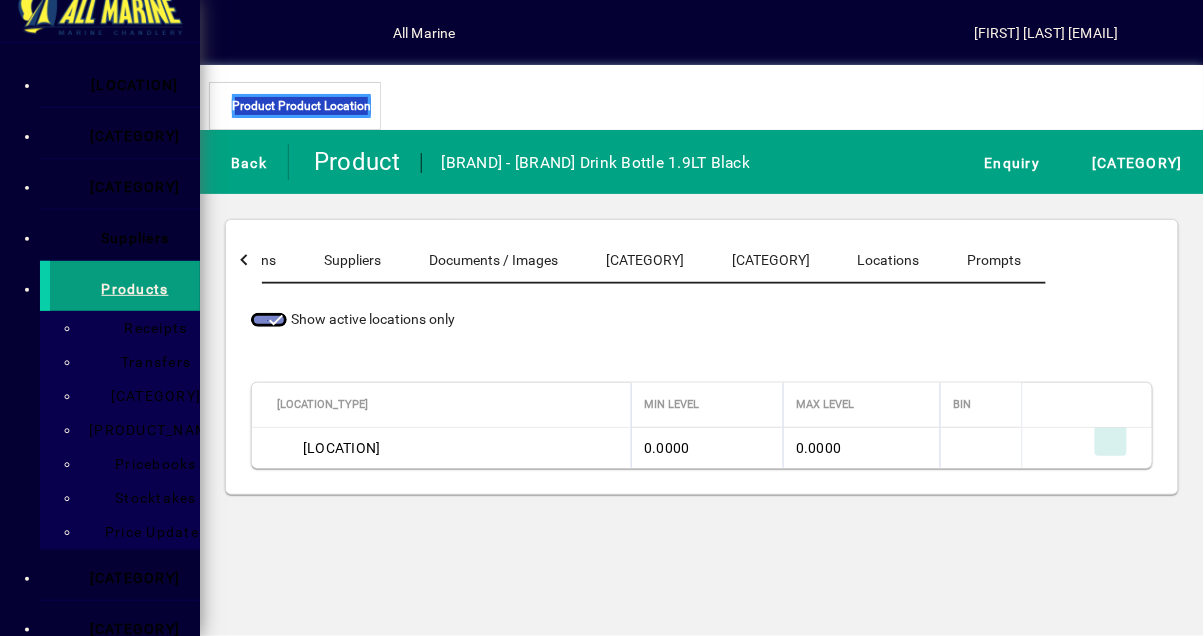 click at bounding box center (1111, 440) 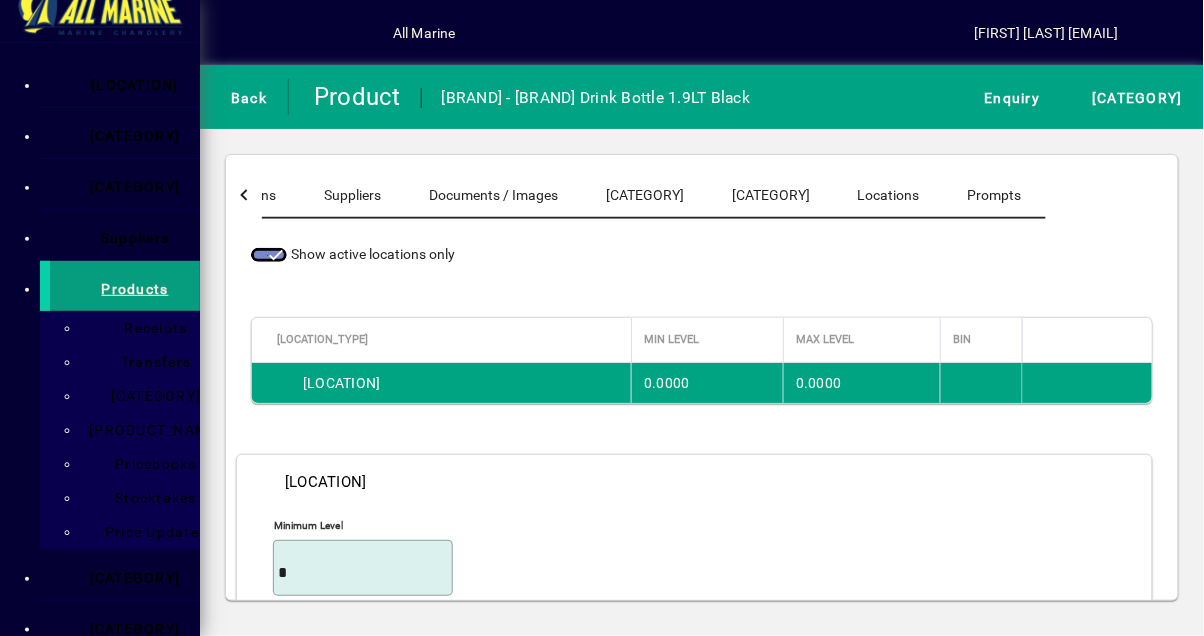 click on "Bin" at bounding box center [363, 759] 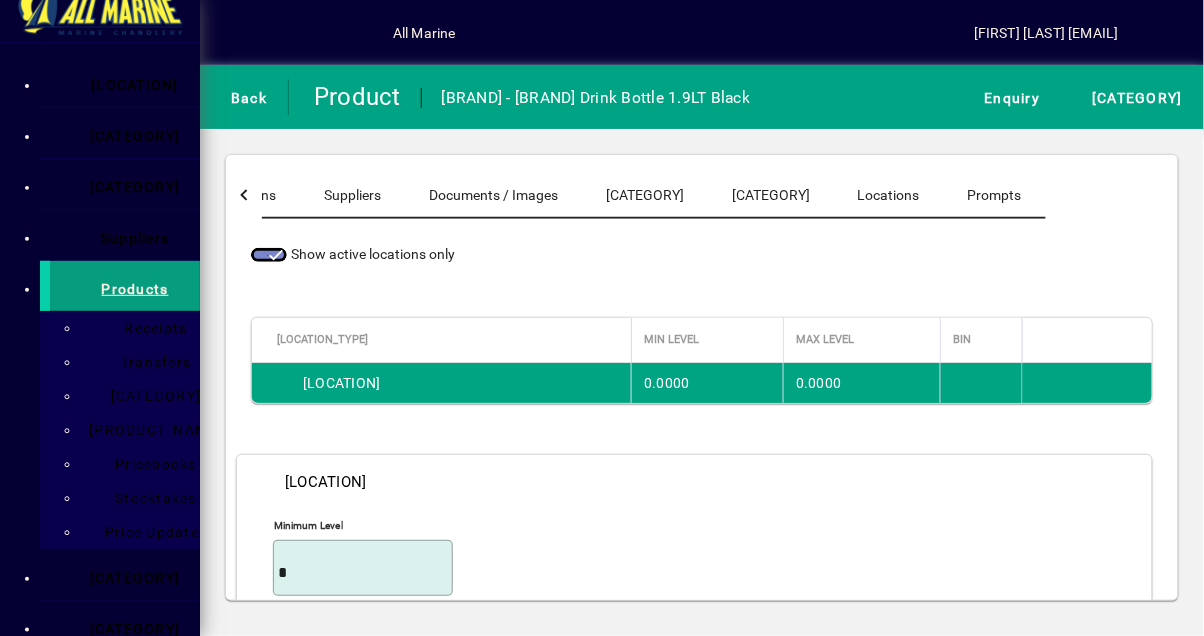 type on "*******" 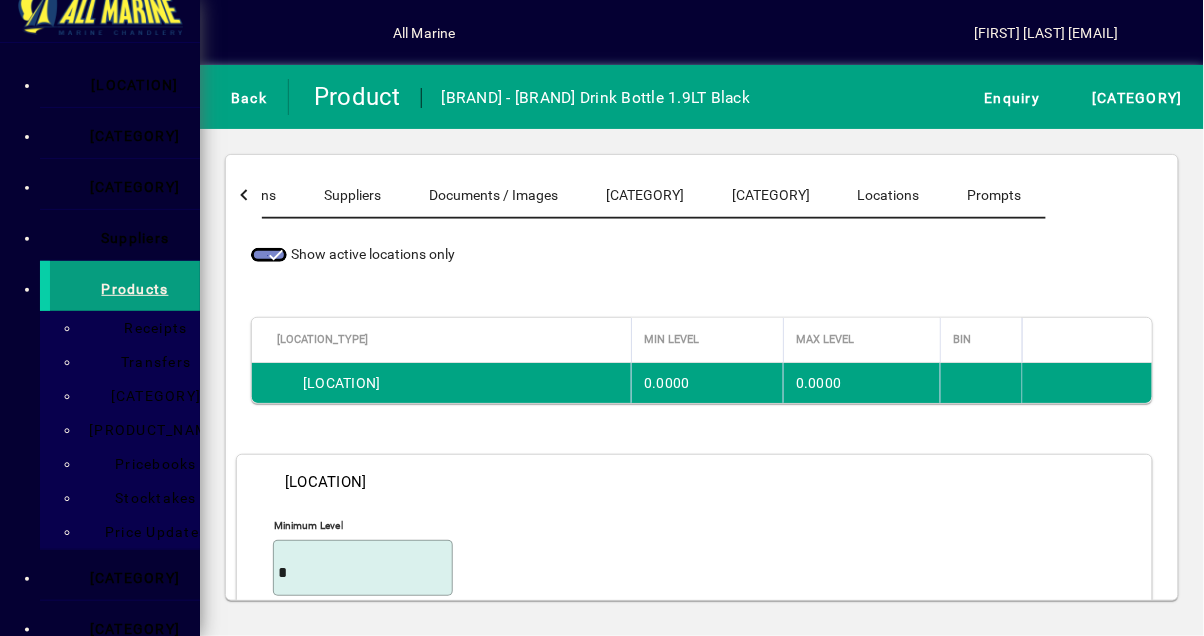 click at bounding box center [1105, 847] 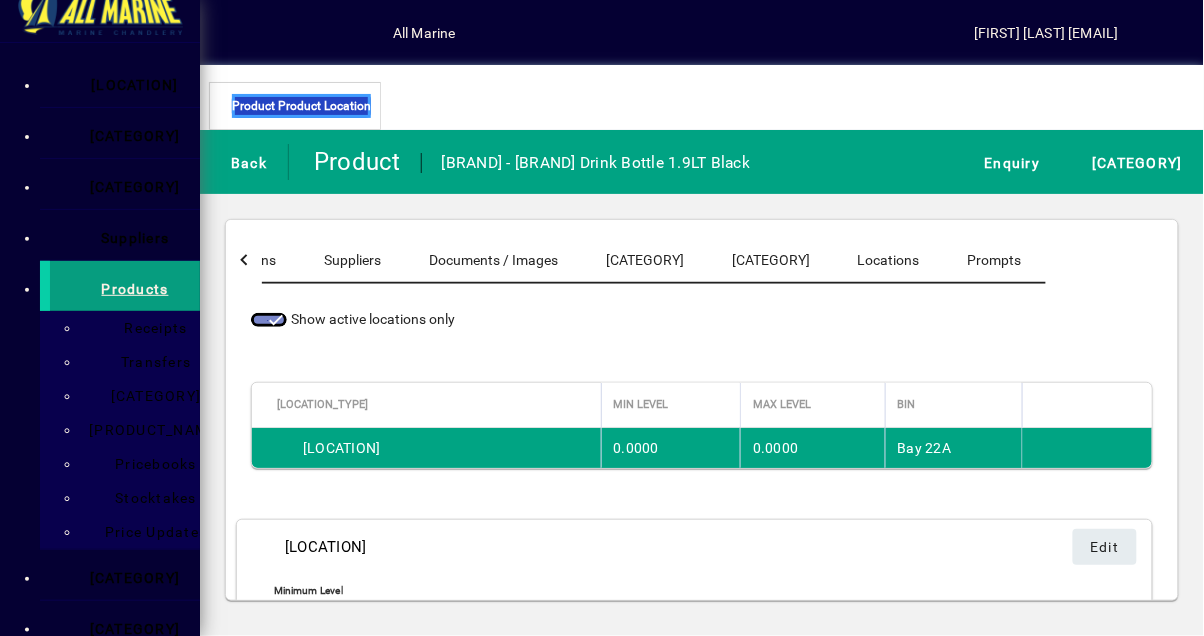 click on "Back" at bounding box center [244, 162] 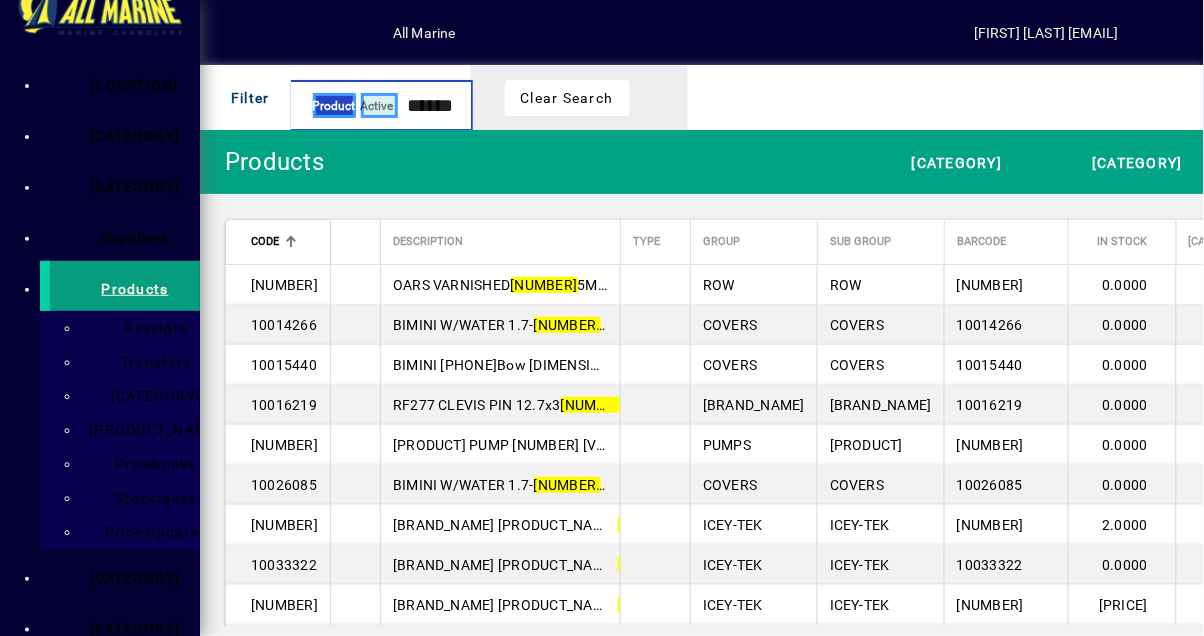 type on "[MASKED_DATA]" 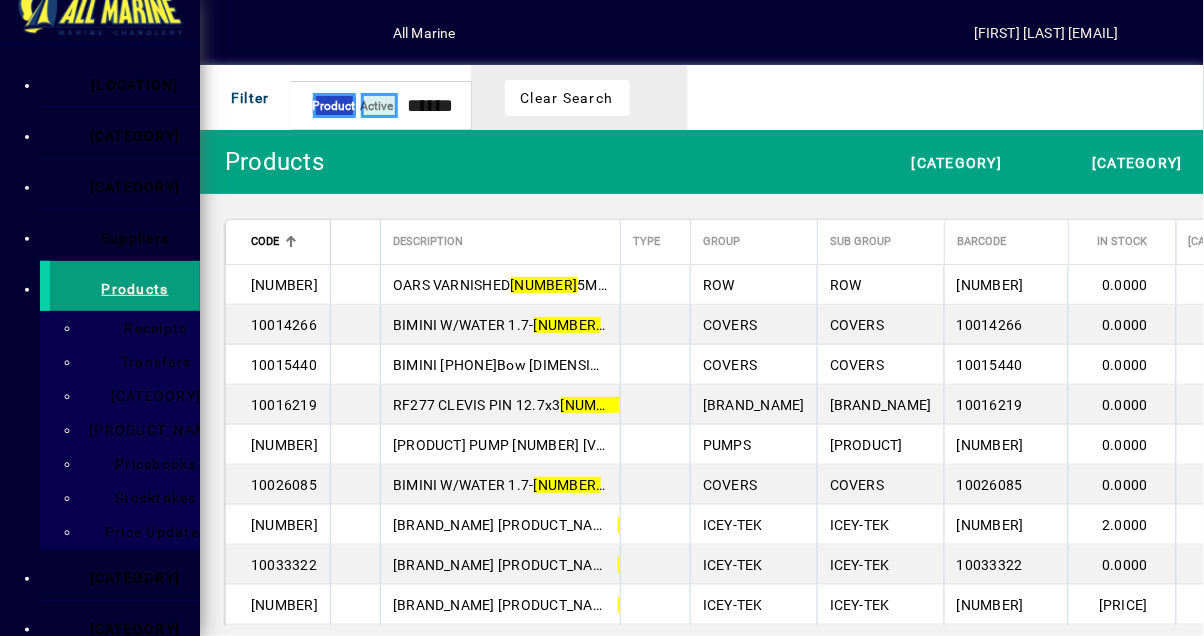 click on "ICEY-TEK Drink Bottle  1.9 LT Olive Green" at bounding box center [584, 525] 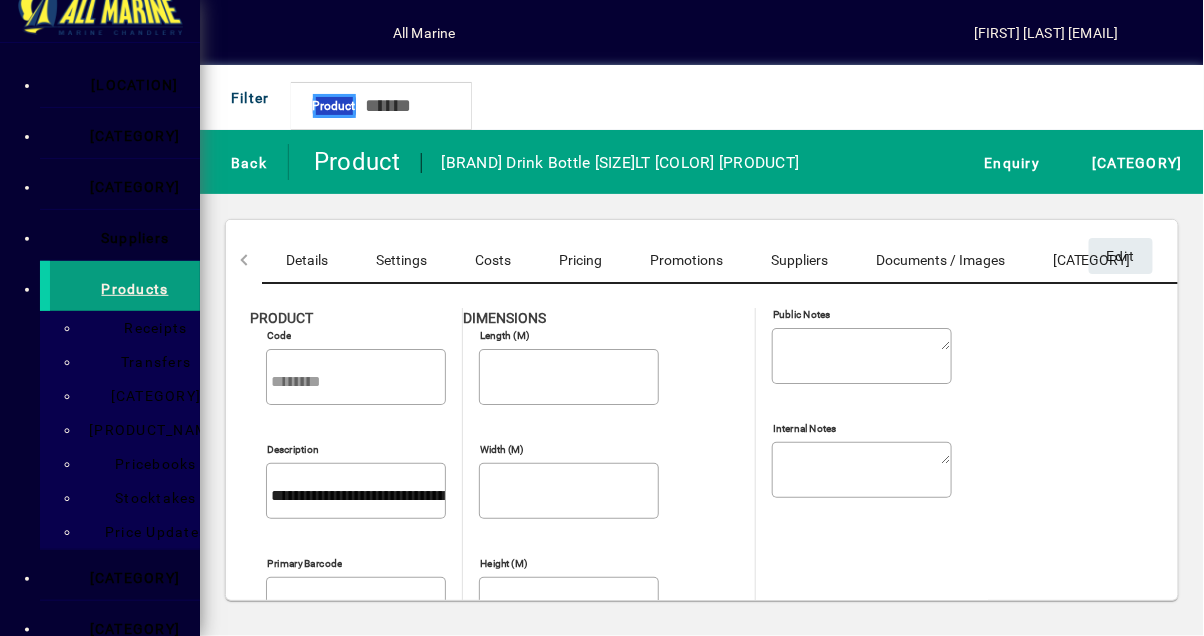 click at bounding box center (1511, 260) 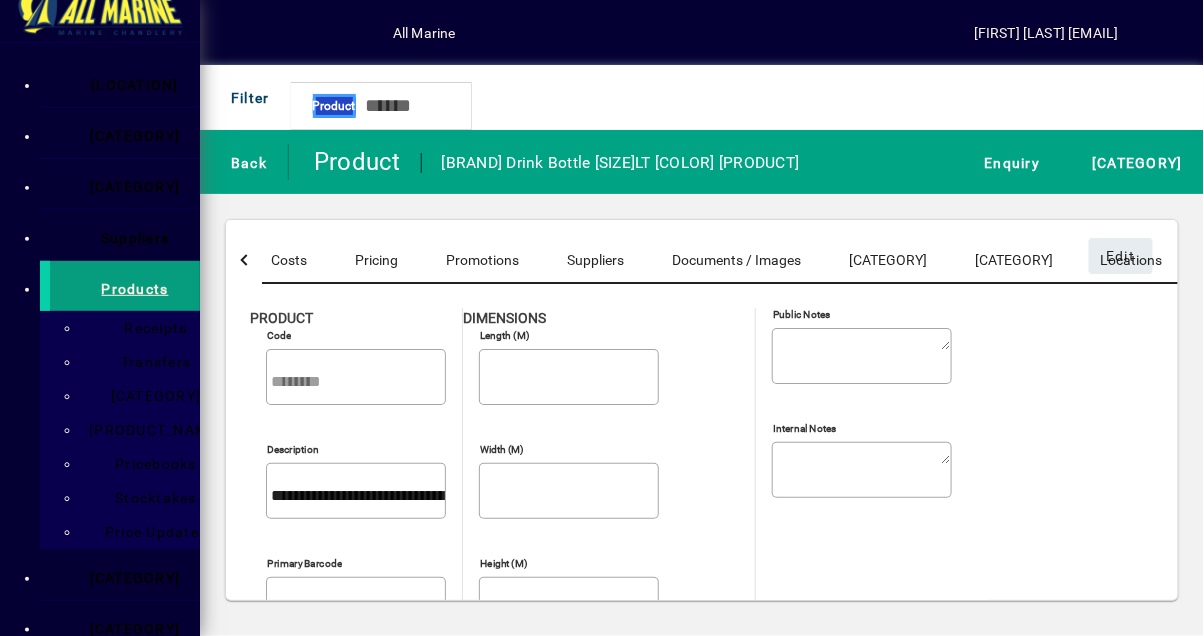 click at bounding box center (1511, 260) 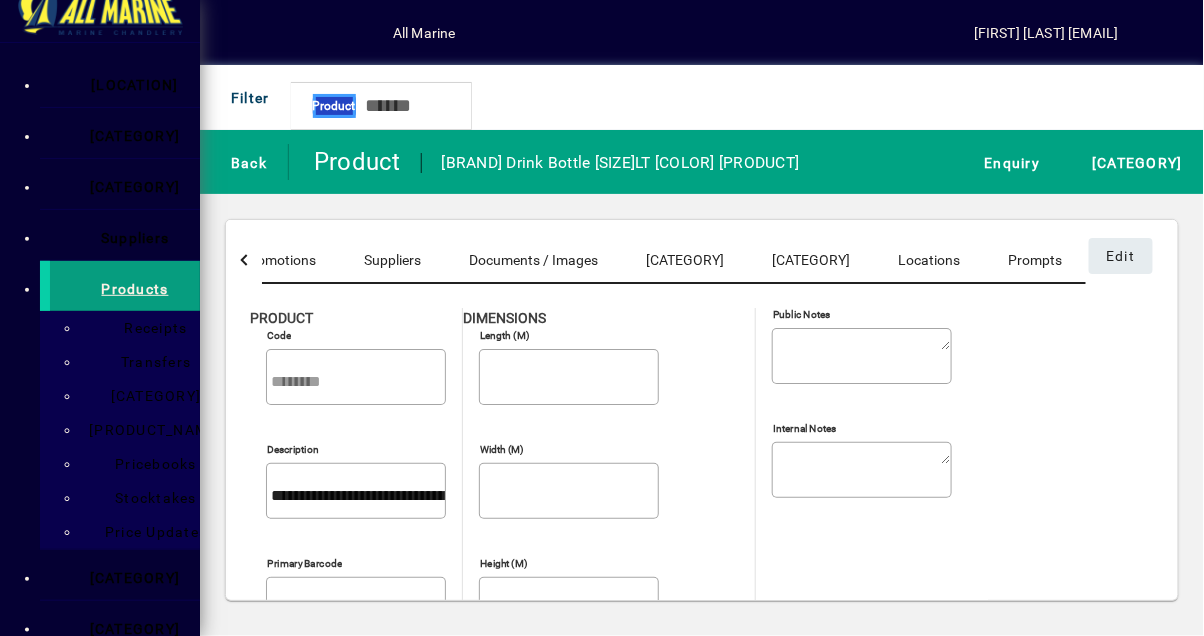 click at bounding box center (1511, 260) 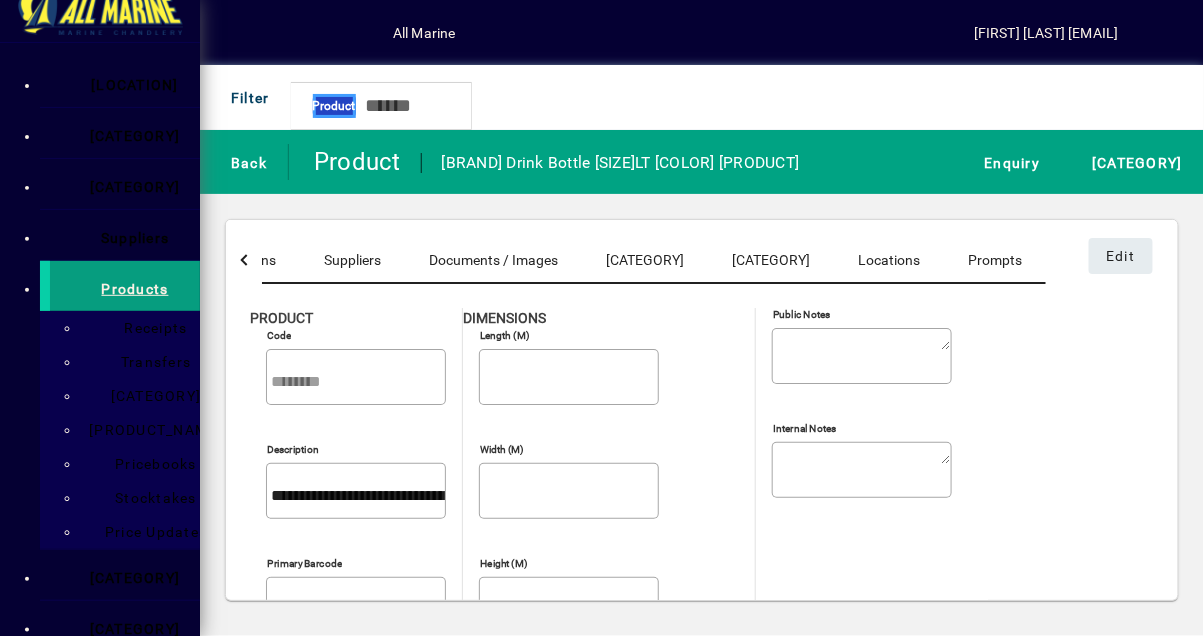 click on "Locations" at bounding box center [889, 260] 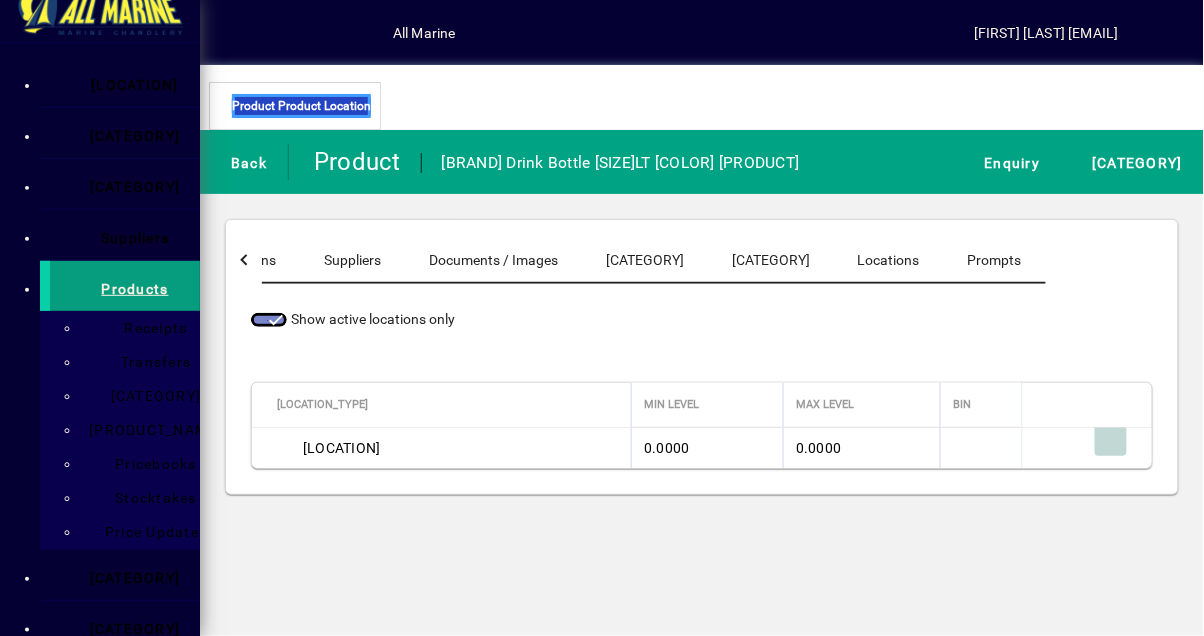 click at bounding box center [1111, 440] 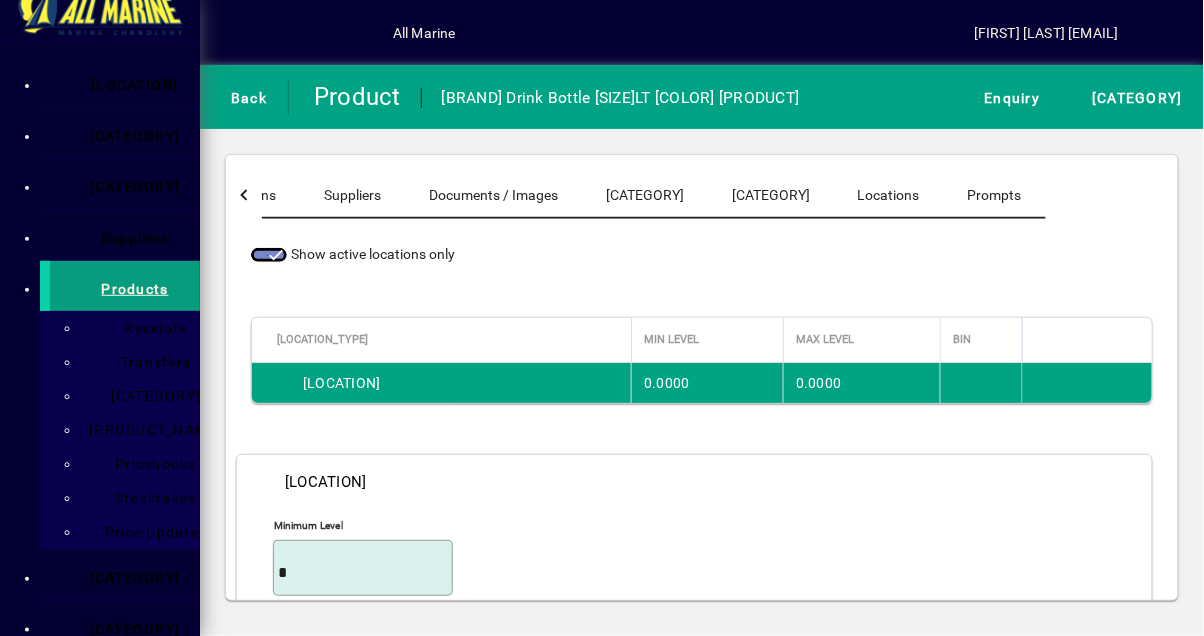 click on "Bin" at bounding box center [363, 759] 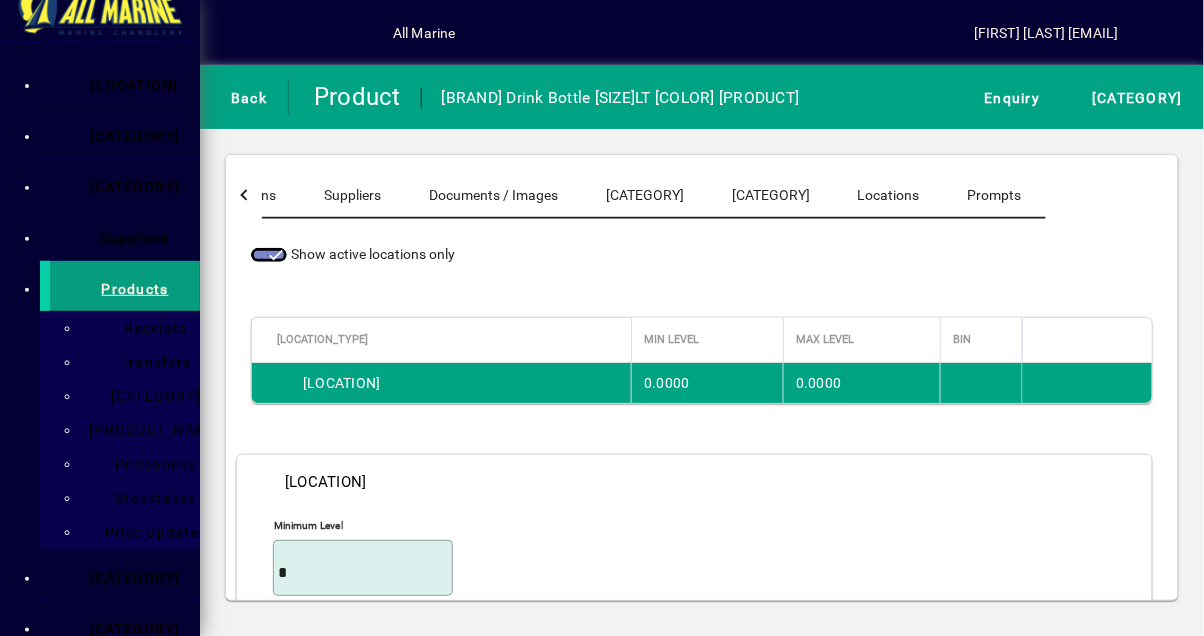 type on "*******" 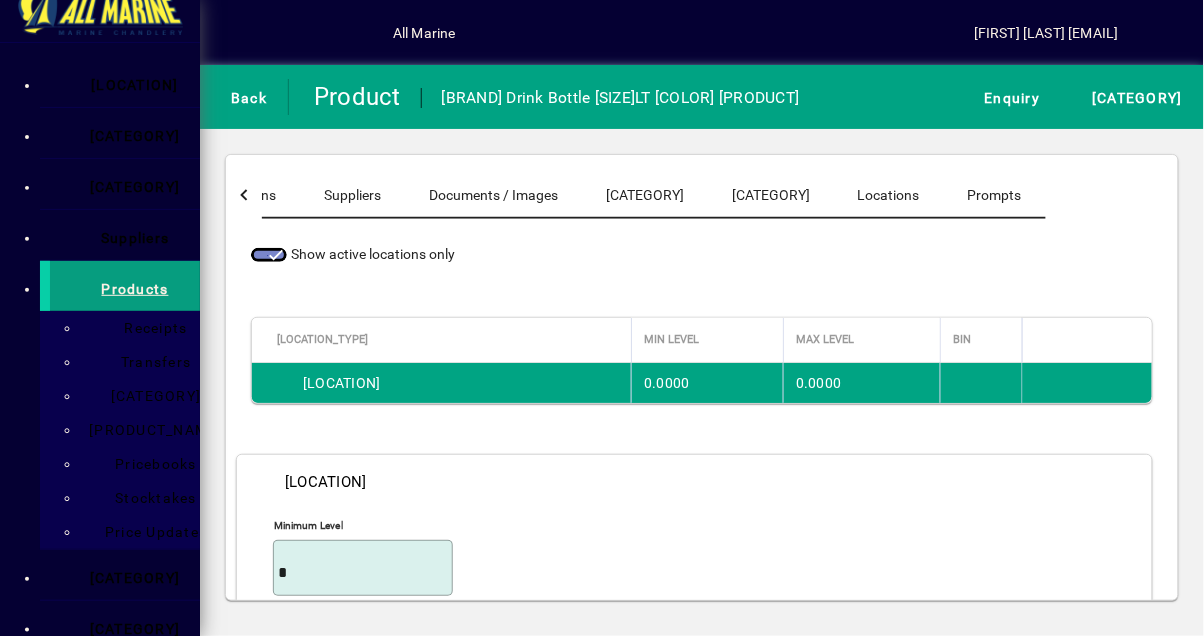 click on "S ave" at bounding box center (1105, 847) 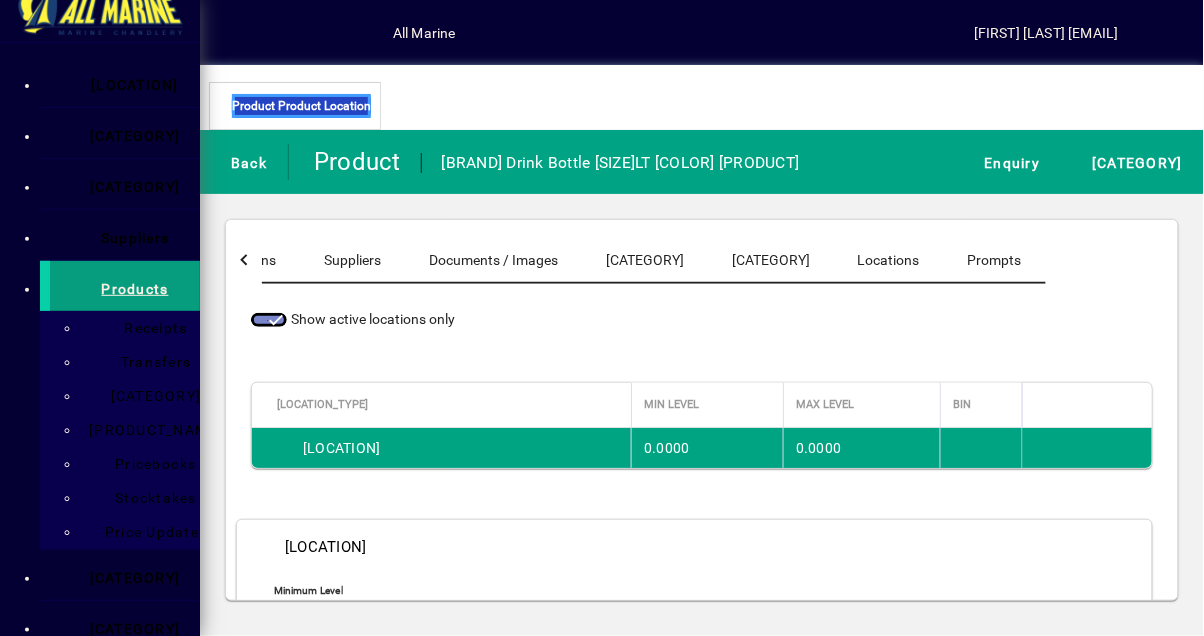 click on "Port Road  Minimum level * Maximum level * Bin ******* Cancel S ave" at bounding box center [702, 383] 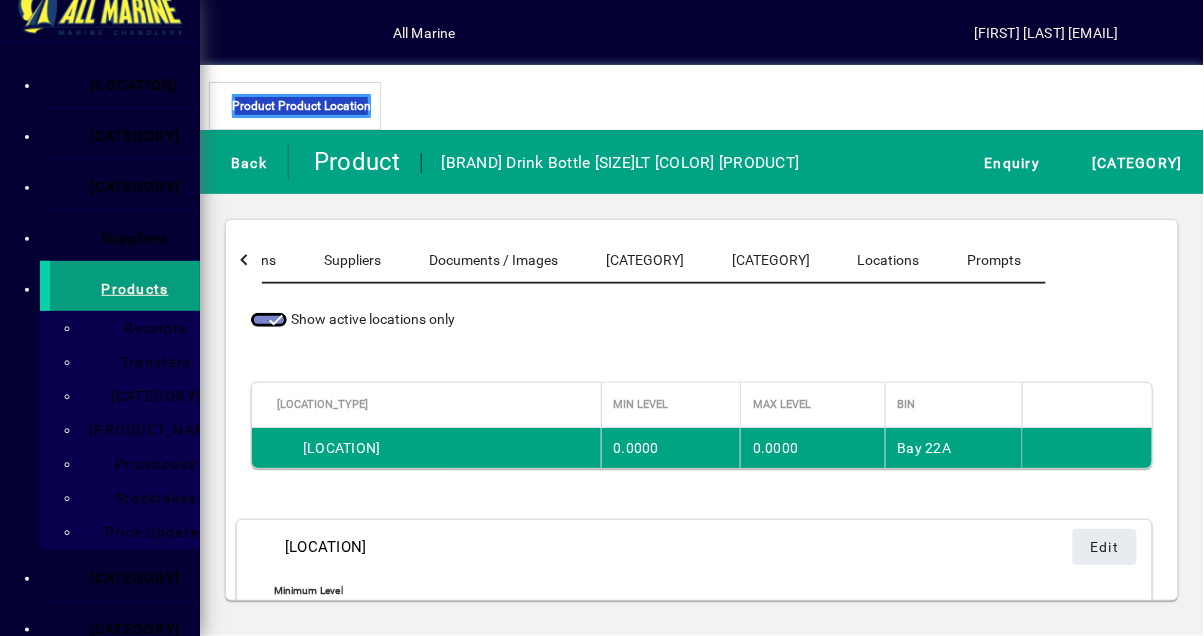 scroll, scrollTop: 19, scrollLeft: 0, axis: vertical 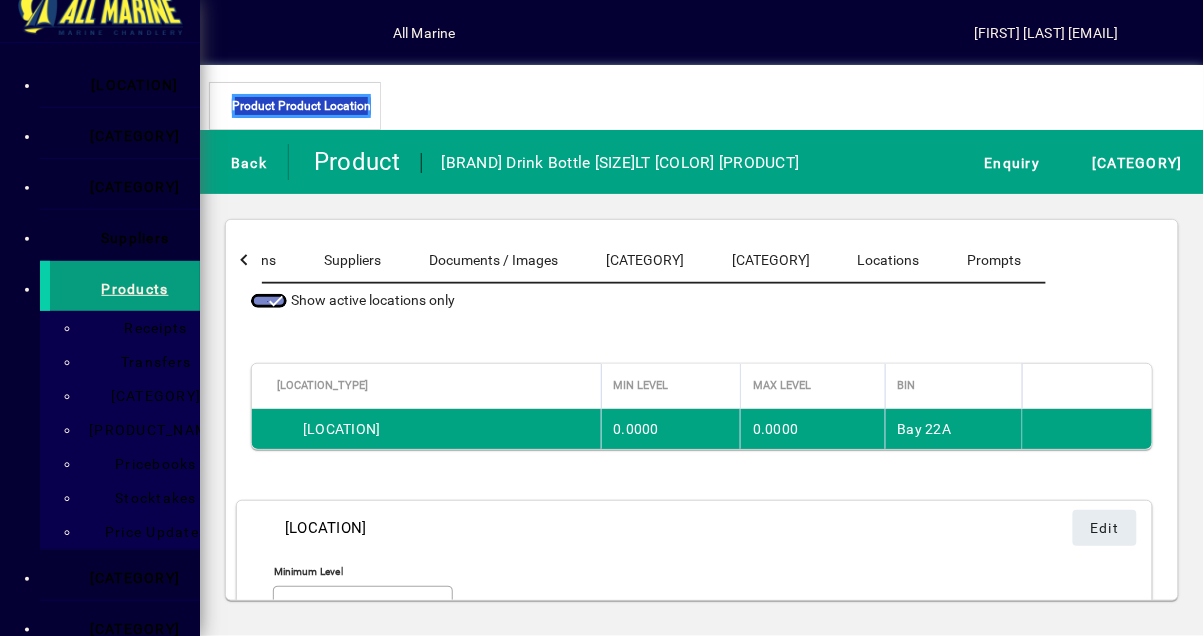 click on "Back" at bounding box center (244, 162) 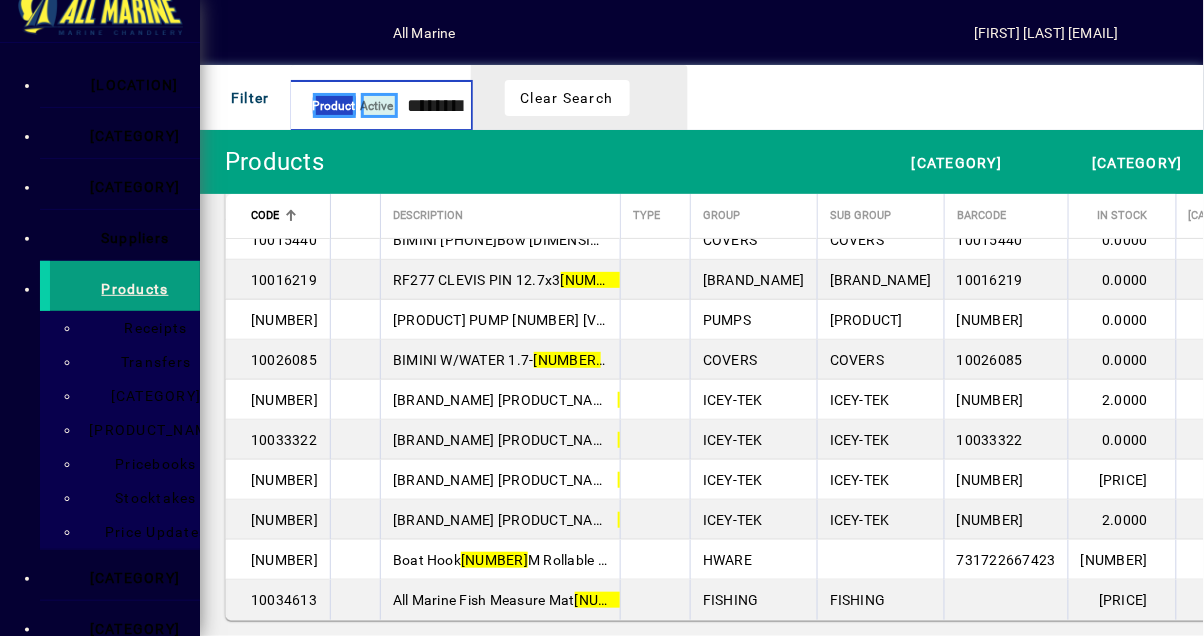 scroll, scrollTop: 144, scrollLeft: 0, axis: vertical 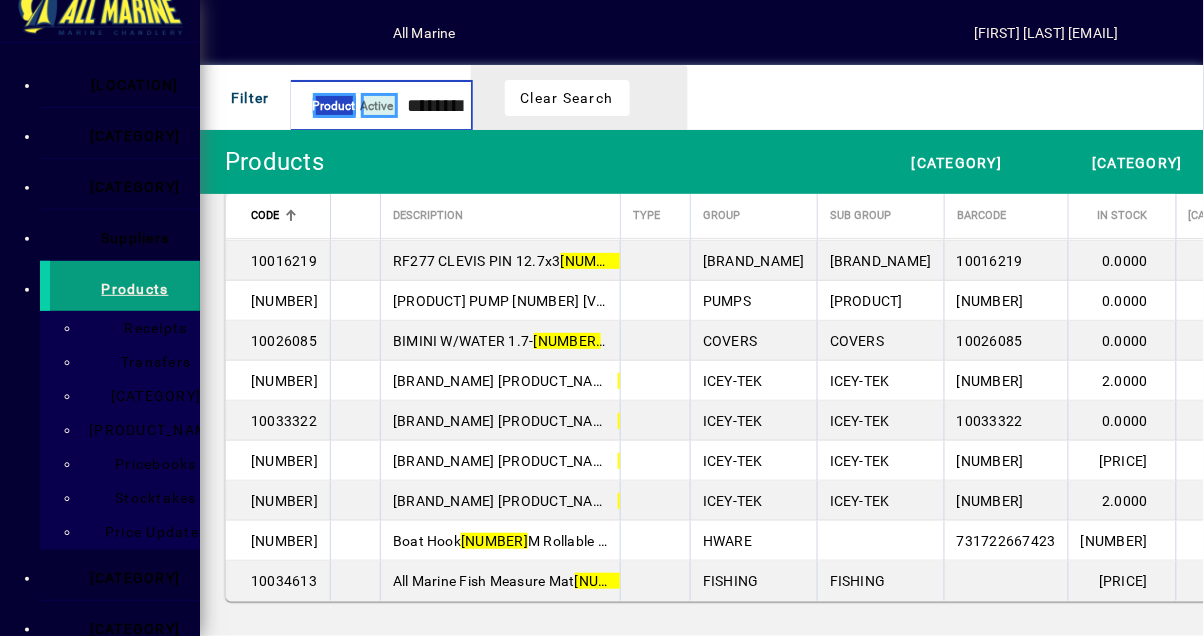 type on "[REDACTED]" 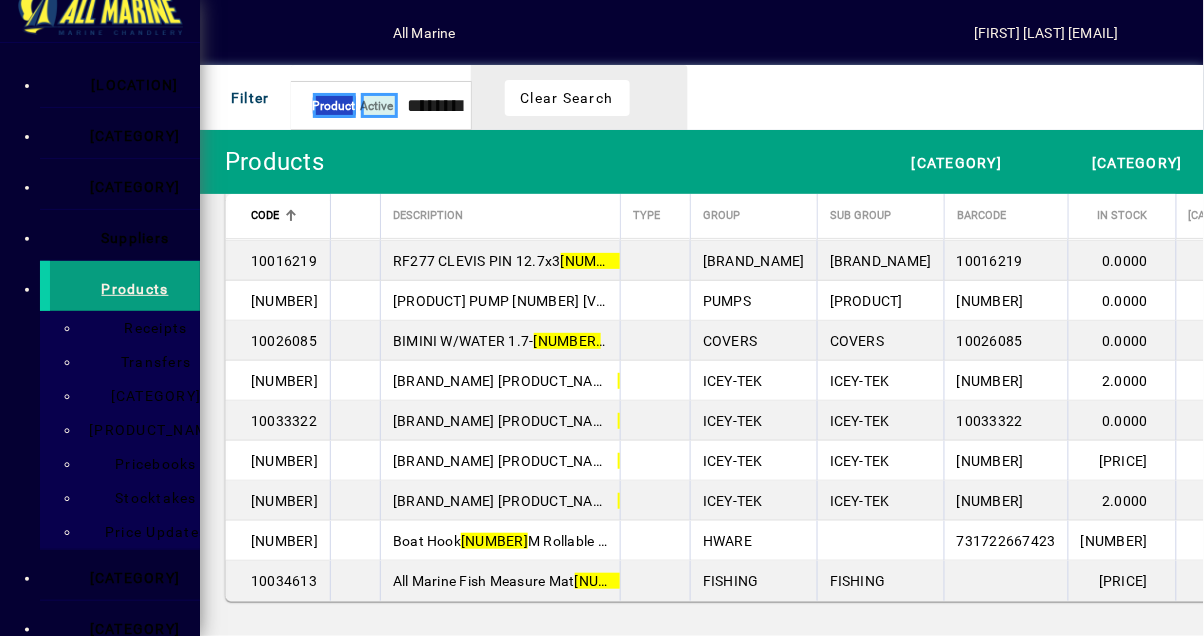 click on "ICEY-TEK Drink Bottle  1.9 LT Grey" at bounding box center [563, 501] 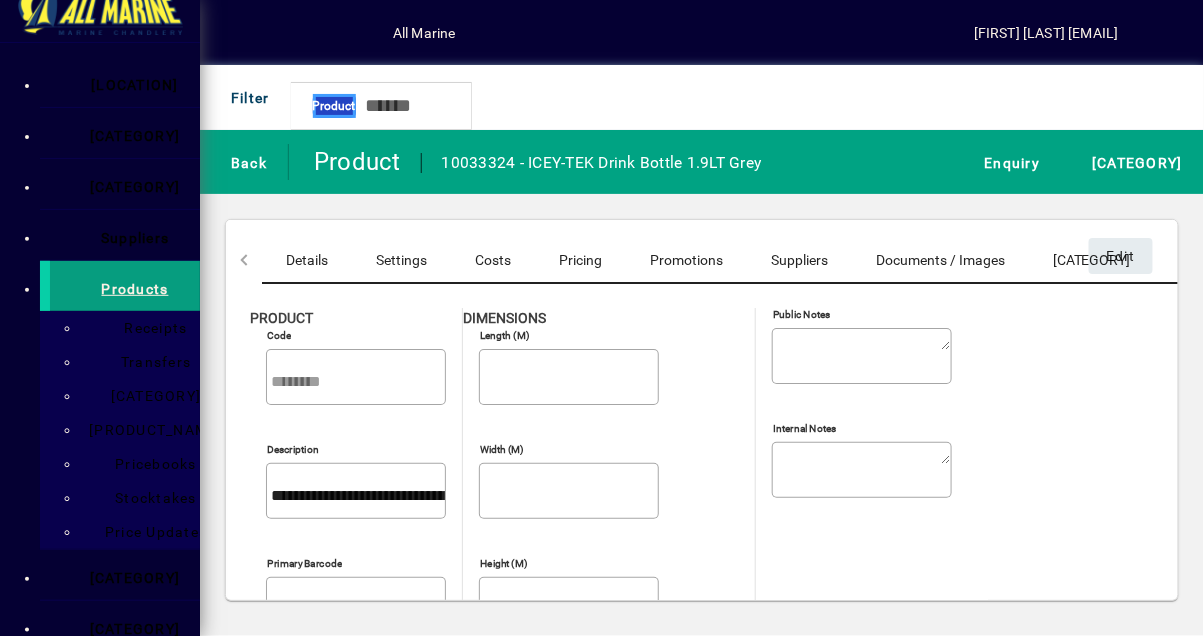 click at bounding box center (1511, 260) 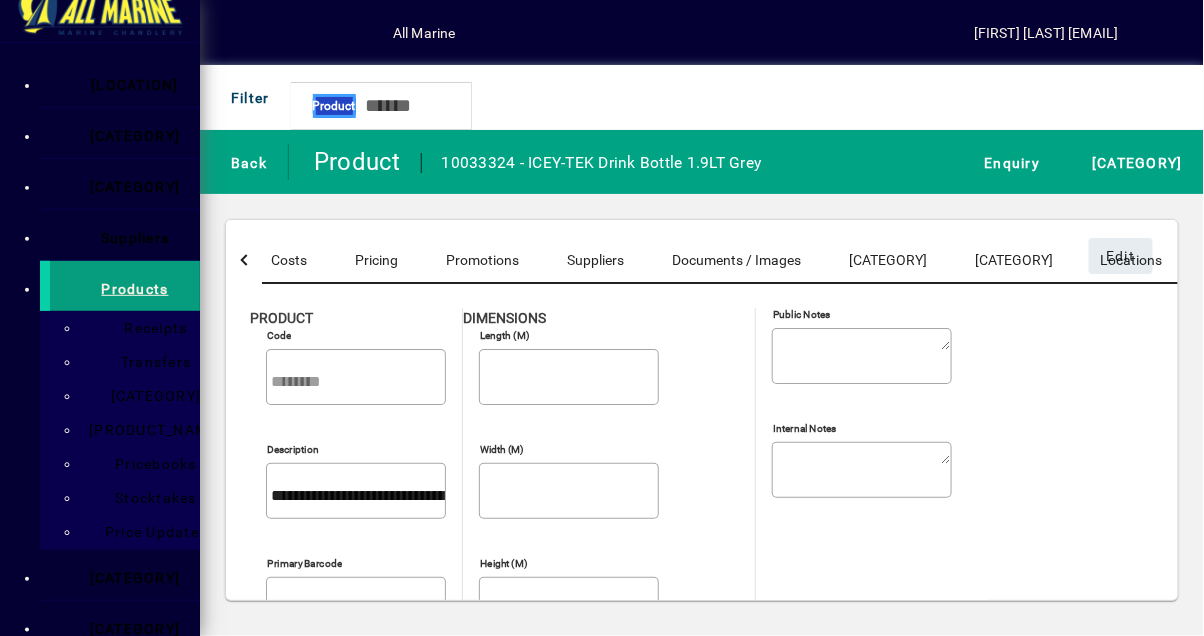 click at bounding box center [1511, 260] 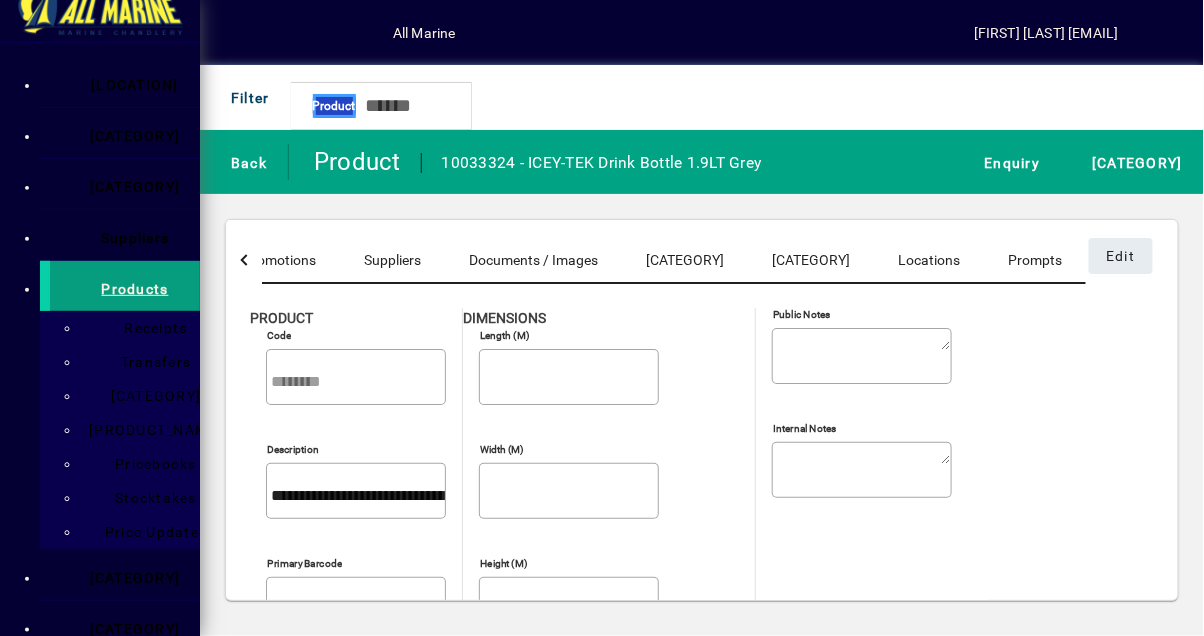 click on "Locations" at bounding box center (929, 260) 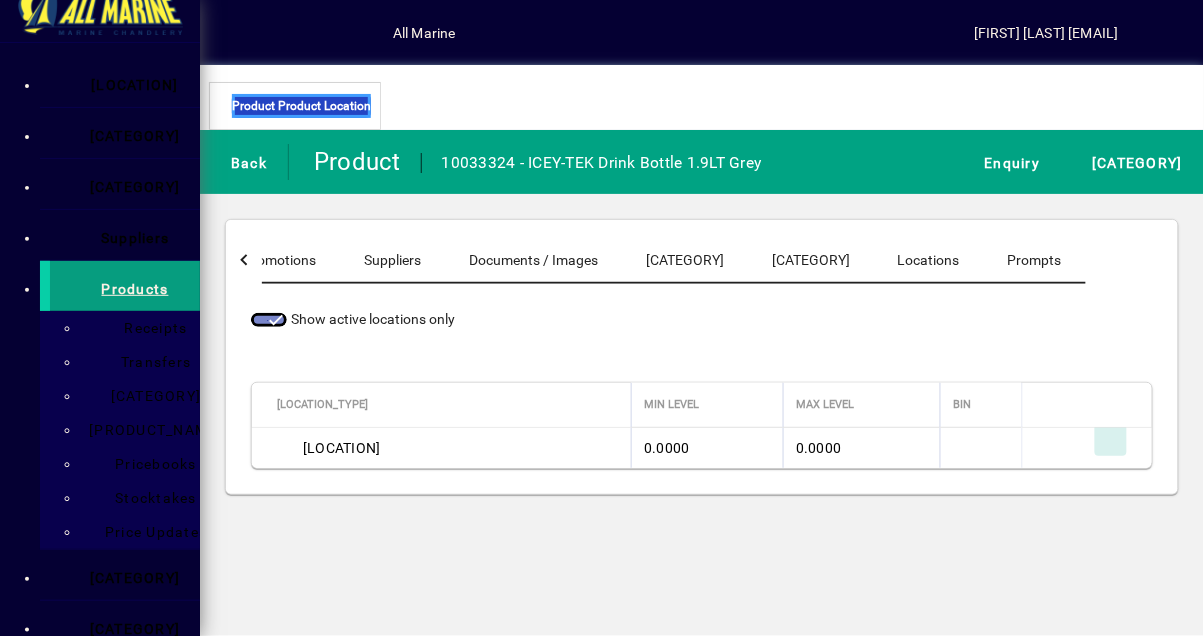 click at bounding box center [1111, 440] 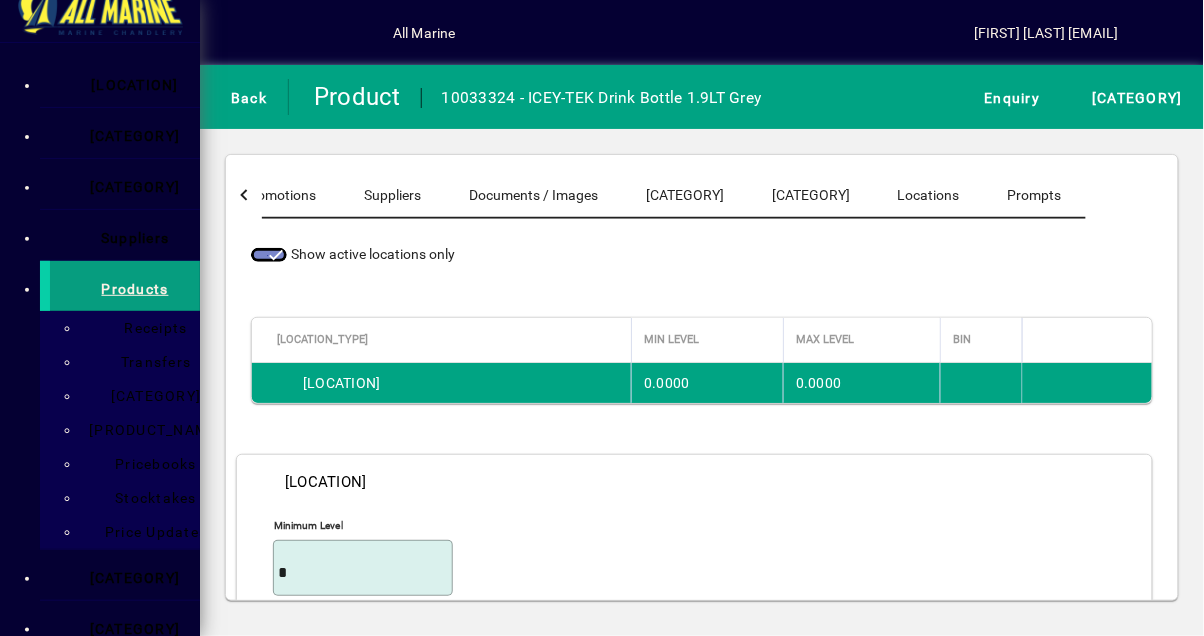 click on "Bin" at bounding box center (363, 754) 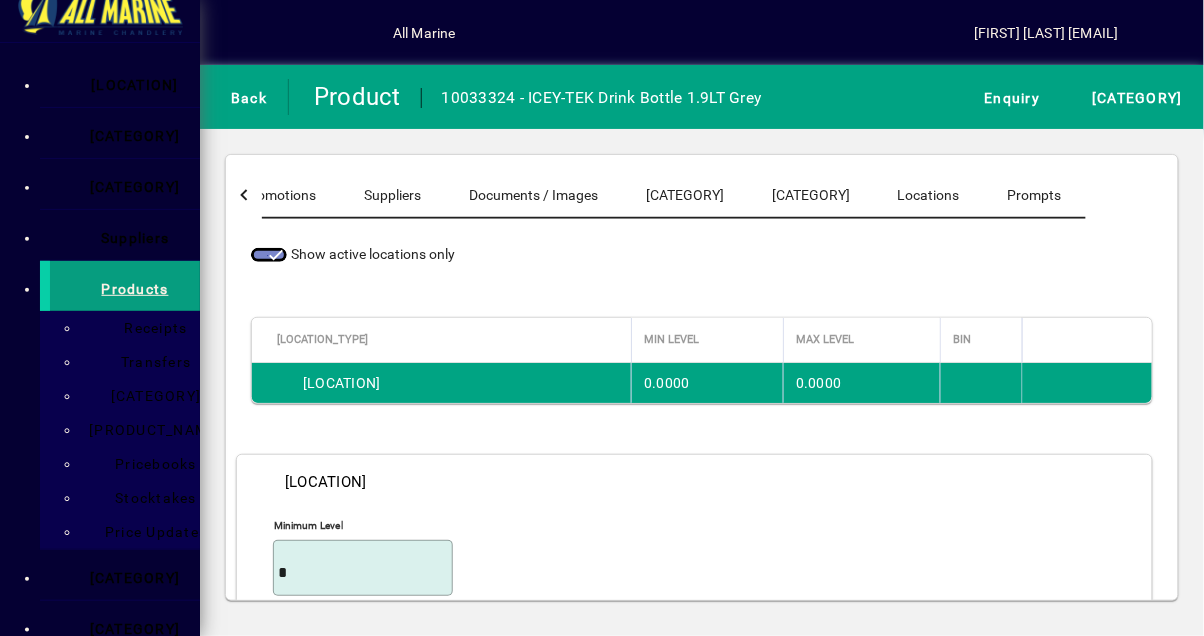type on "[MASKED_DATA]" 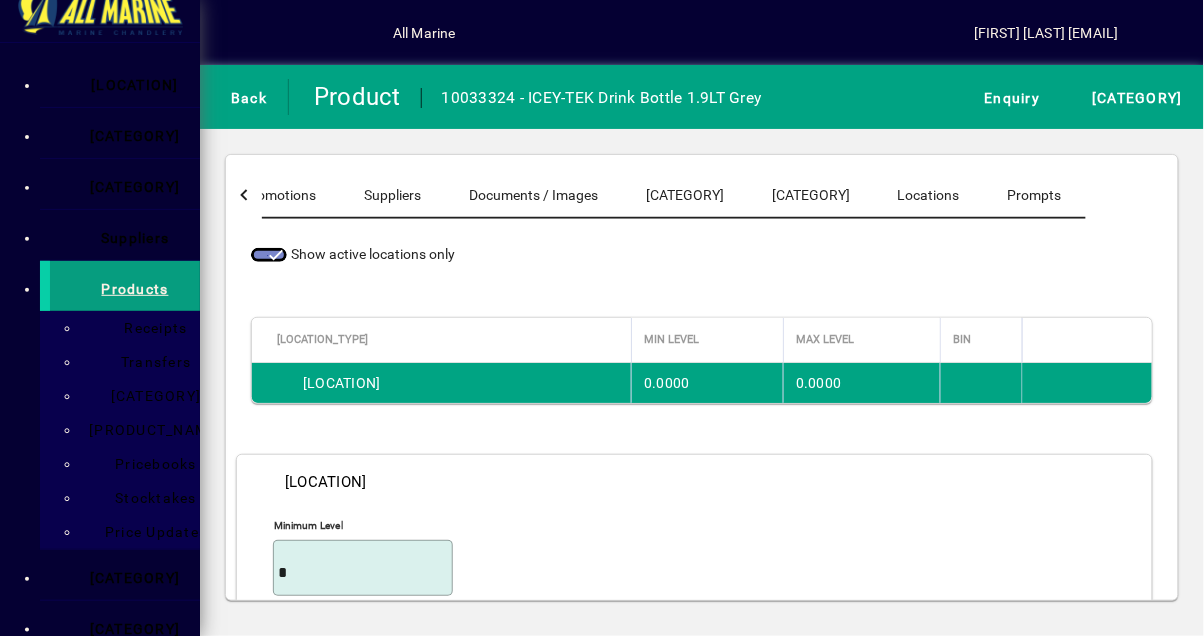 scroll, scrollTop: 4, scrollLeft: 0, axis: vertical 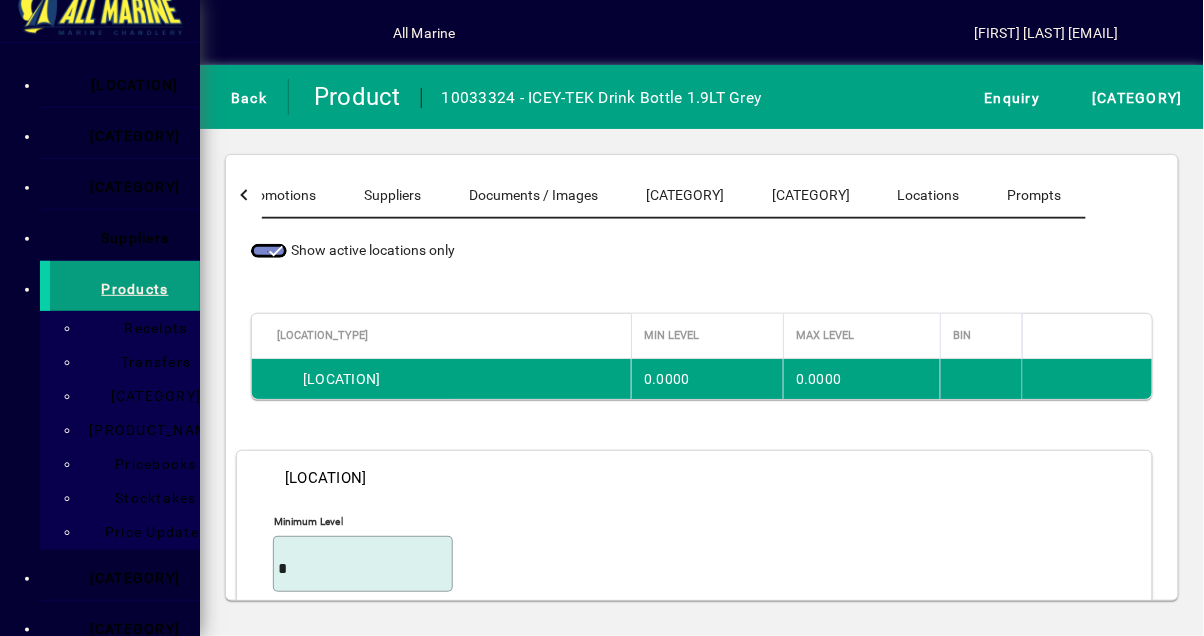 click at bounding box center (1105, 843) 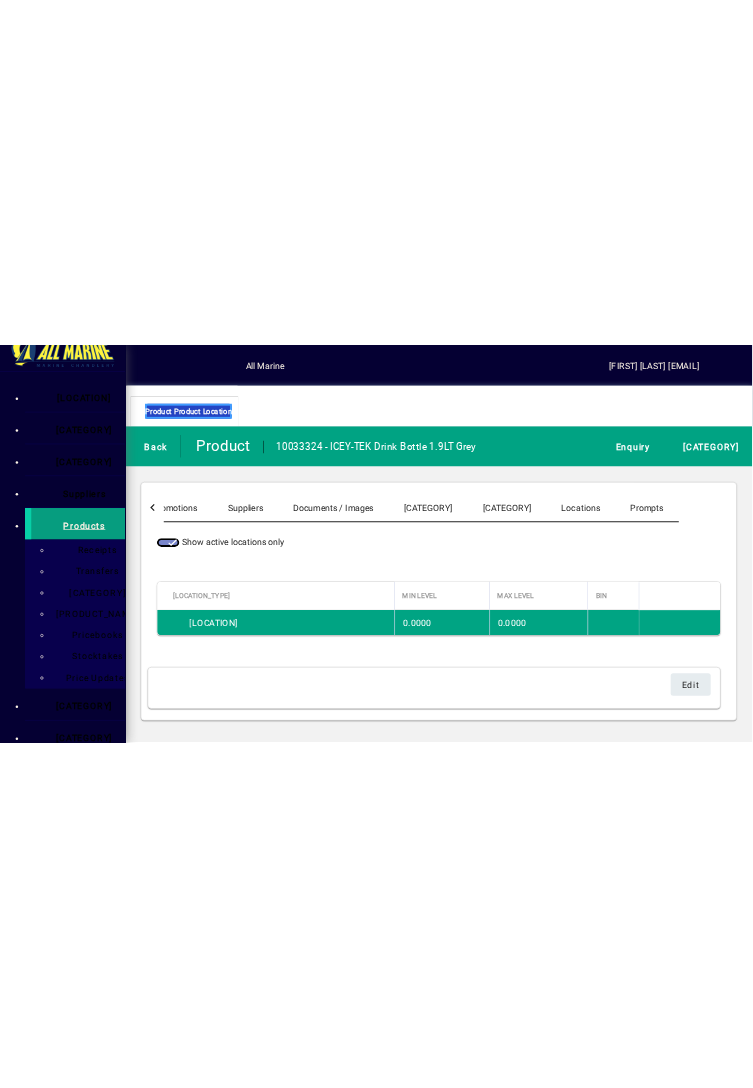 scroll, scrollTop: 0, scrollLeft: 0, axis: both 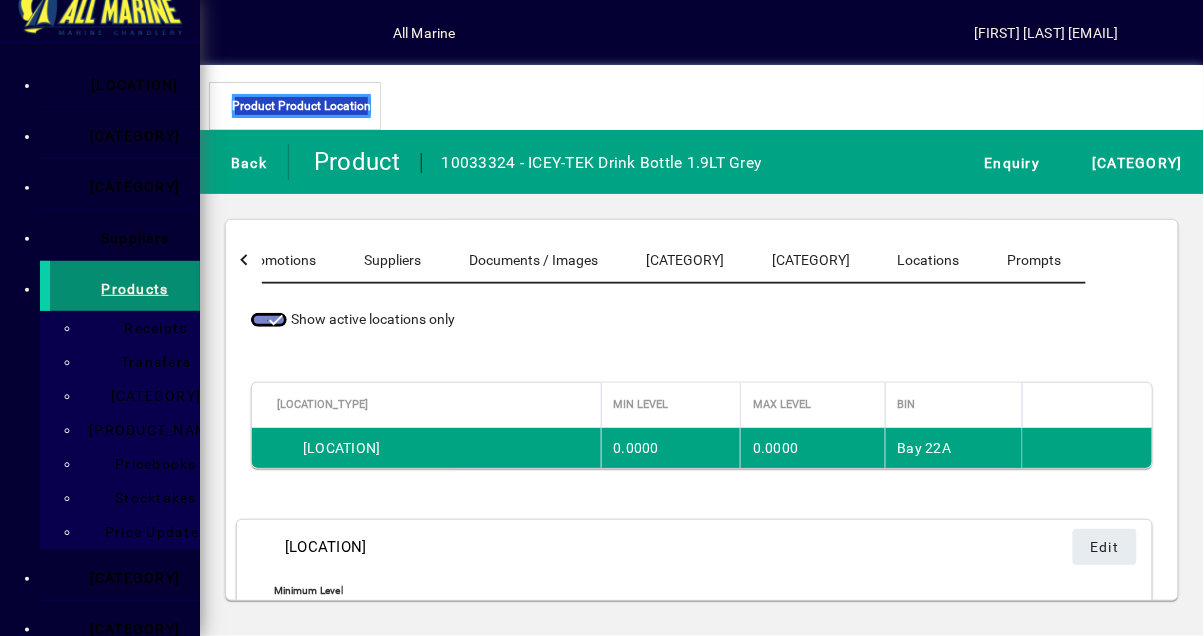click on "Products" at bounding box center (135, 289) 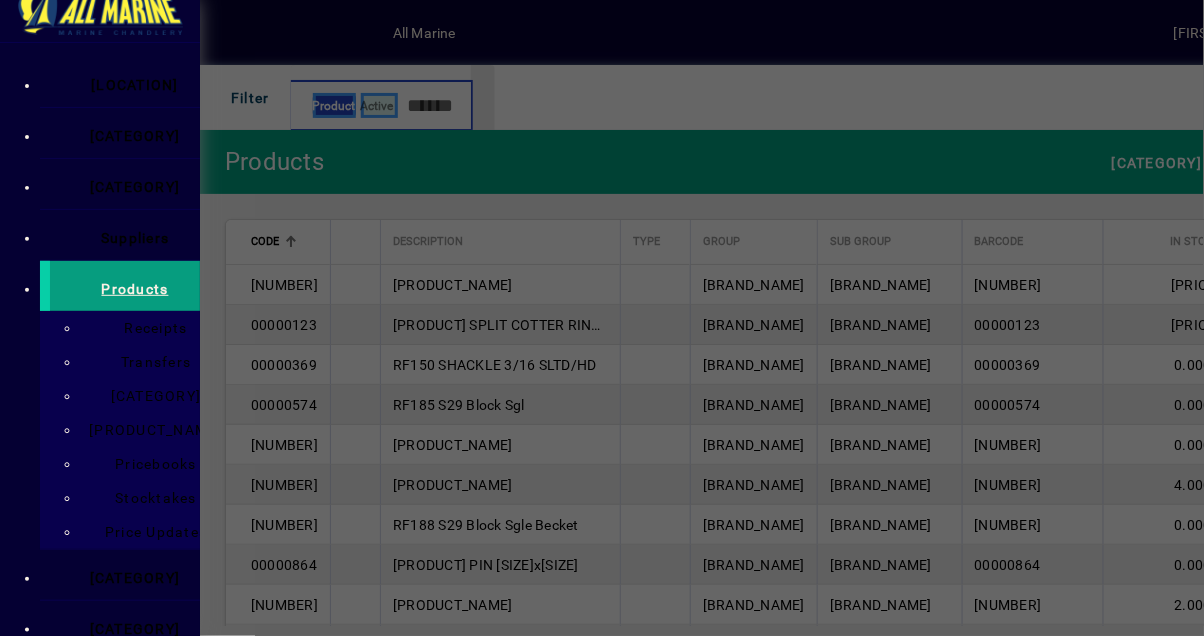 scroll, scrollTop: 0, scrollLeft: 0, axis: both 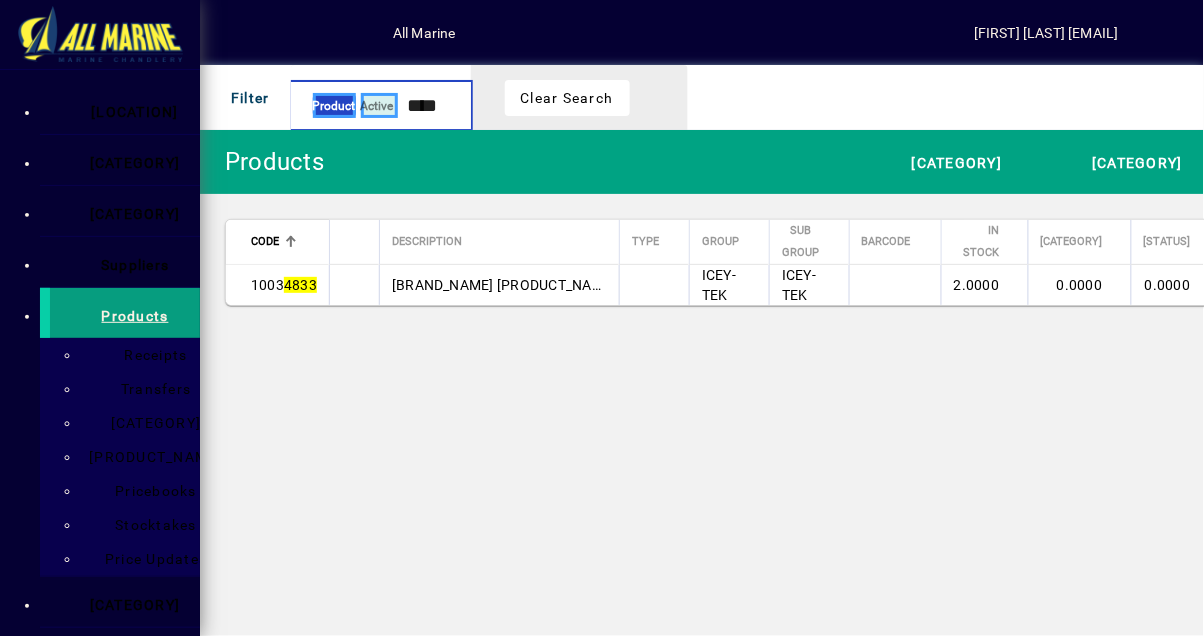 type on "****" 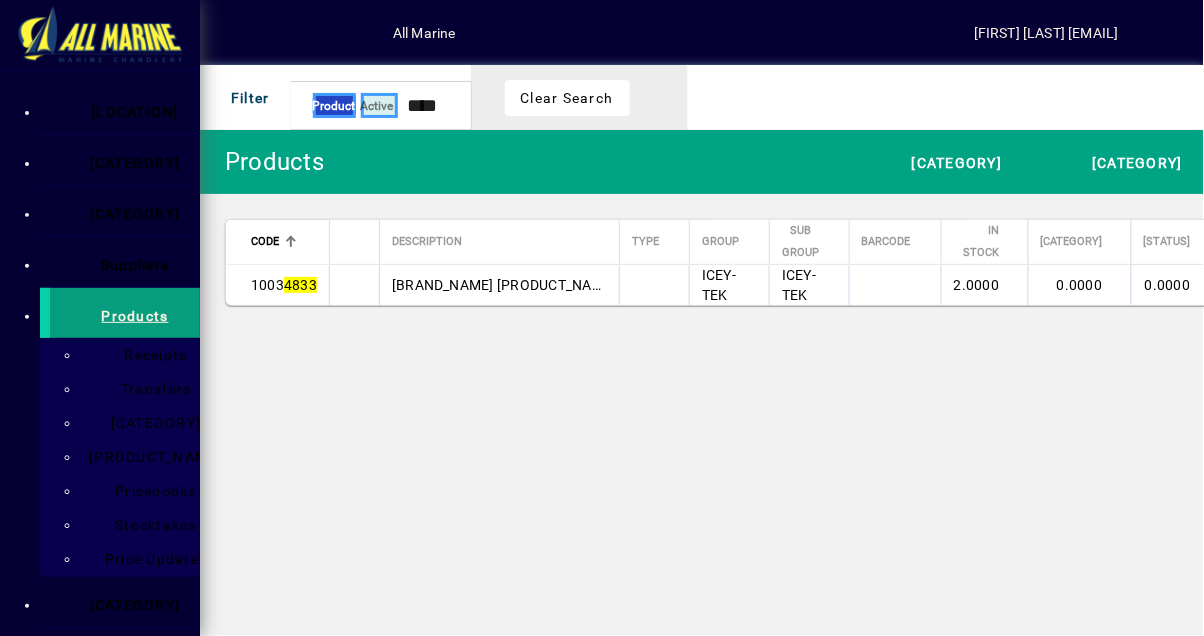 click on "[BRAND_NAME] [PRODUCT_NAME]" at bounding box center [504, 285] 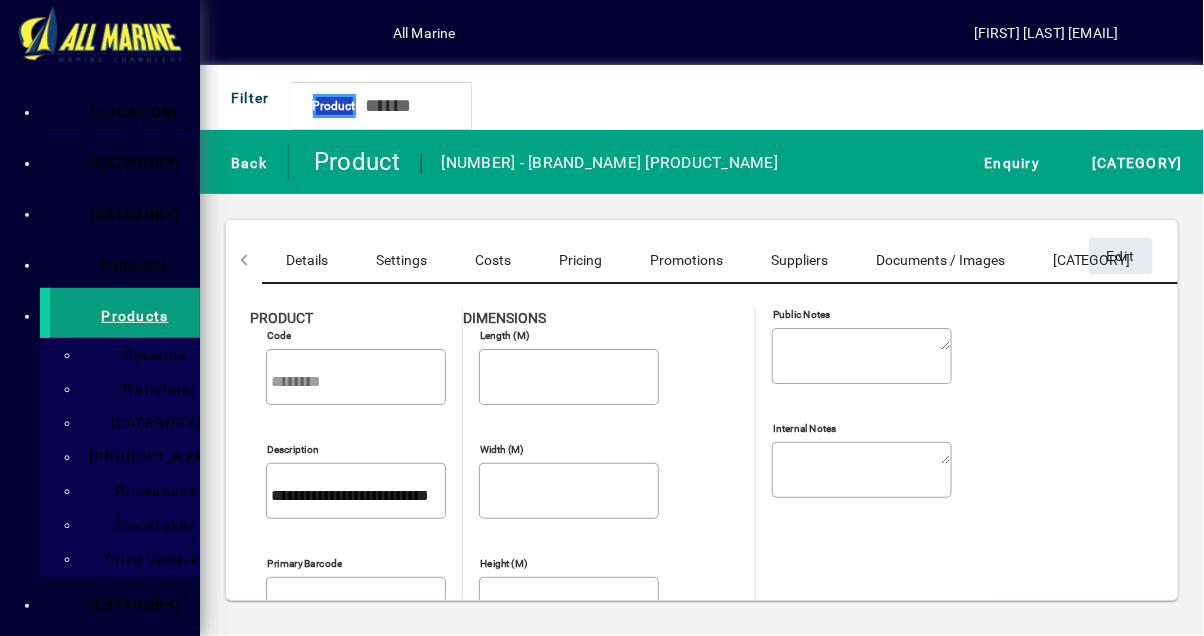 click at bounding box center (1511, 260) 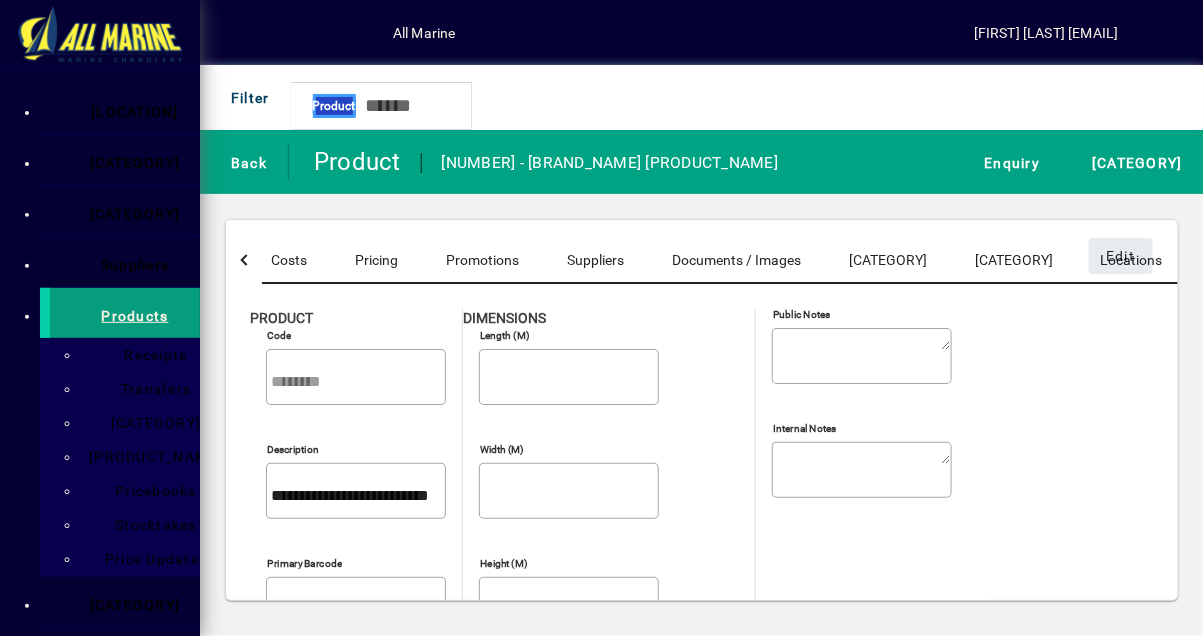 click at bounding box center (1511, 260) 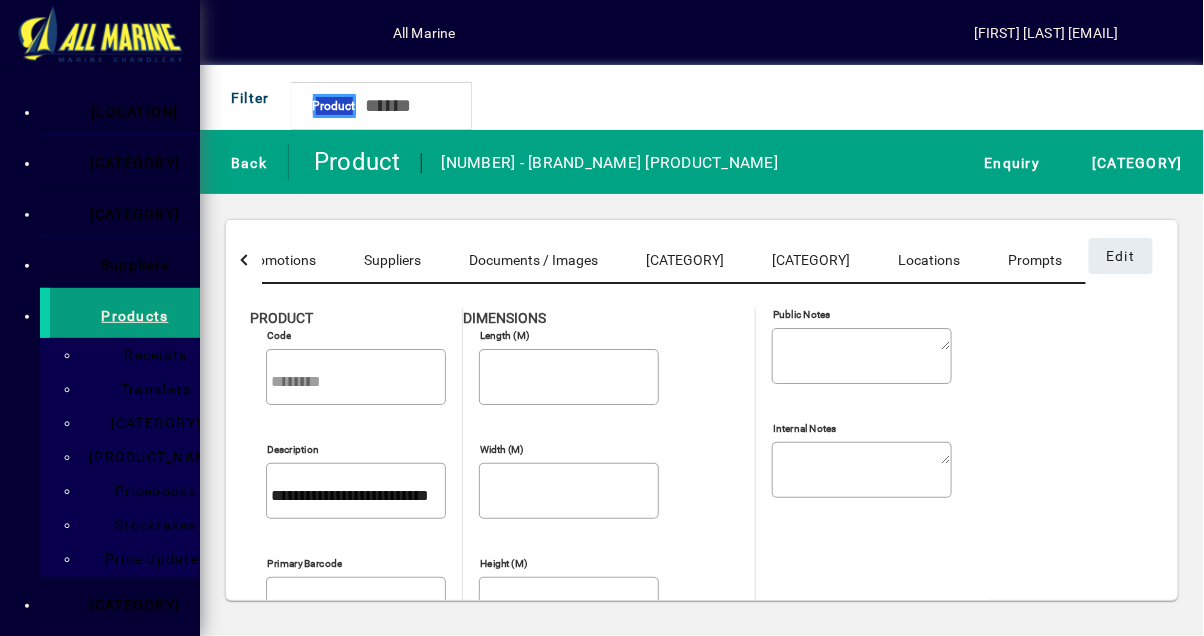click on "Locations" at bounding box center [929, 260] 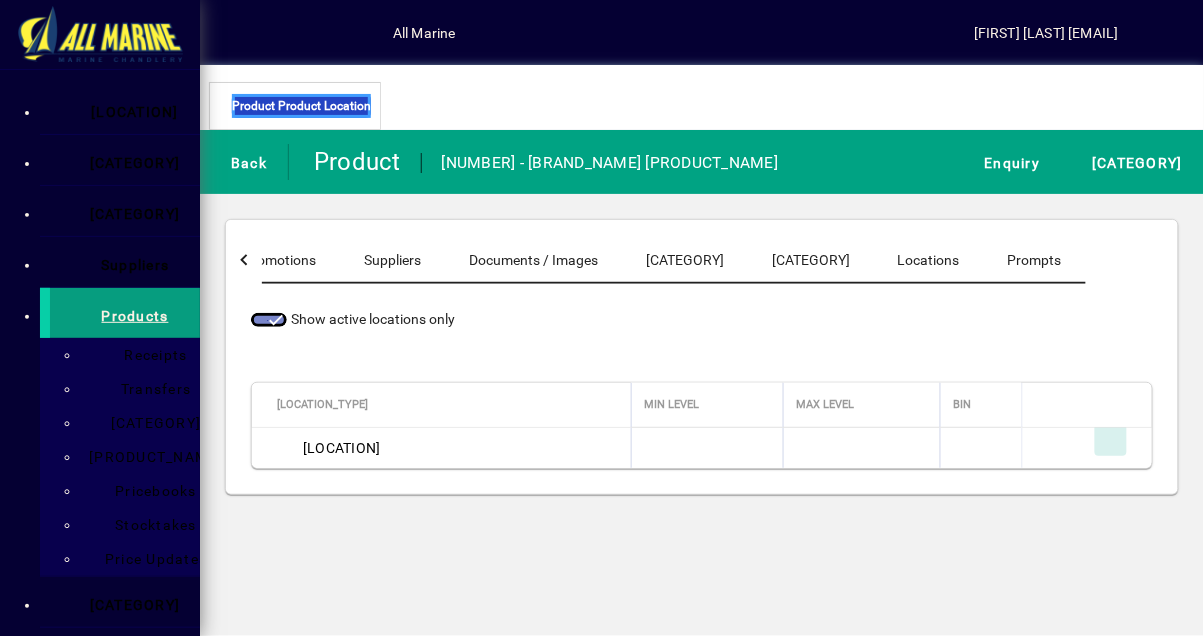 click at bounding box center (1111, 440) 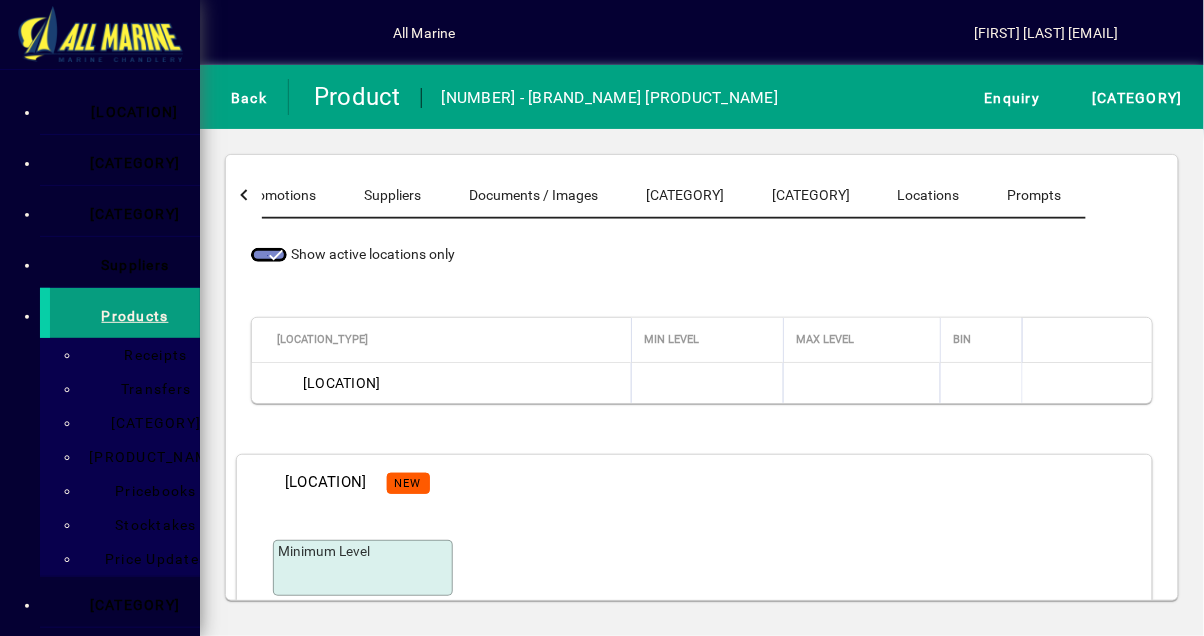 type on "*" 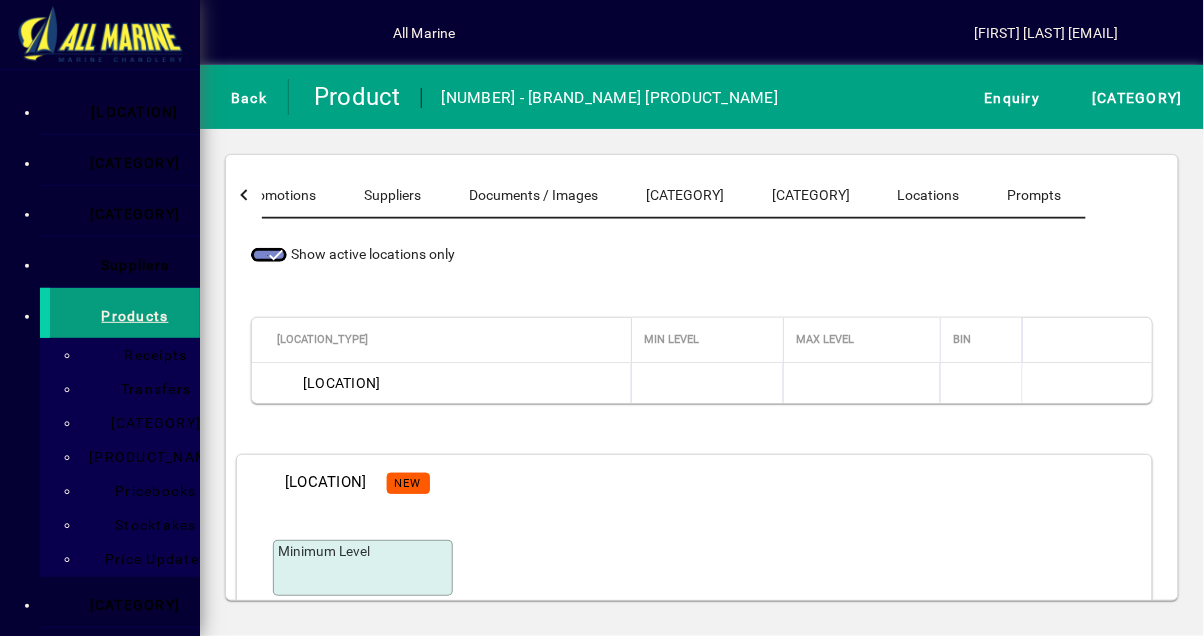 type on "*******" 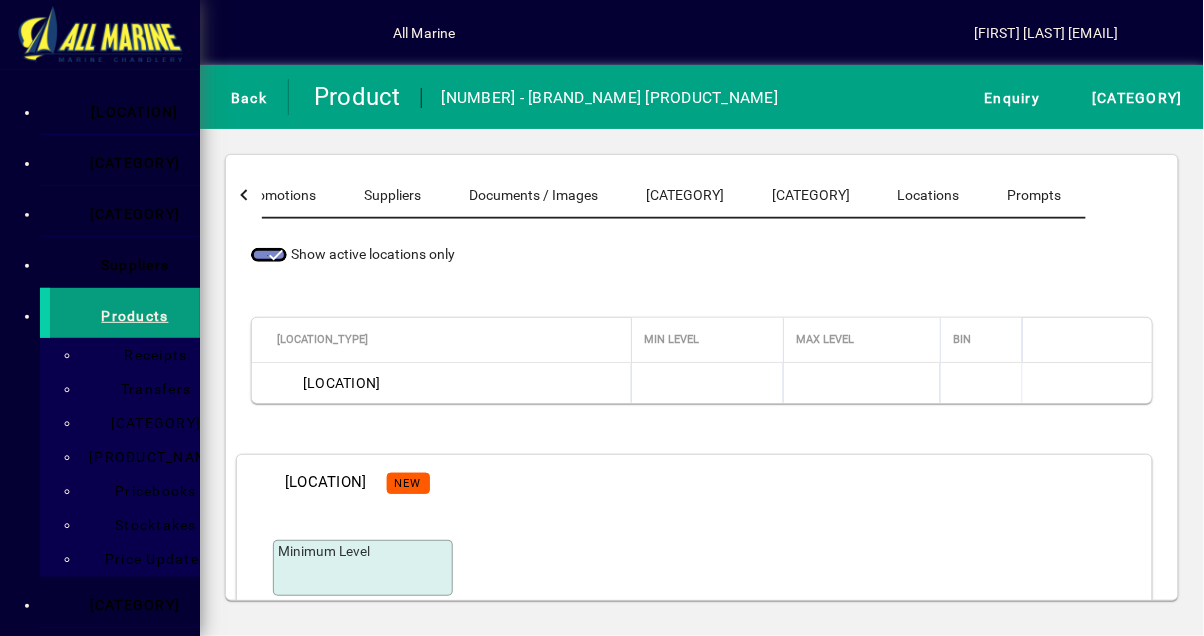 scroll, scrollTop: 4, scrollLeft: 0, axis: vertical 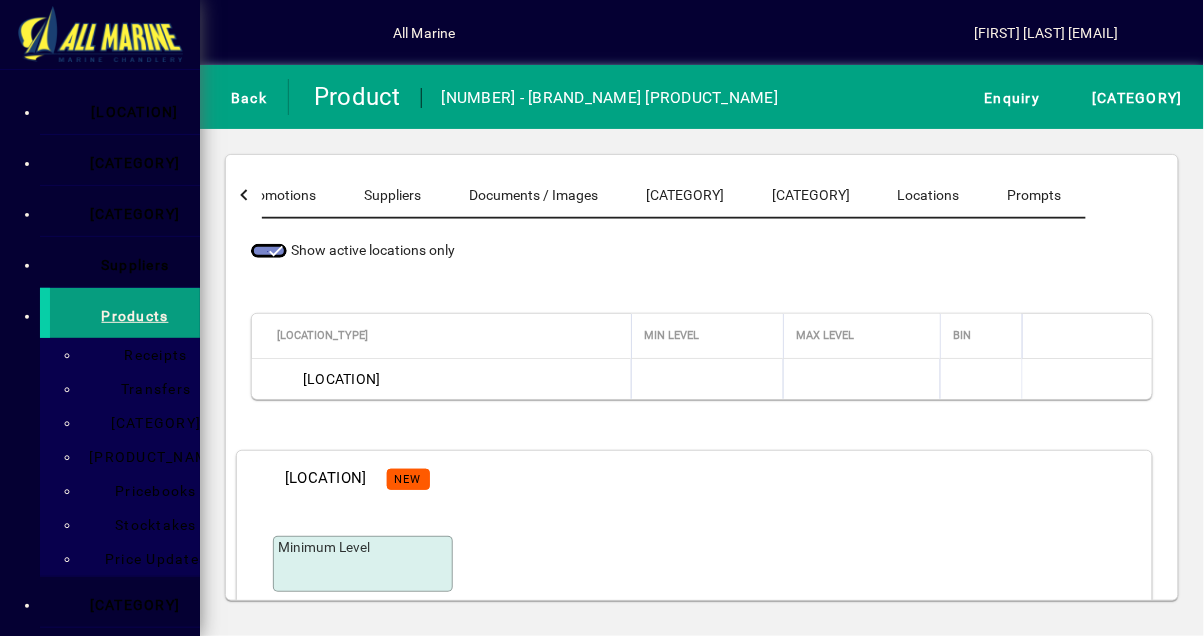 click on "S ave" at bounding box center [1105, 843] 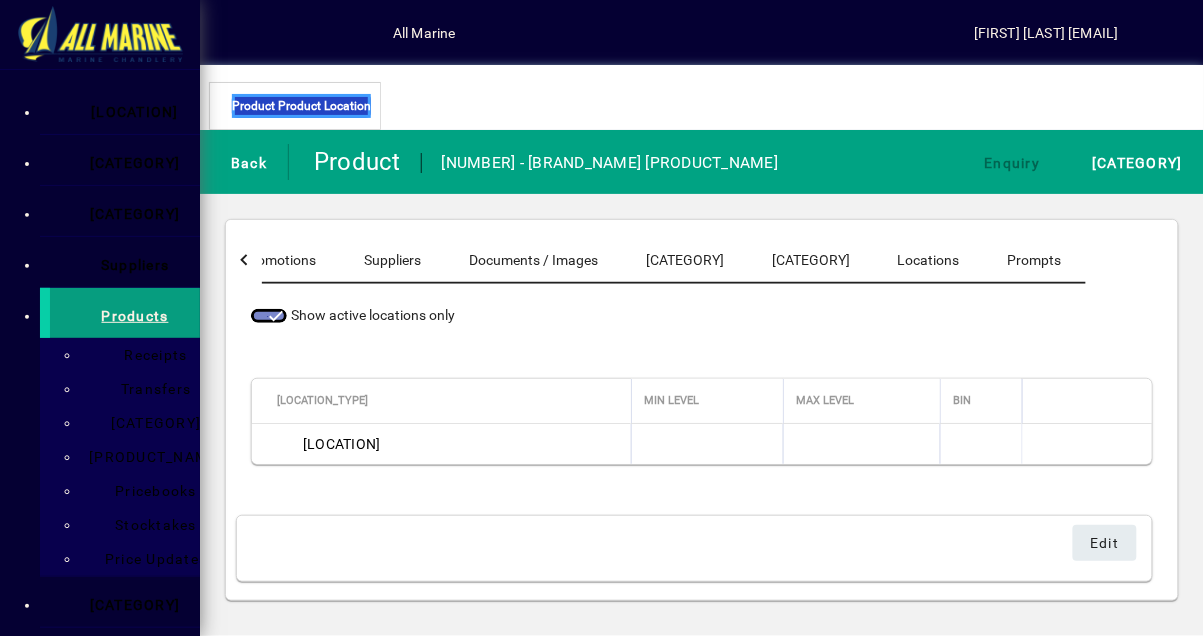 scroll, scrollTop: 0, scrollLeft: 0, axis: both 